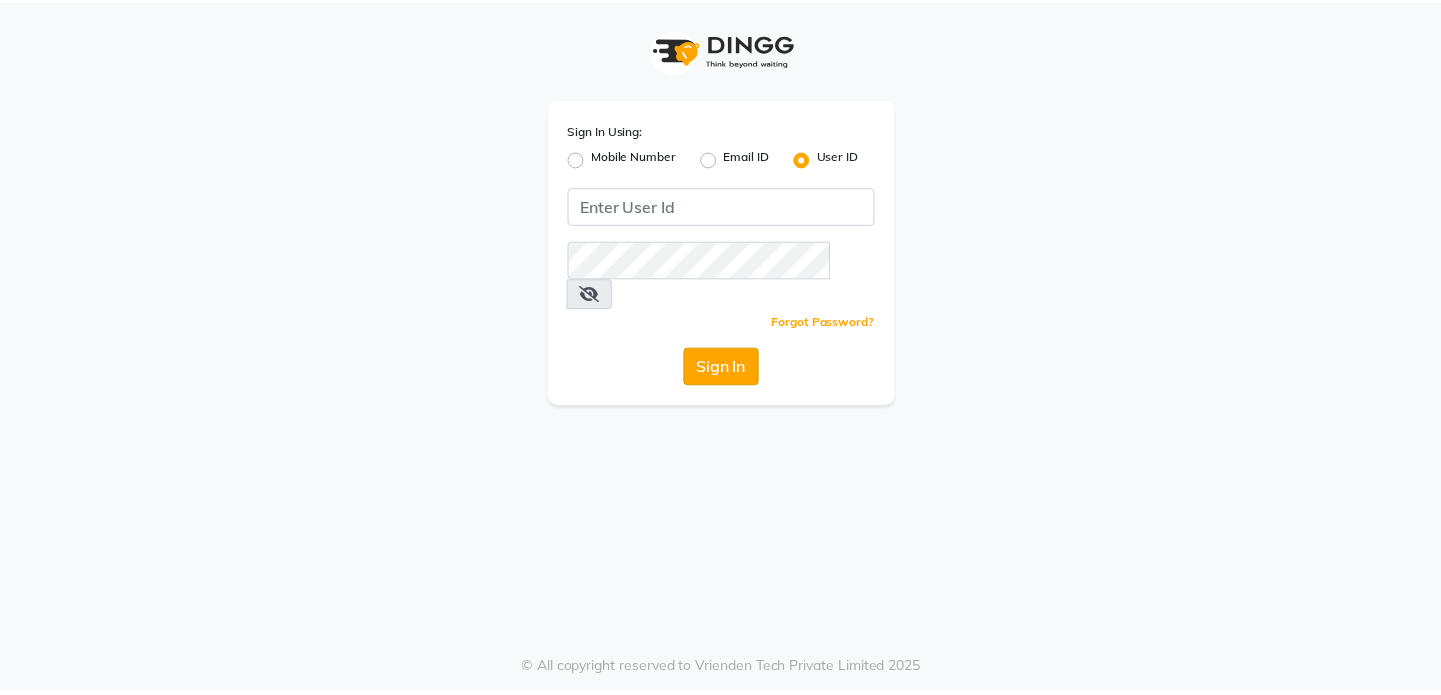 scroll, scrollTop: 0, scrollLeft: 0, axis: both 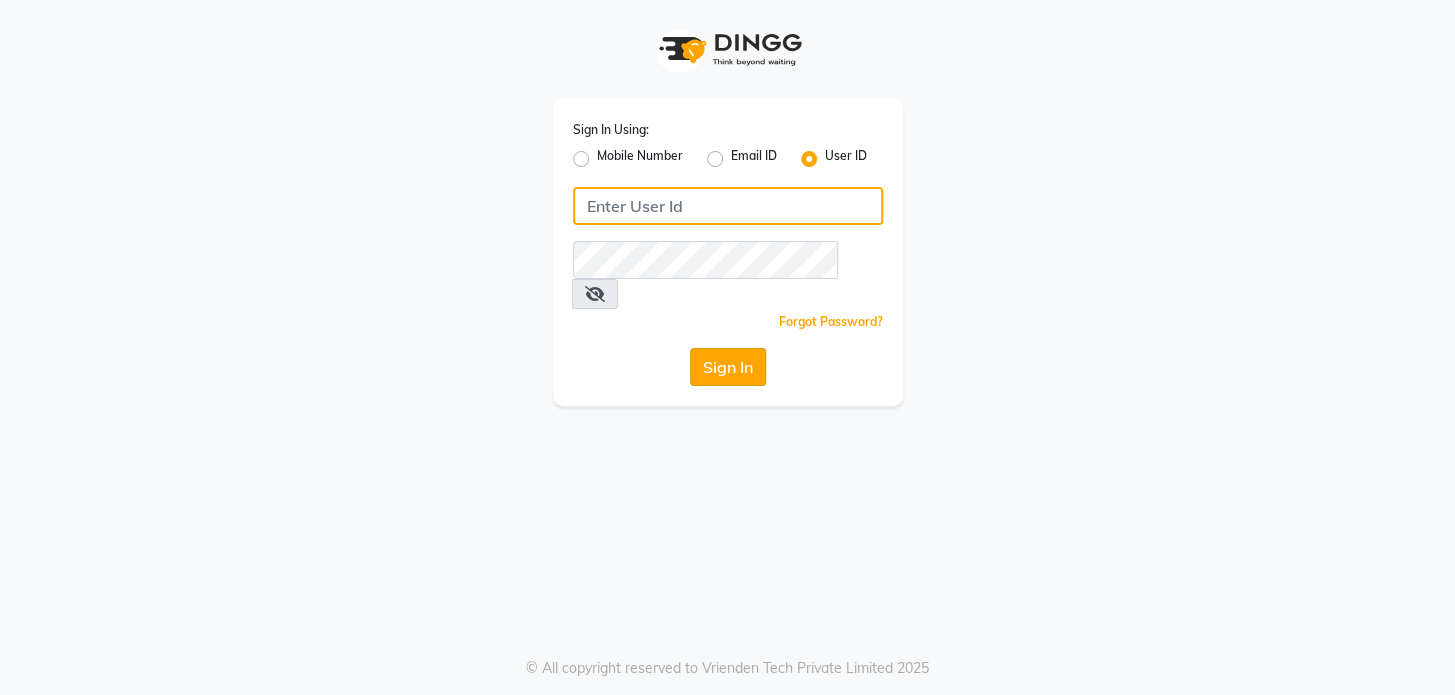 type on "ramya@123" 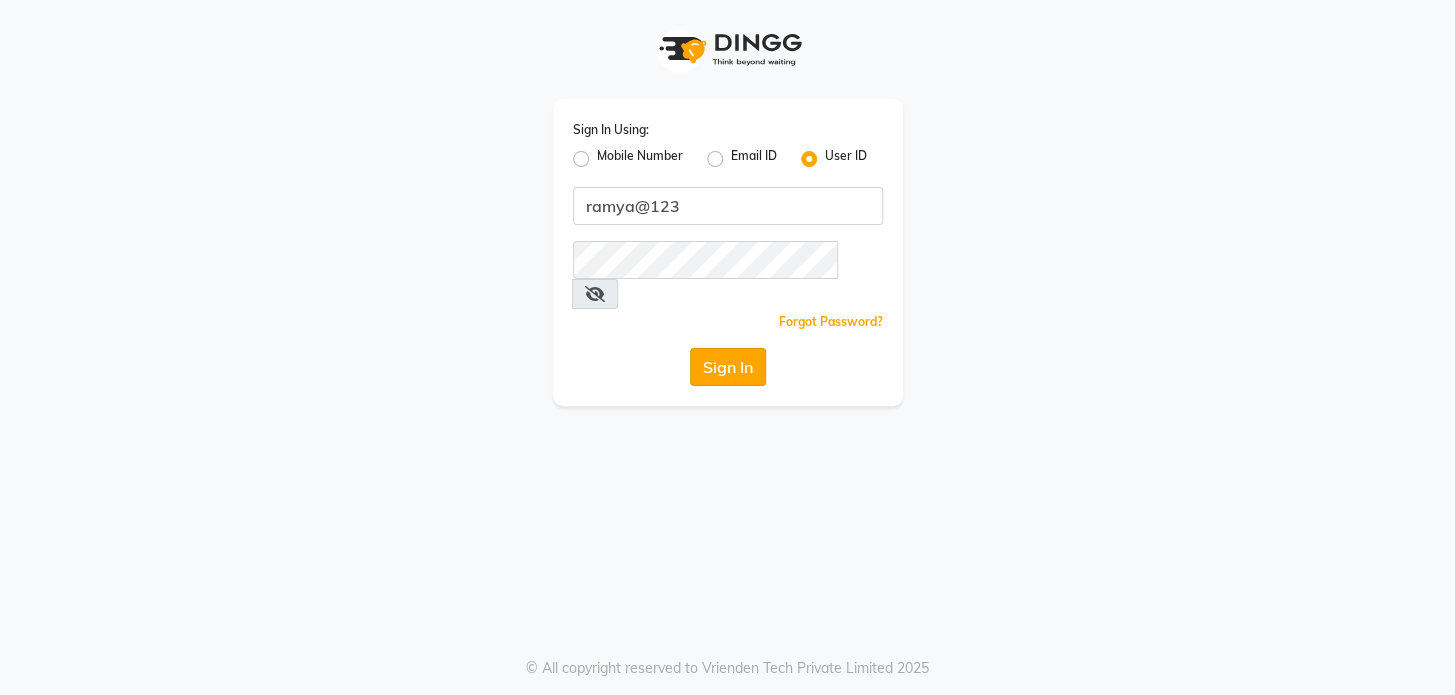 click on "Sign In" 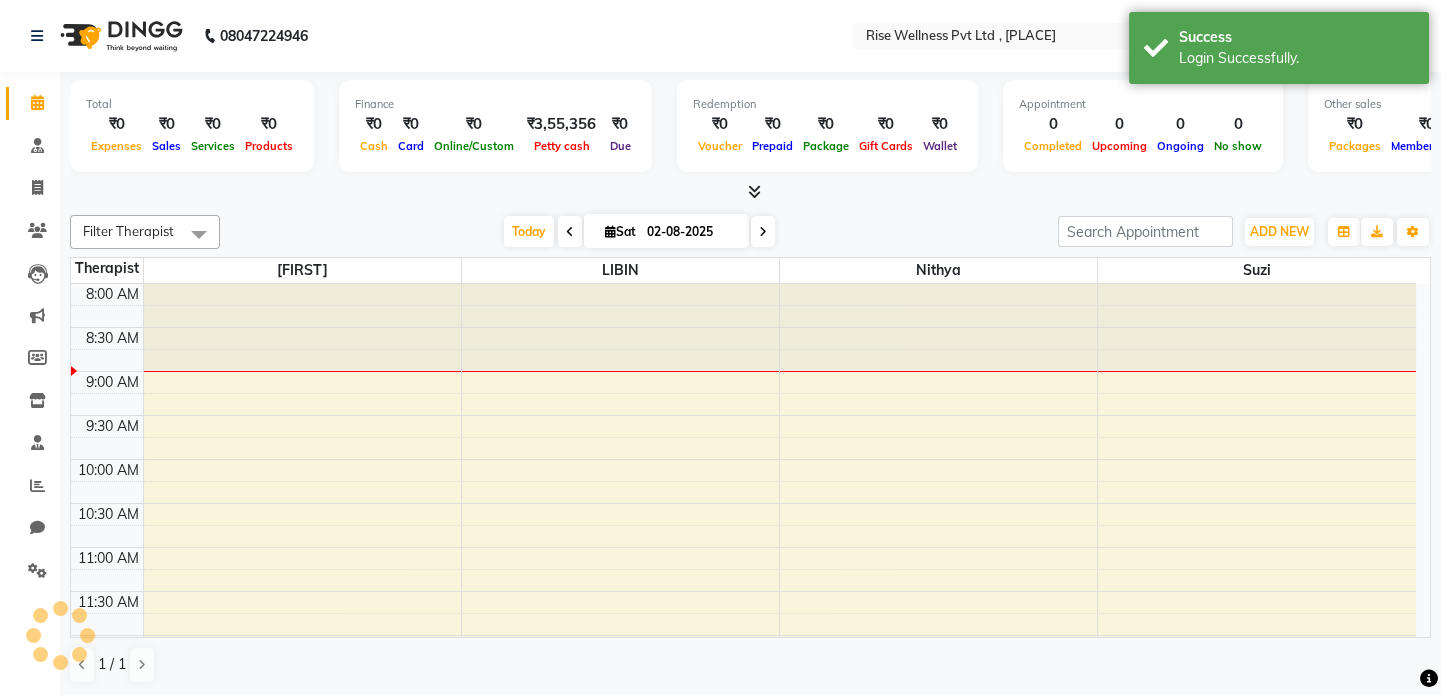 scroll, scrollTop: 0, scrollLeft: 0, axis: both 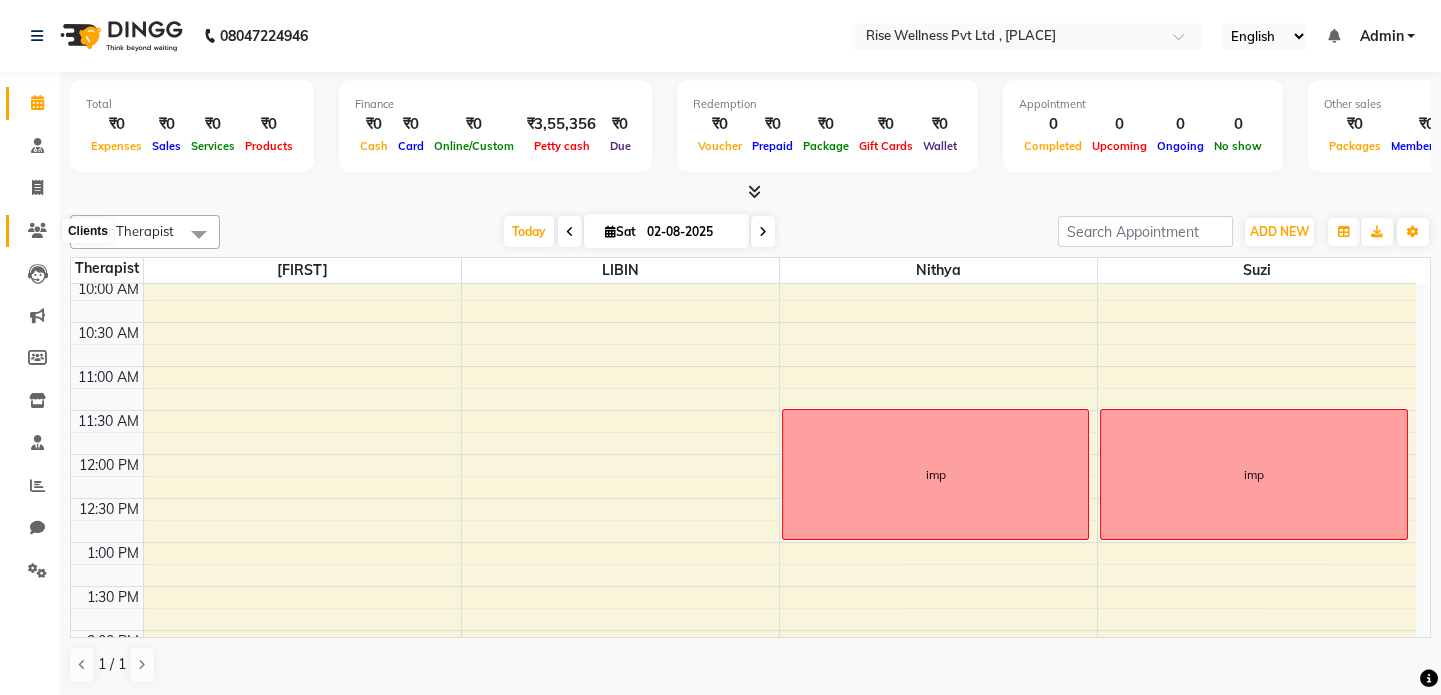 click 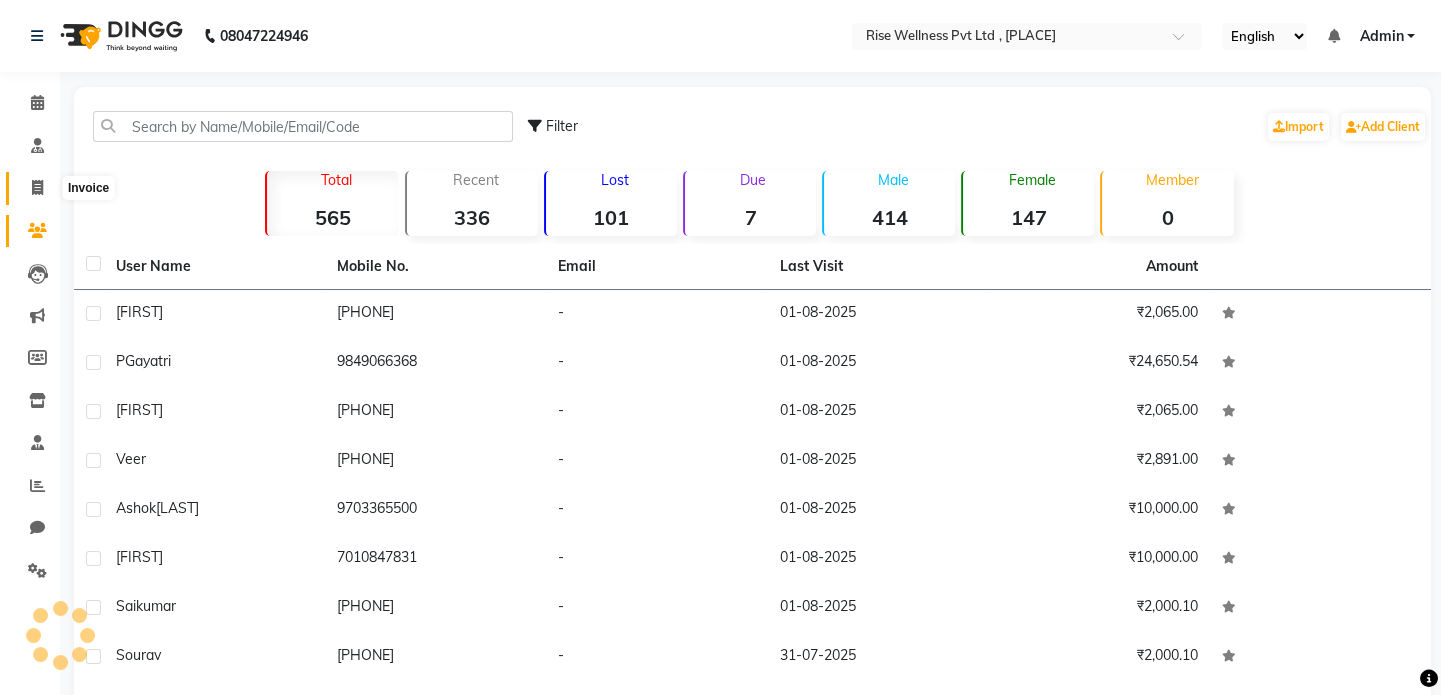 click 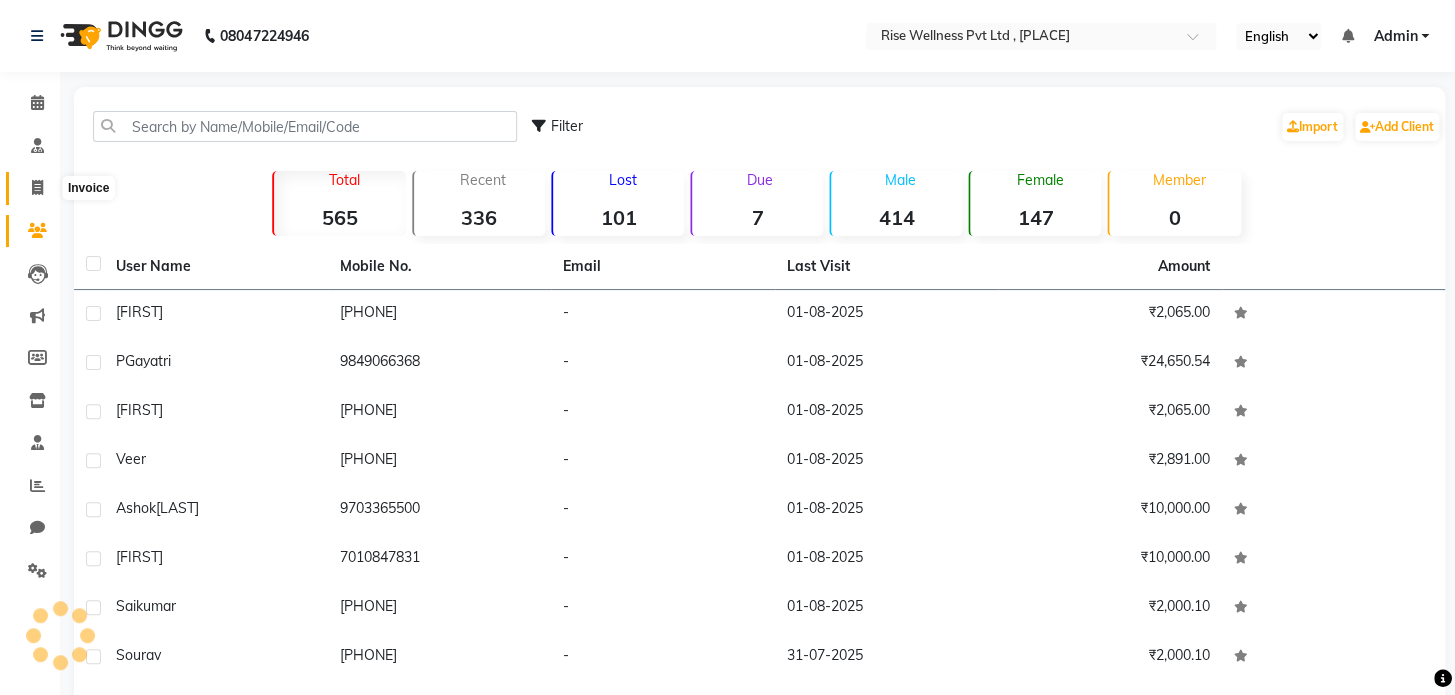 select on "7497" 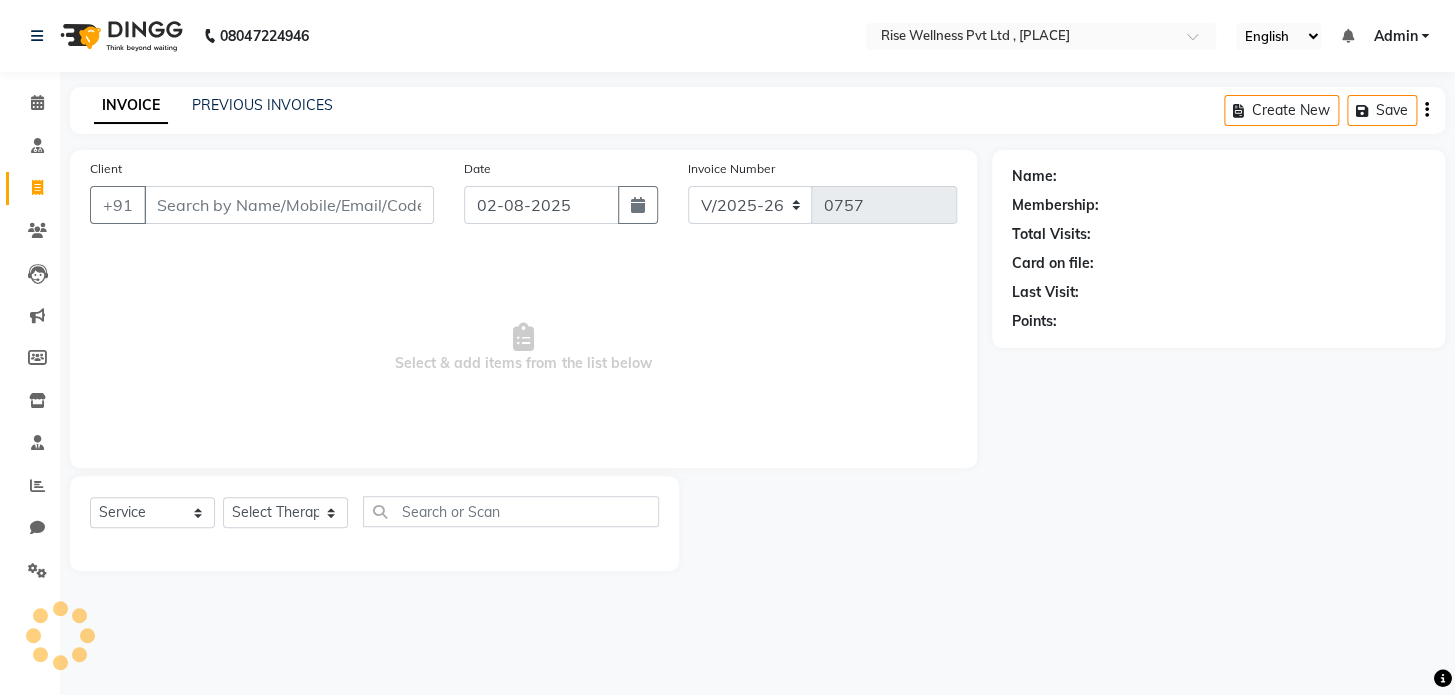 select on "V" 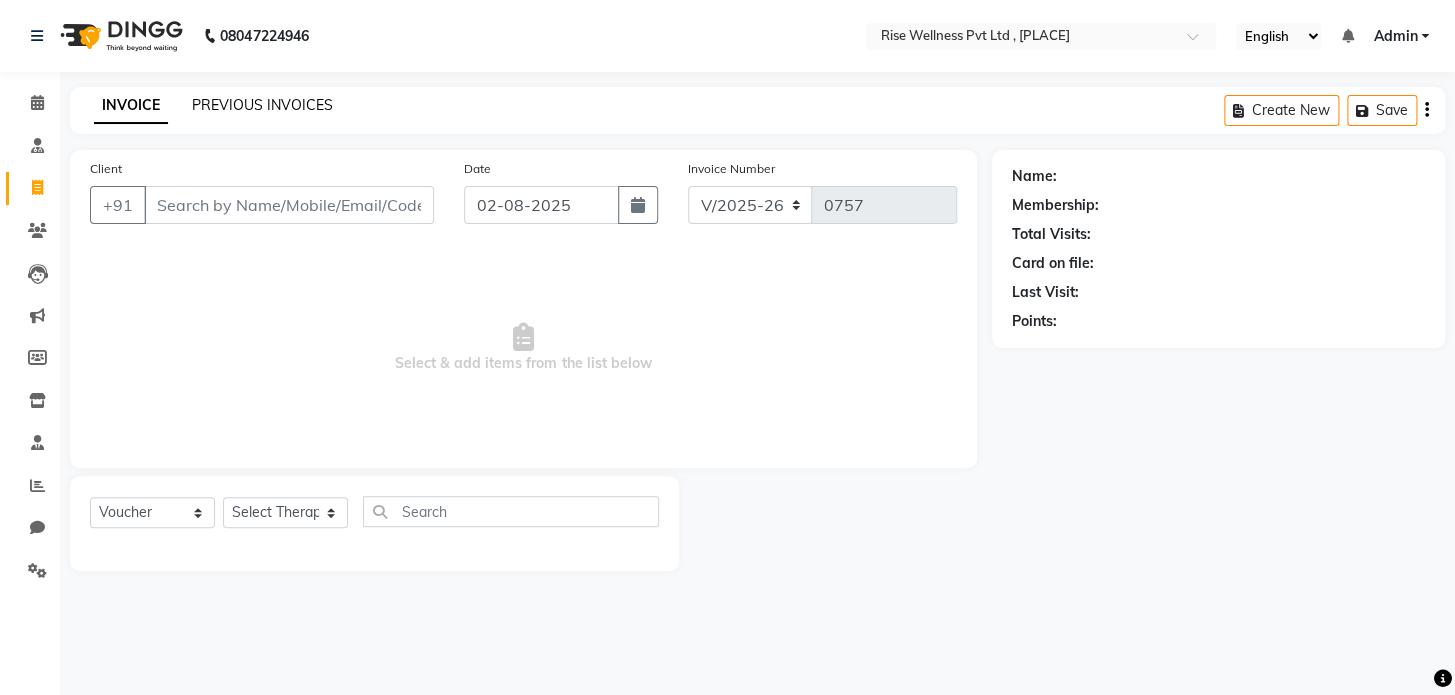 click on "PREVIOUS INVOICES" 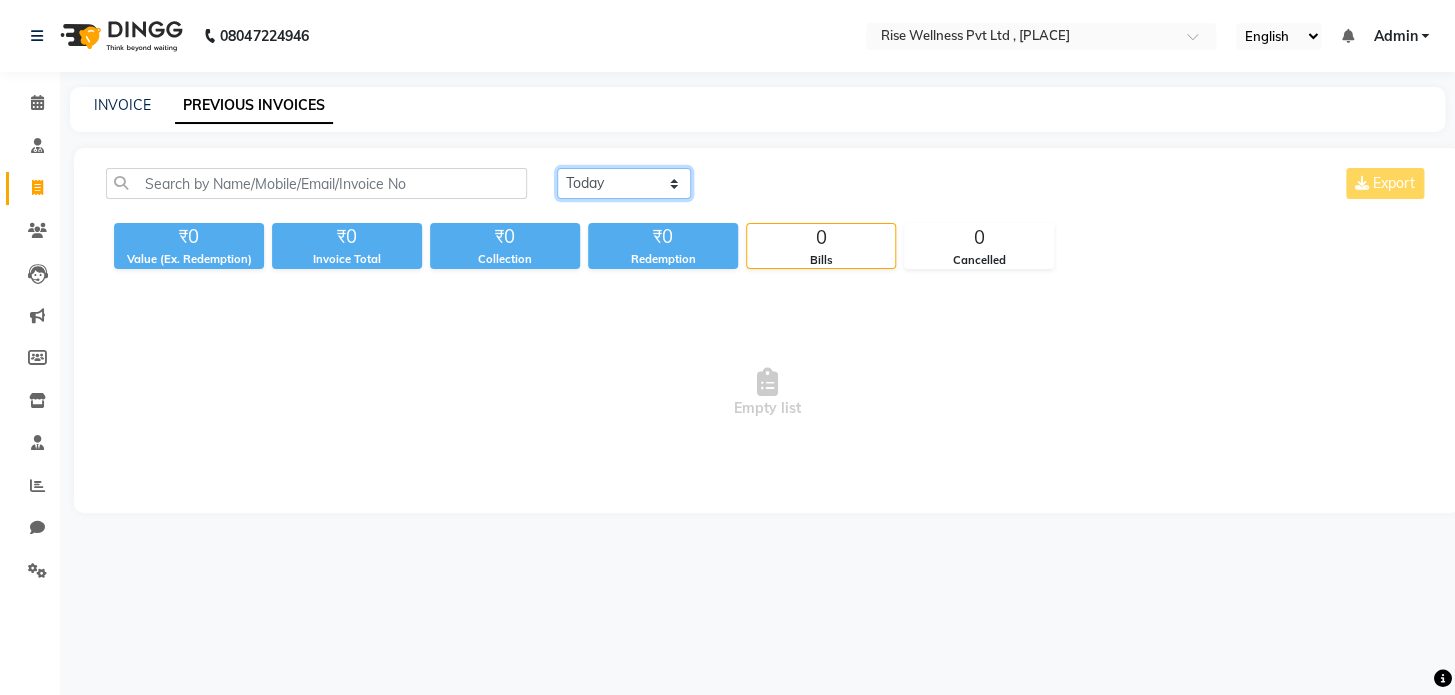 click on "Today Yesterday Custom Range" 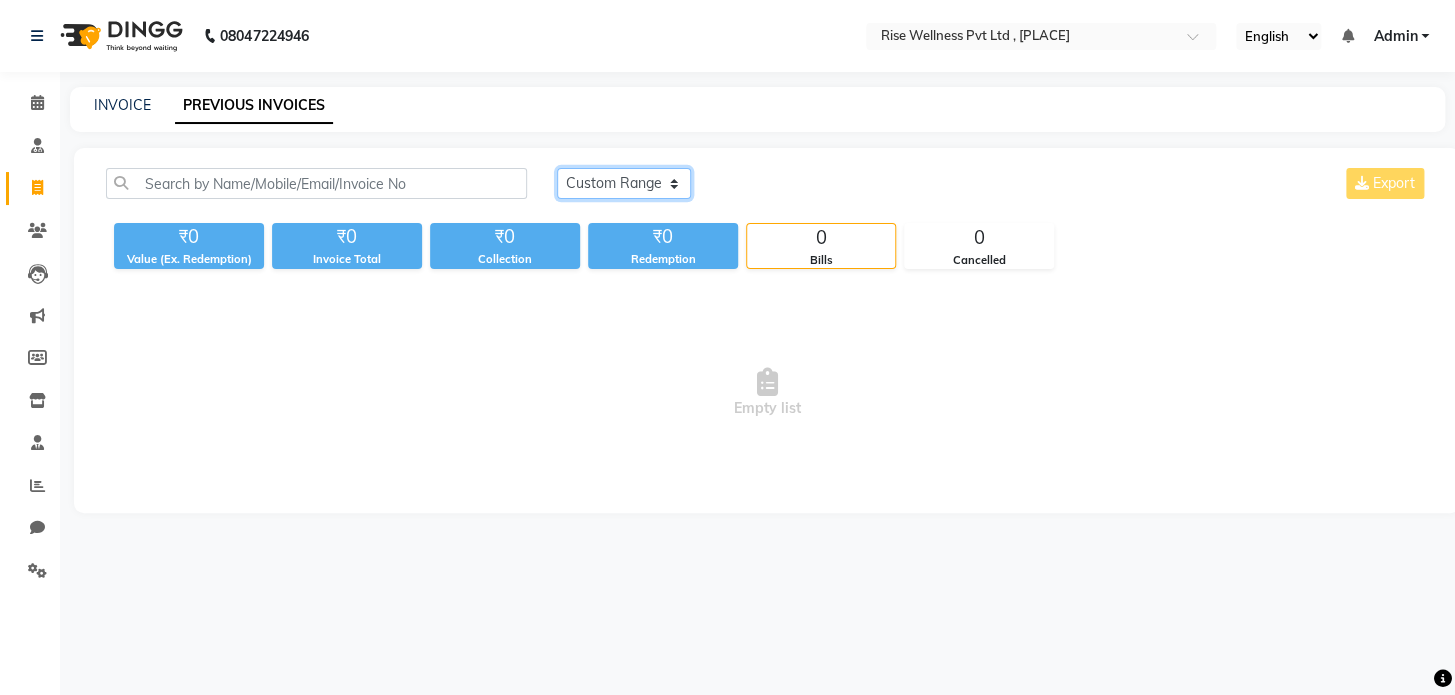 click on "Today Yesterday Custom Range" 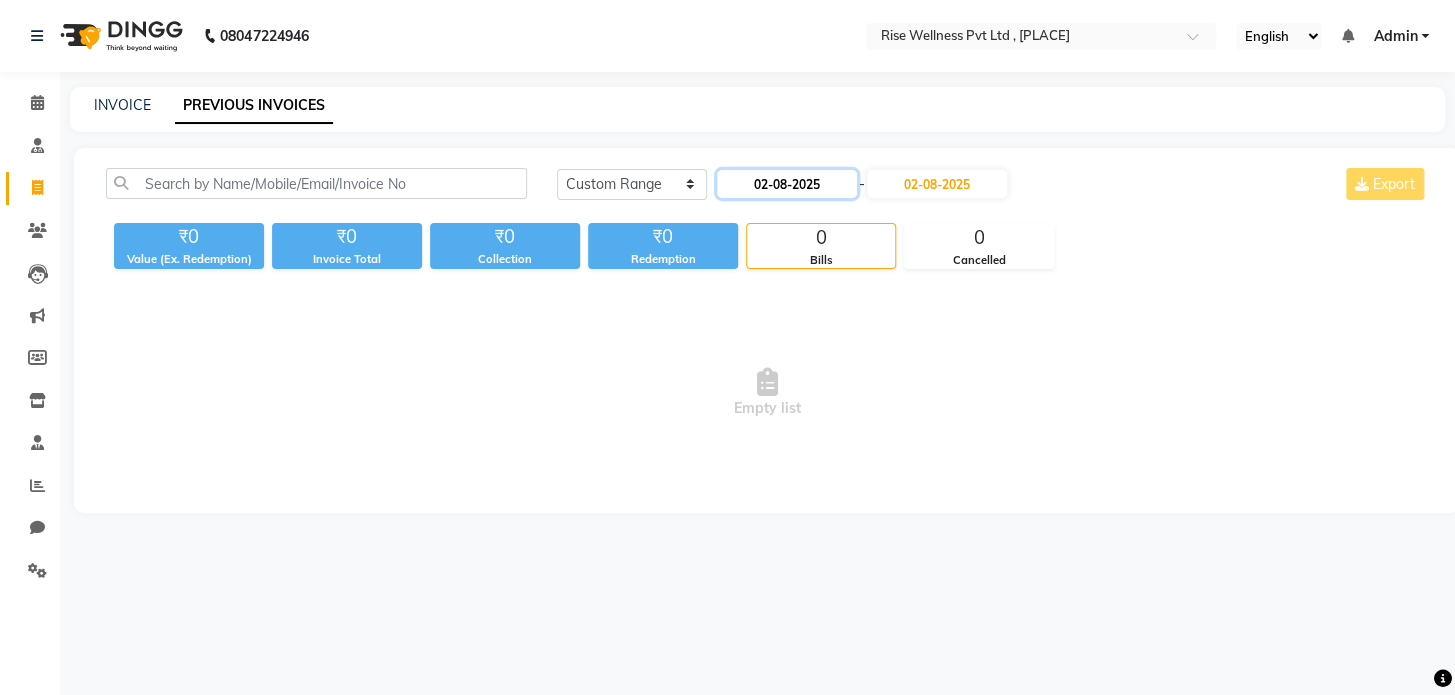 click on "02-08-2025" 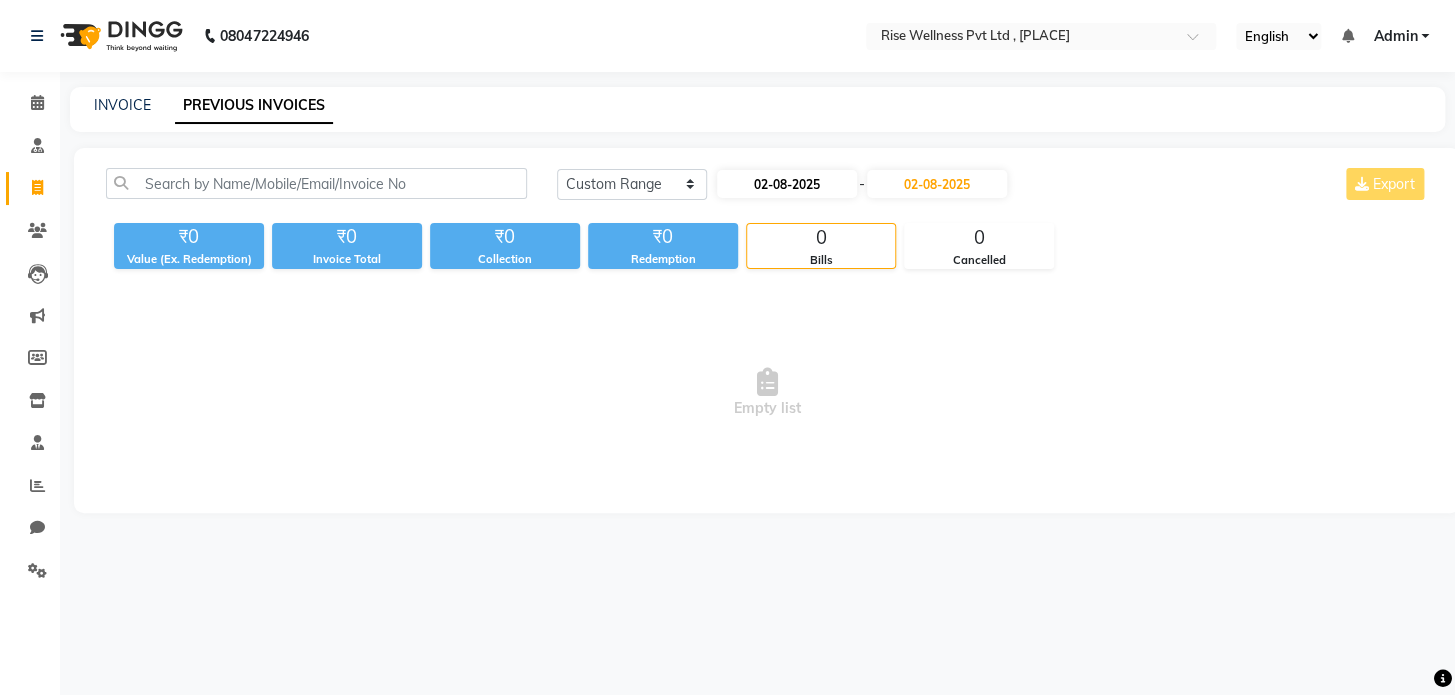 select on "8" 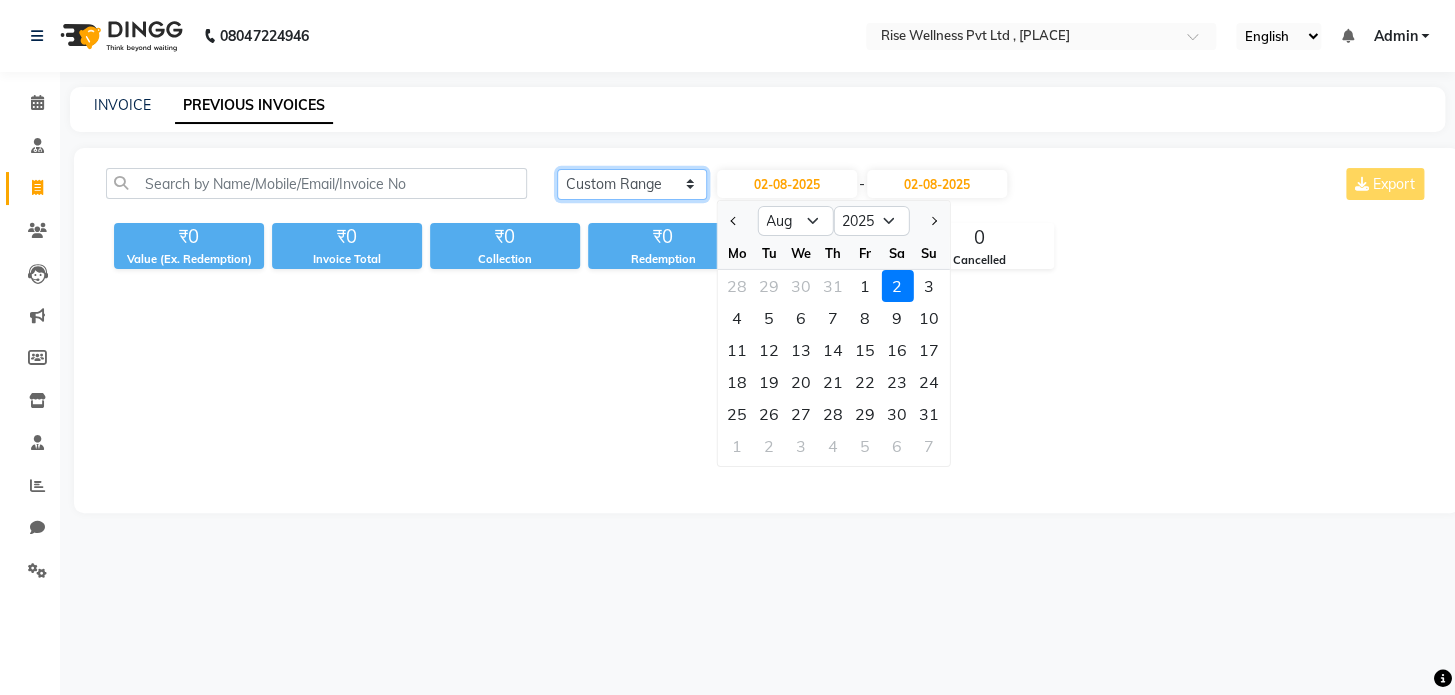 click on "Today Yesterday Custom Range" 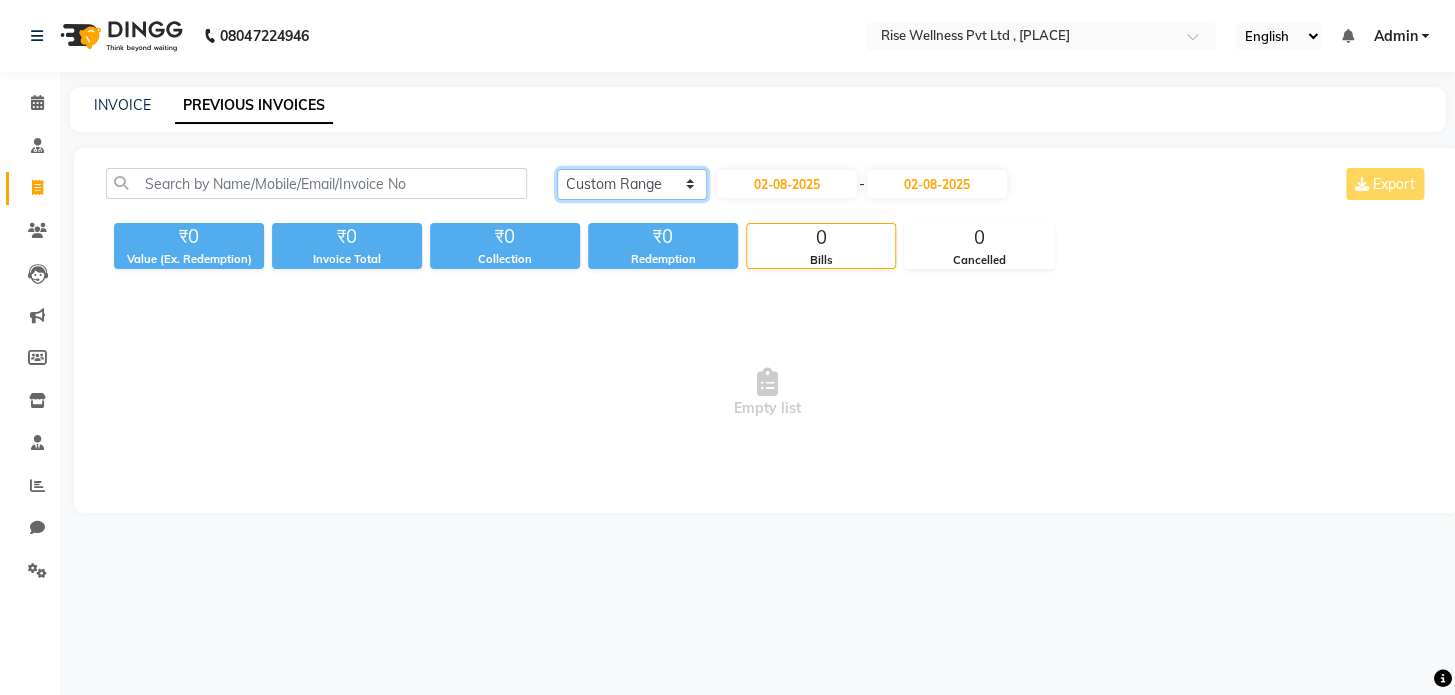 click on "Today Yesterday Custom Range" 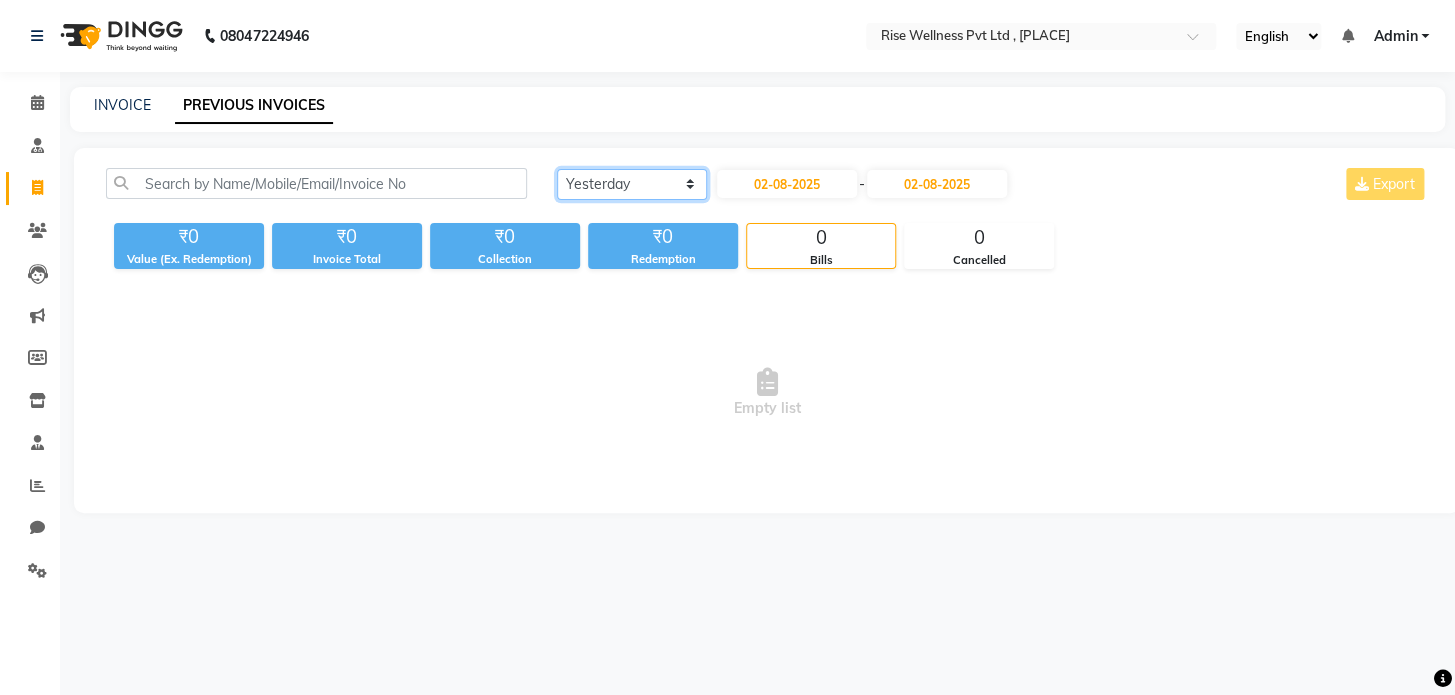 click on "Today Yesterday Custom Range" 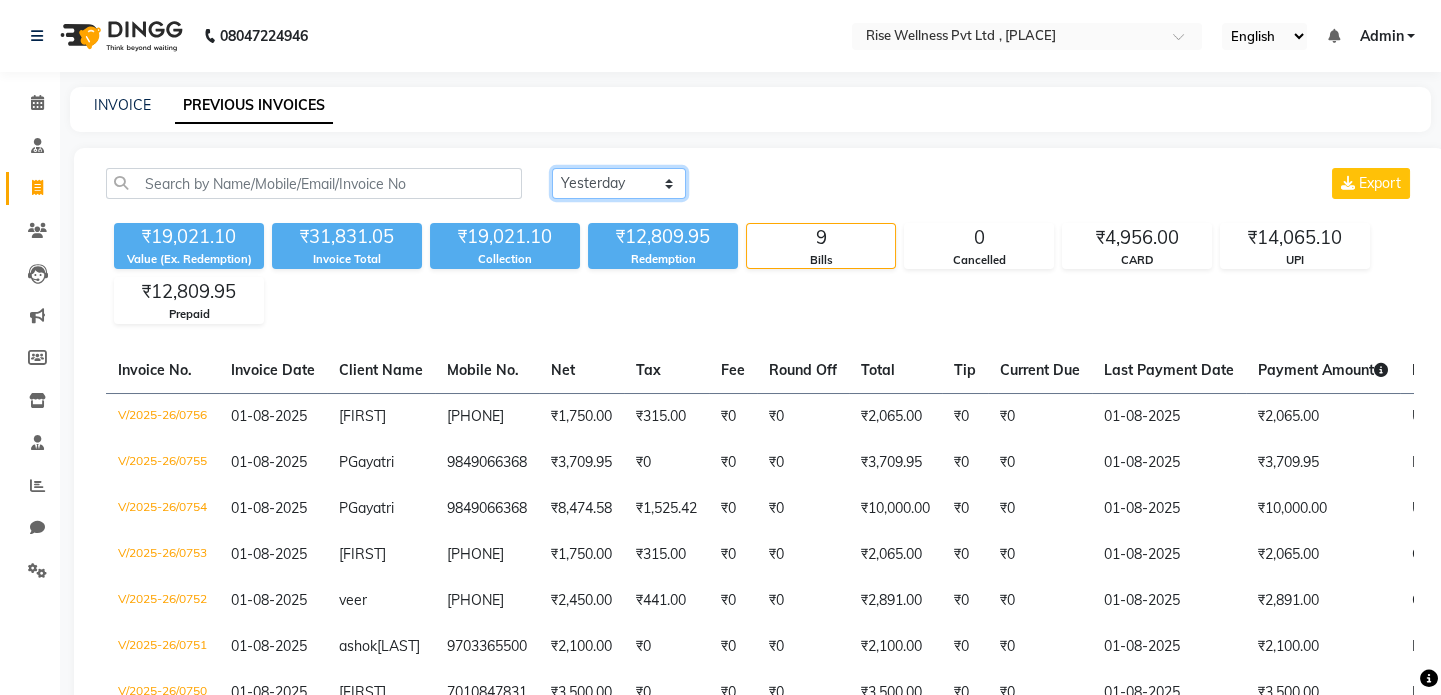 click on "Today Yesterday Custom Range" 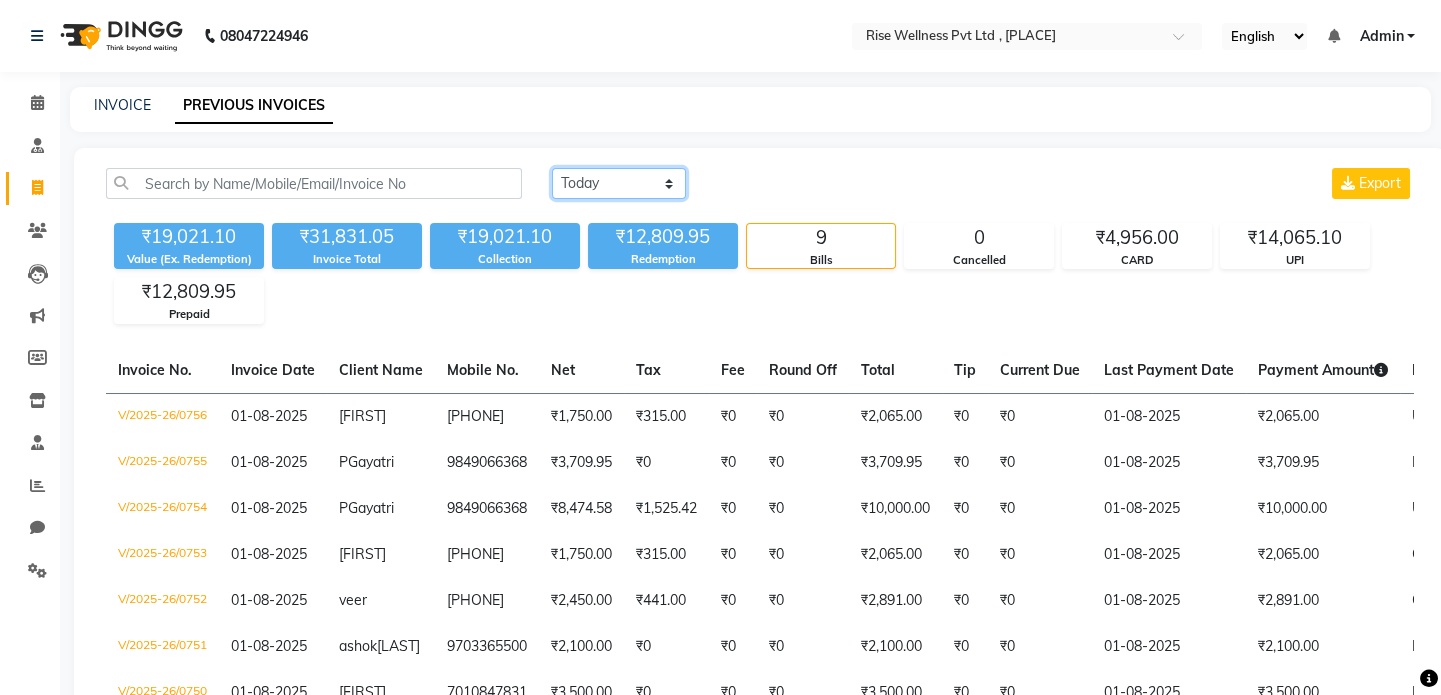 click on "Today Yesterday Custom Range" 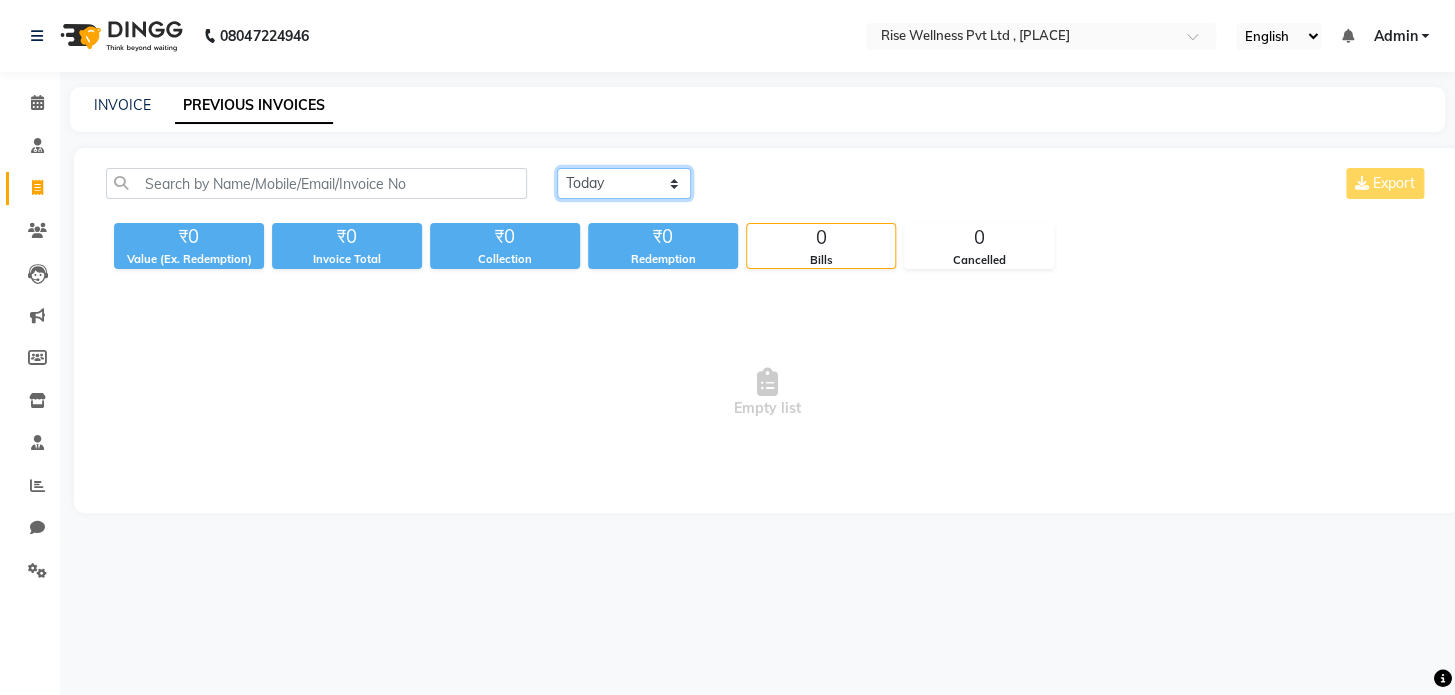click on "Today Yesterday Custom Range" 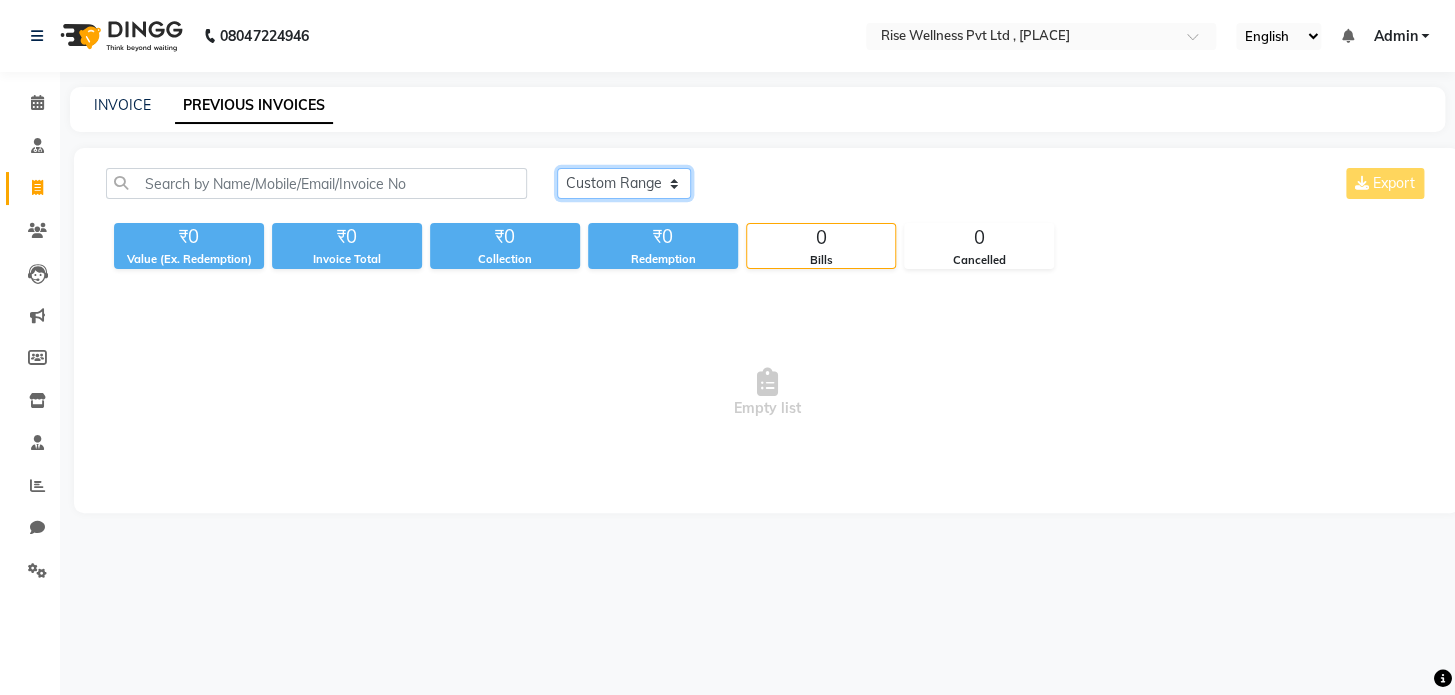 click on "Today Yesterday Custom Range" 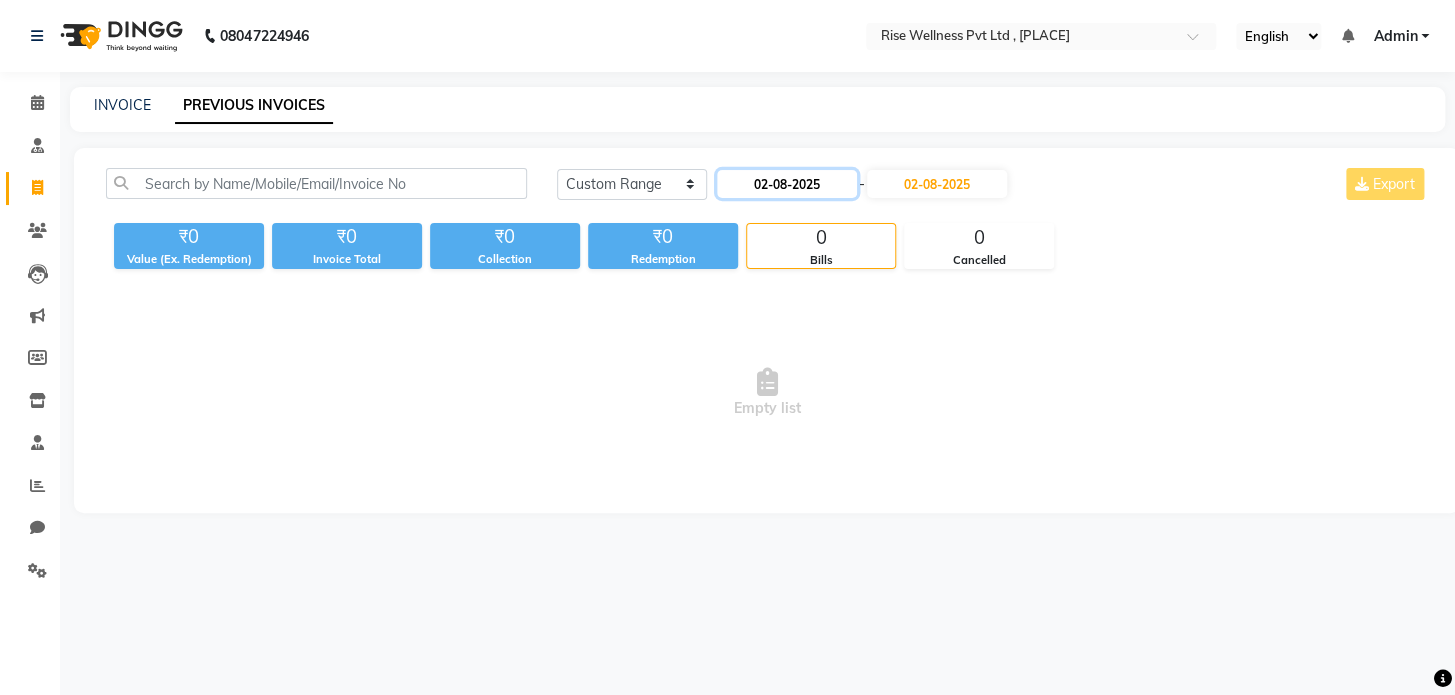 click on "02-08-2025" 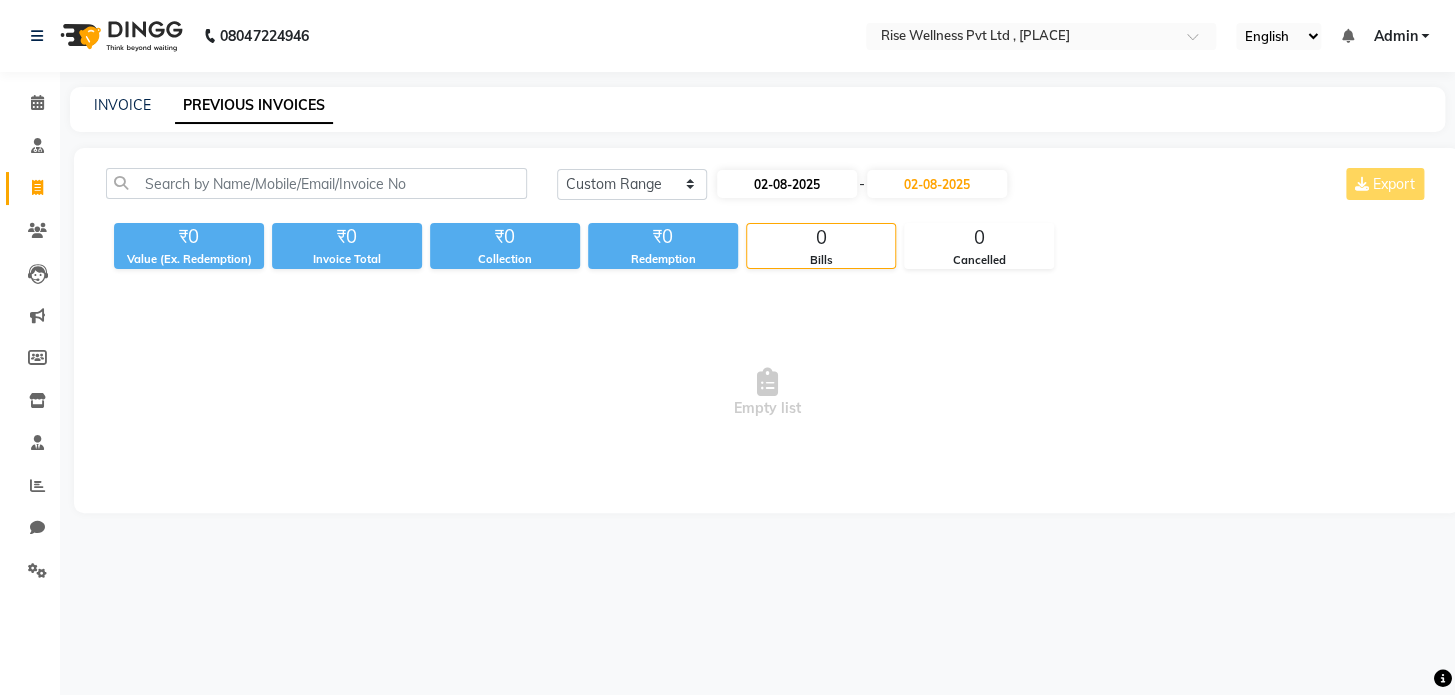 select on "8" 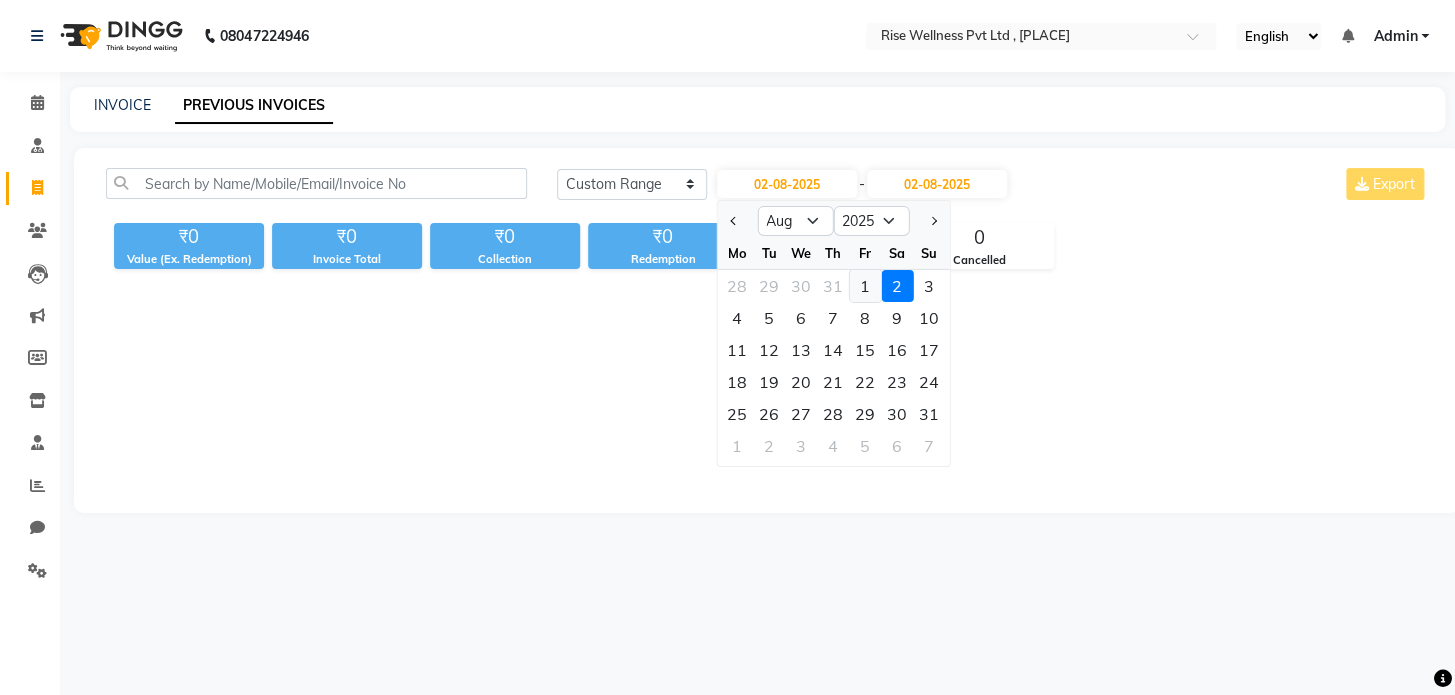 click on "1" 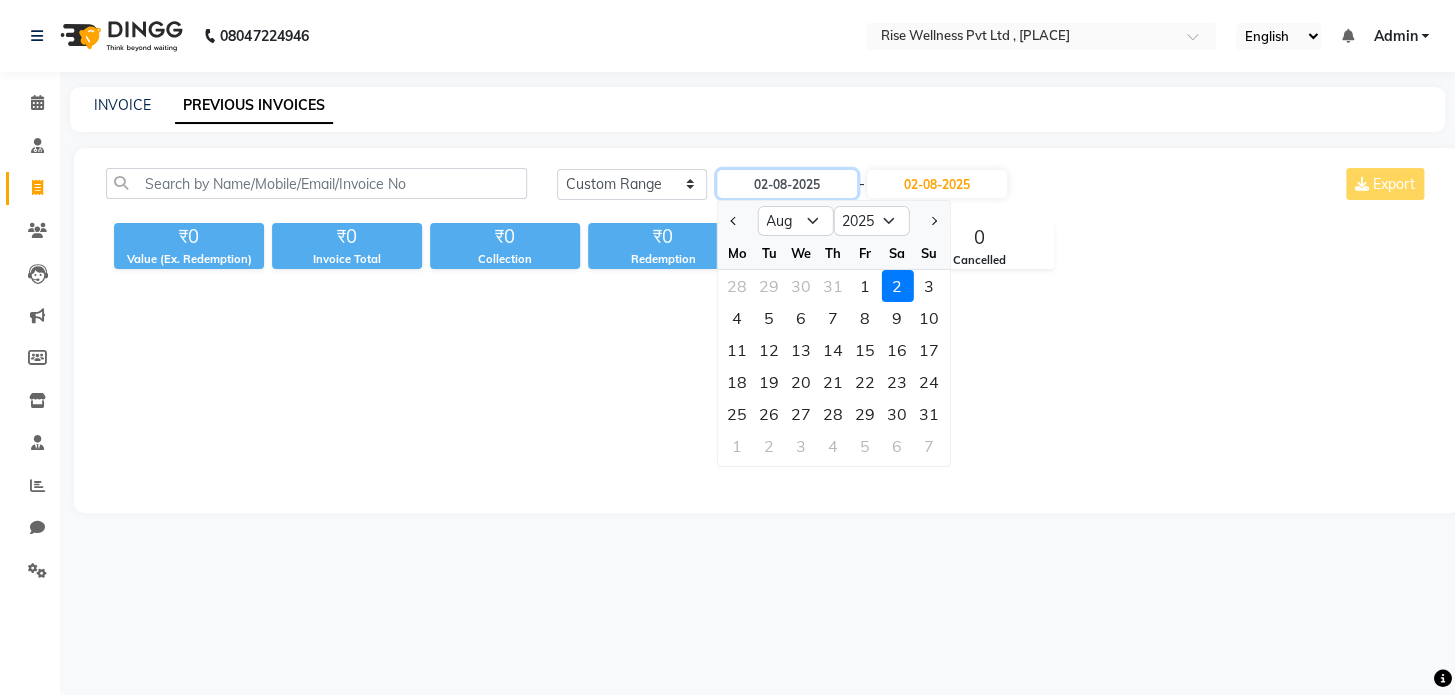 type on "01-08-2025" 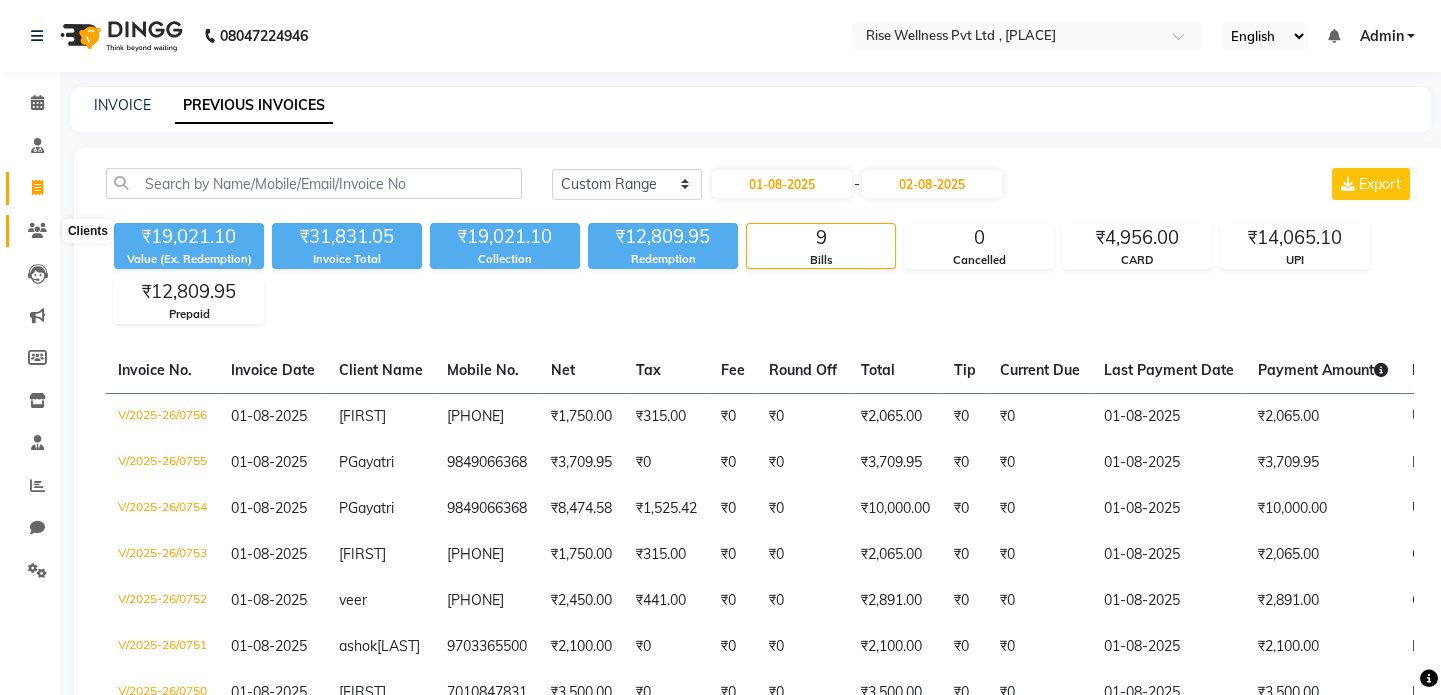 click 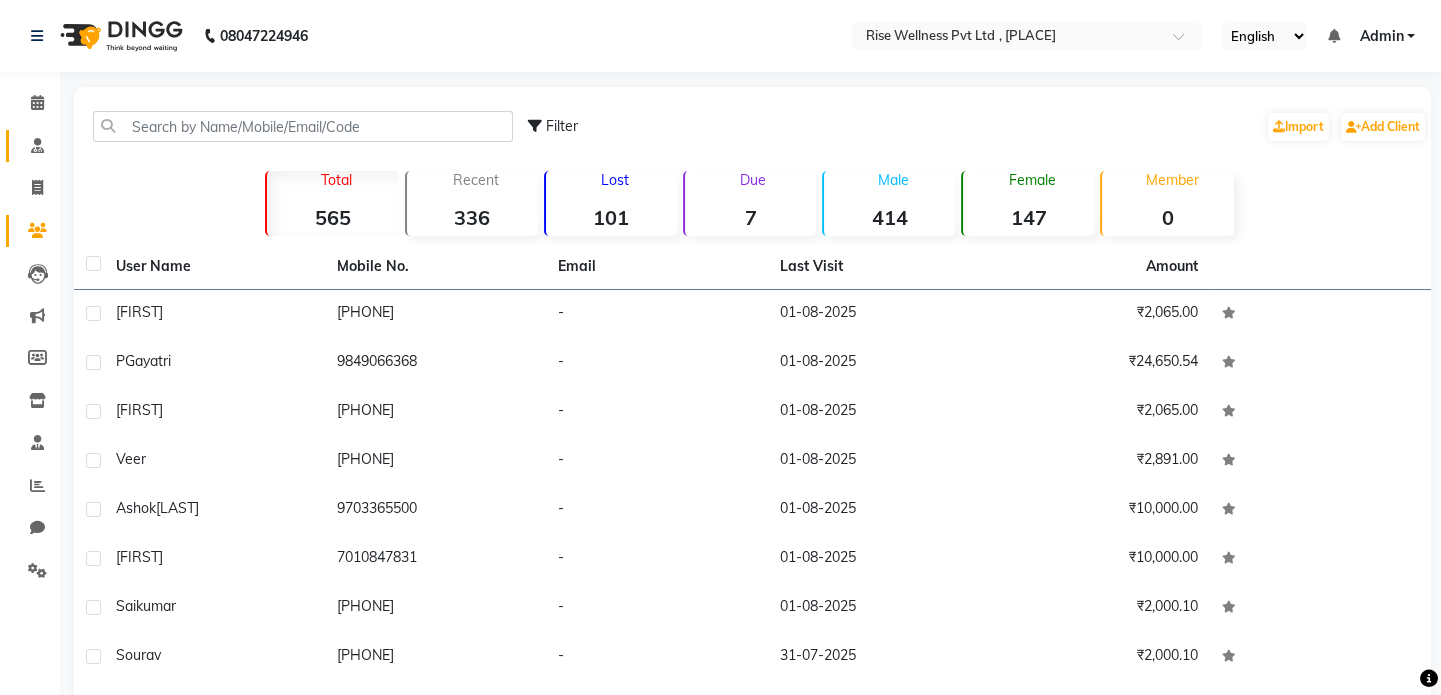 click on "Consultation" 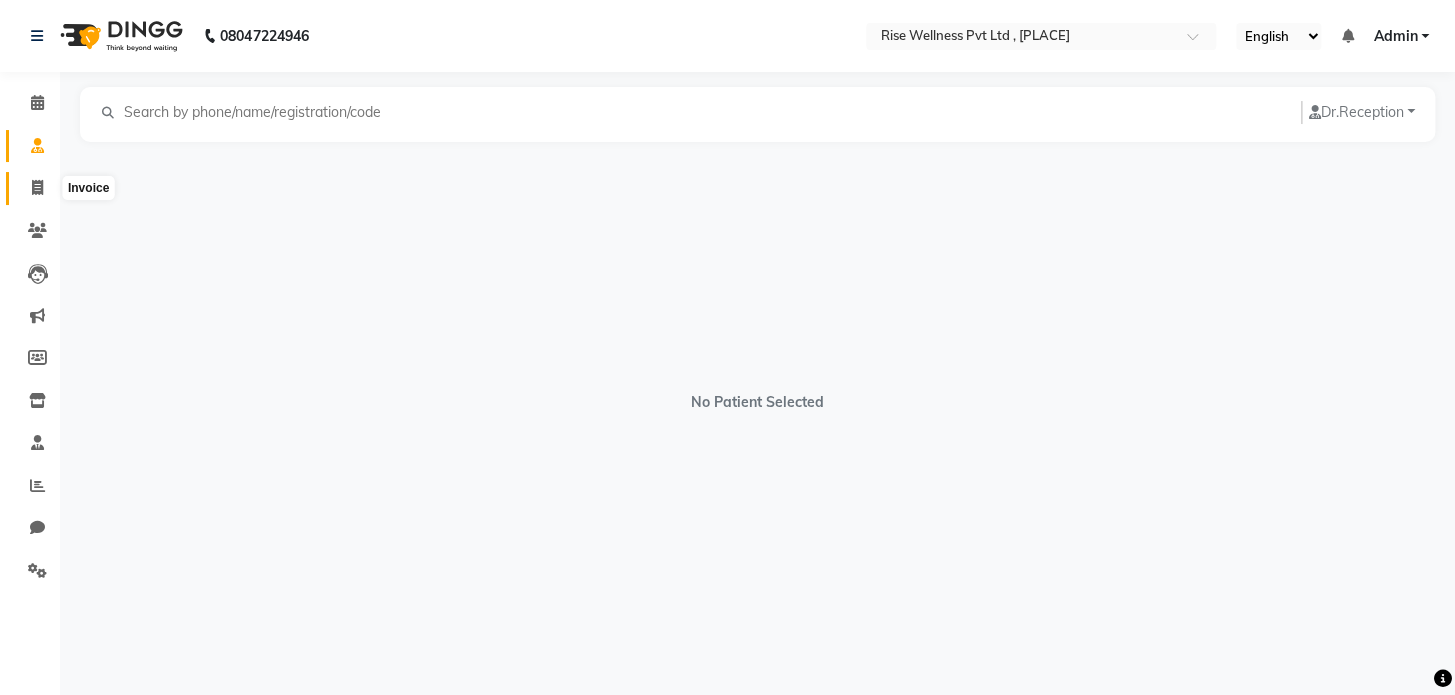 click 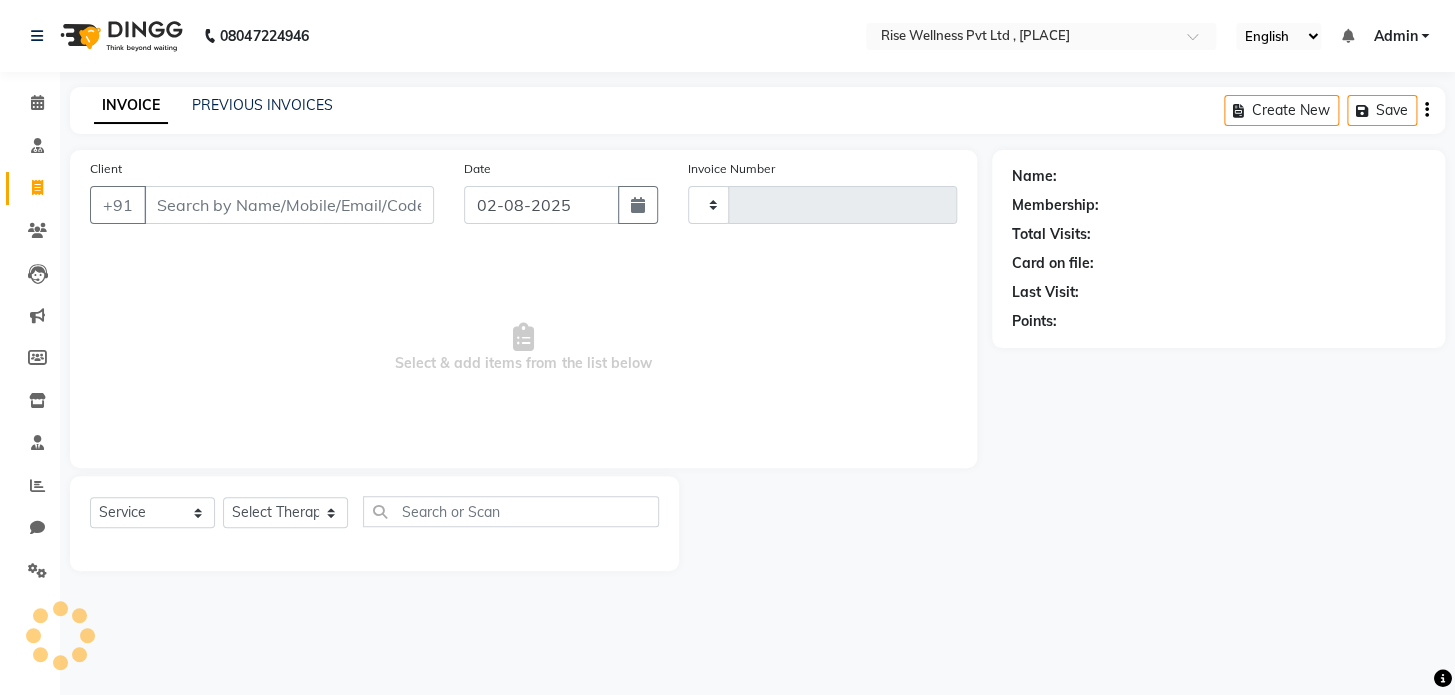type on "0757" 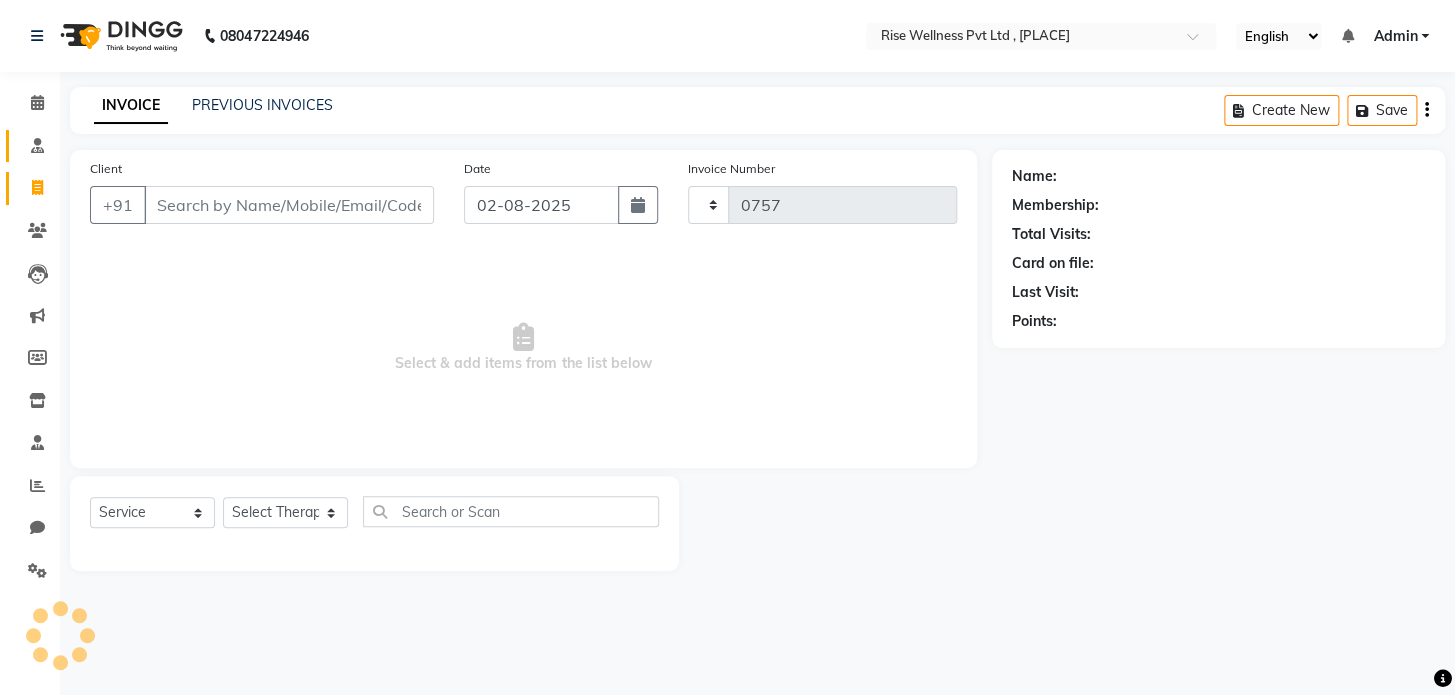 select on "7497" 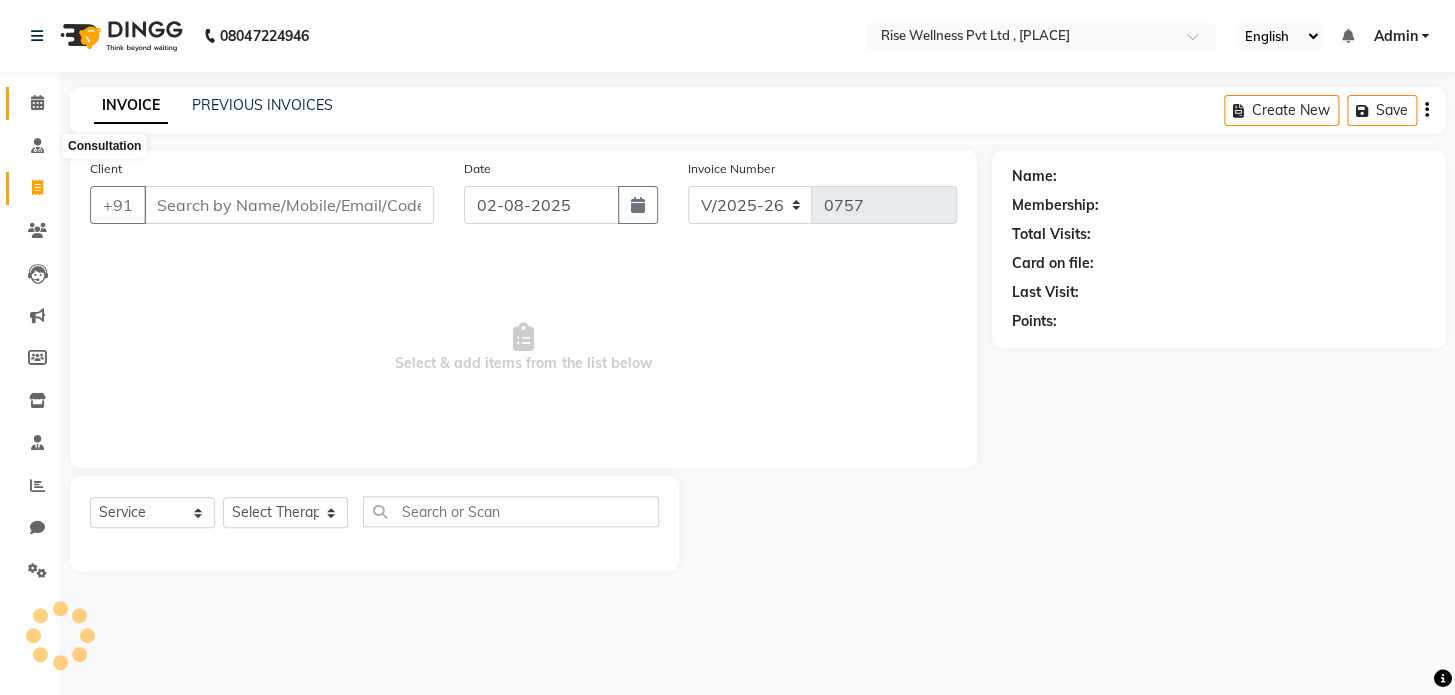 select on "V" 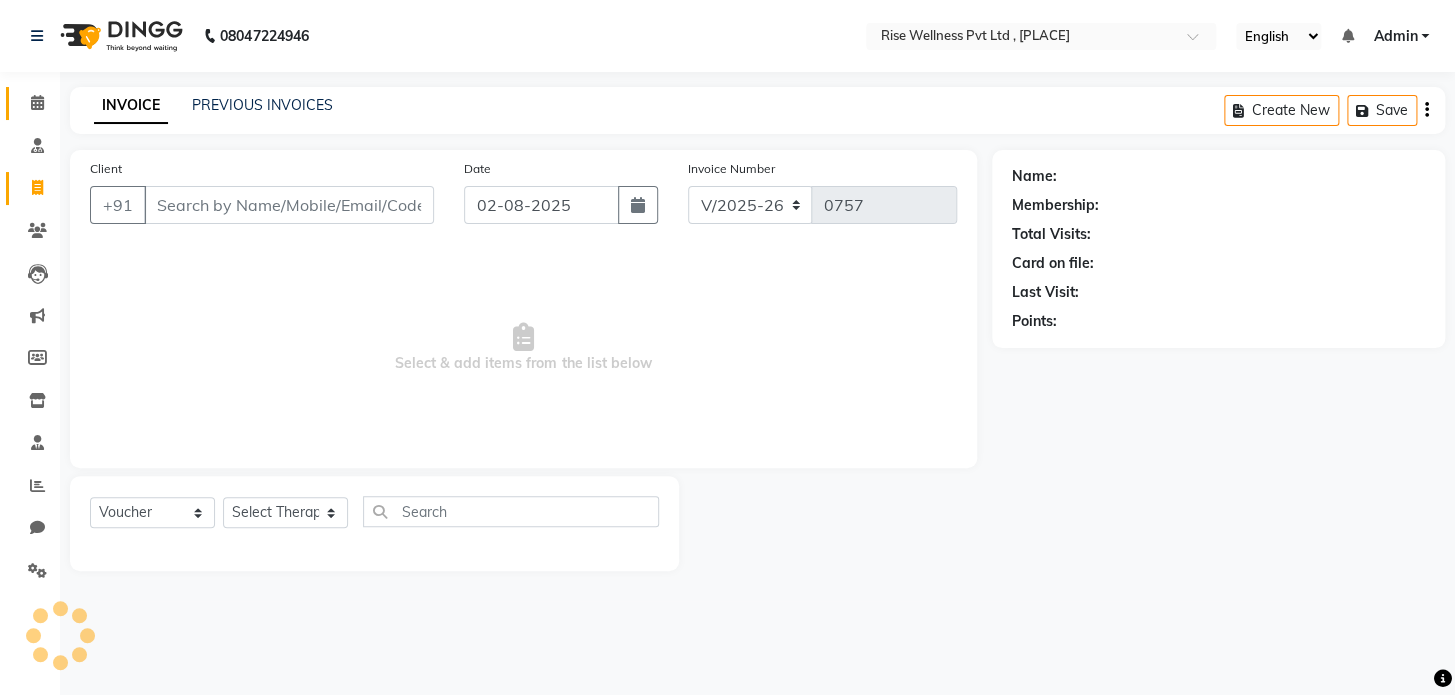 click on "Calendar" 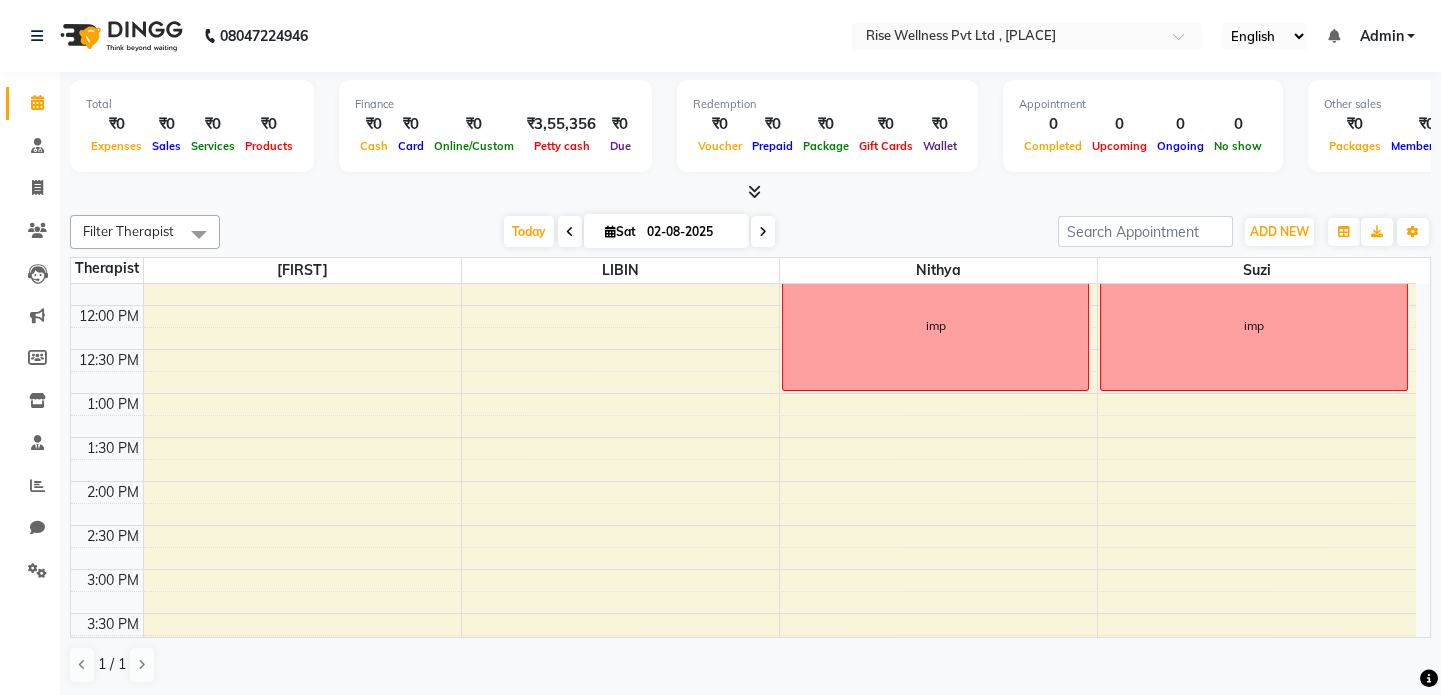 scroll, scrollTop: 0, scrollLeft: 0, axis: both 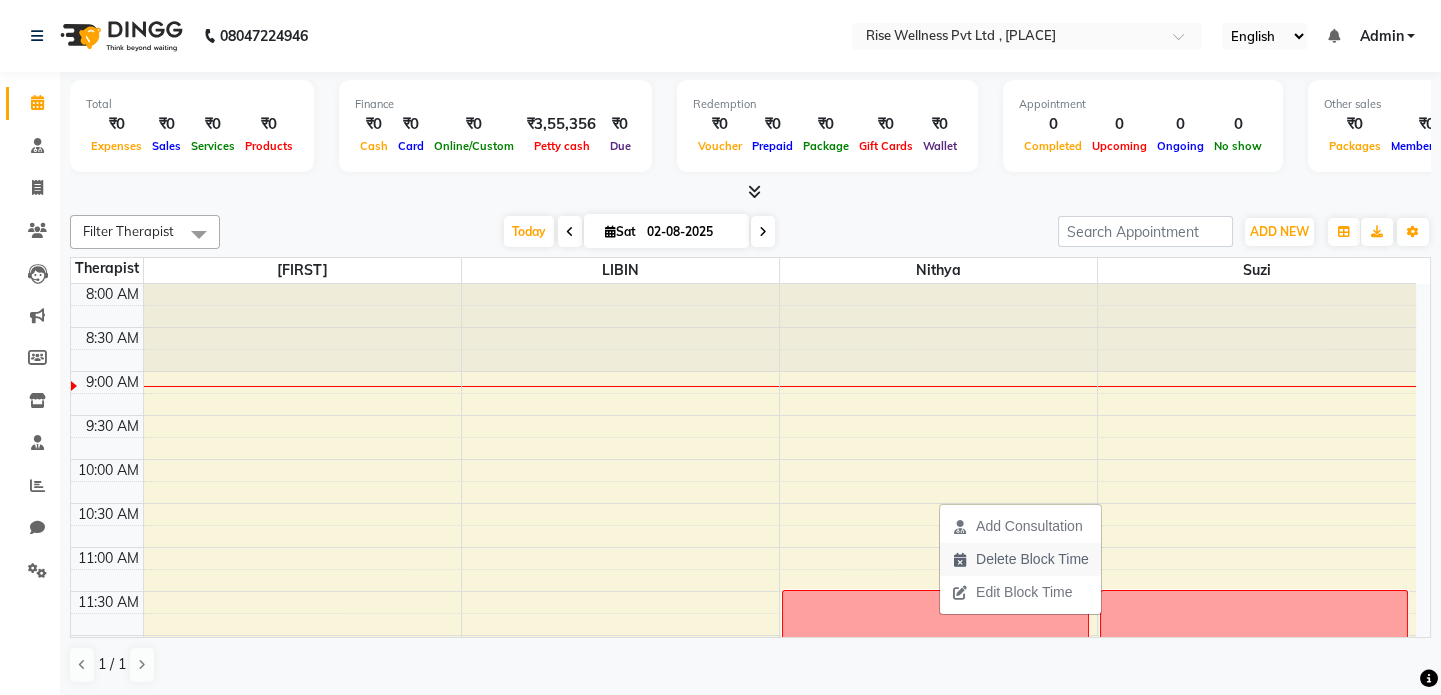 click on "Delete Block Time" at bounding box center [1032, 559] 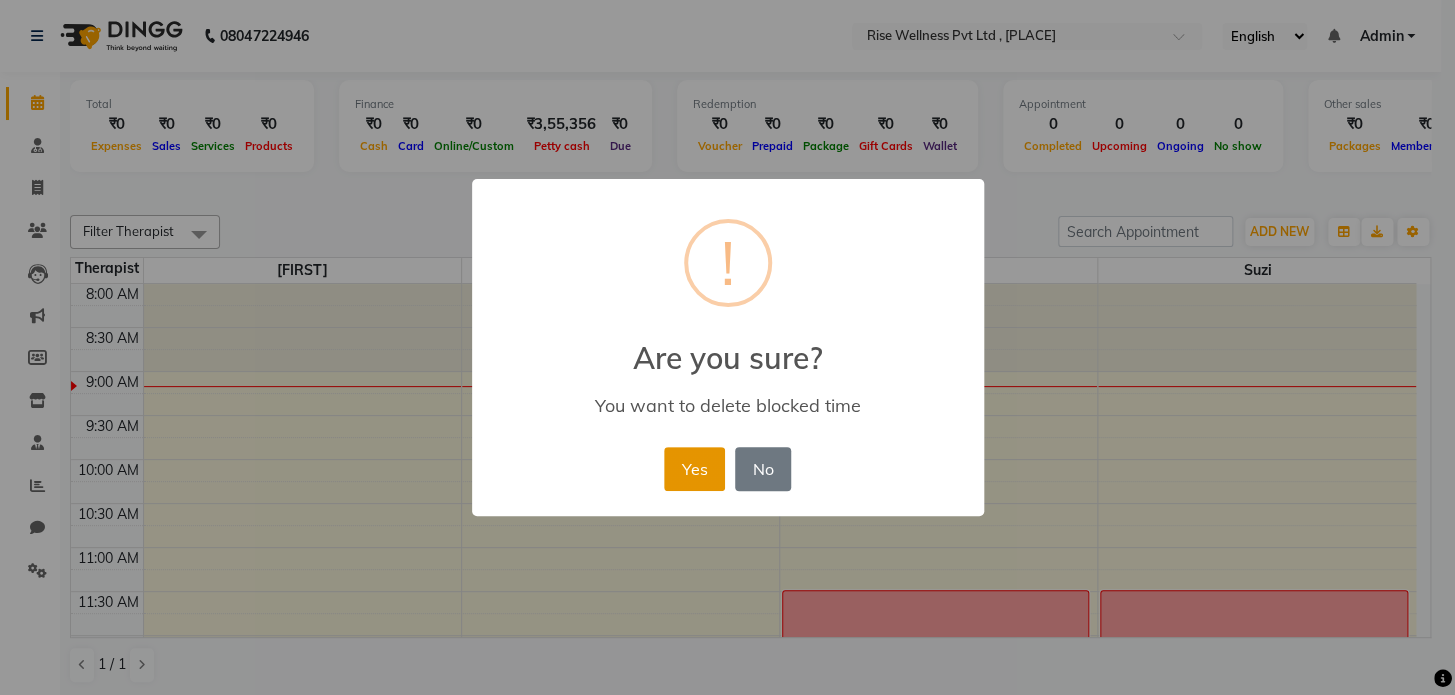 click on "Yes" at bounding box center [694, 469] 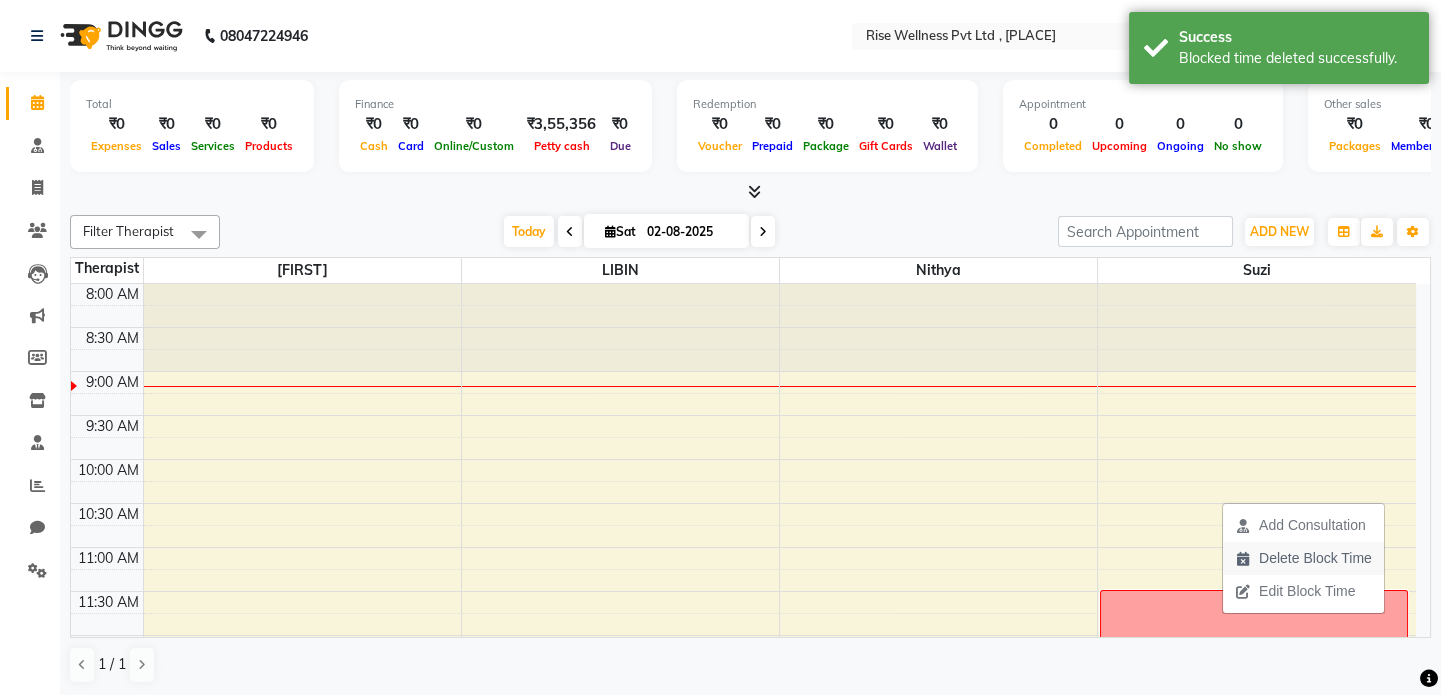 click on "Delete Block Time" at bounding box center (1303, 558) 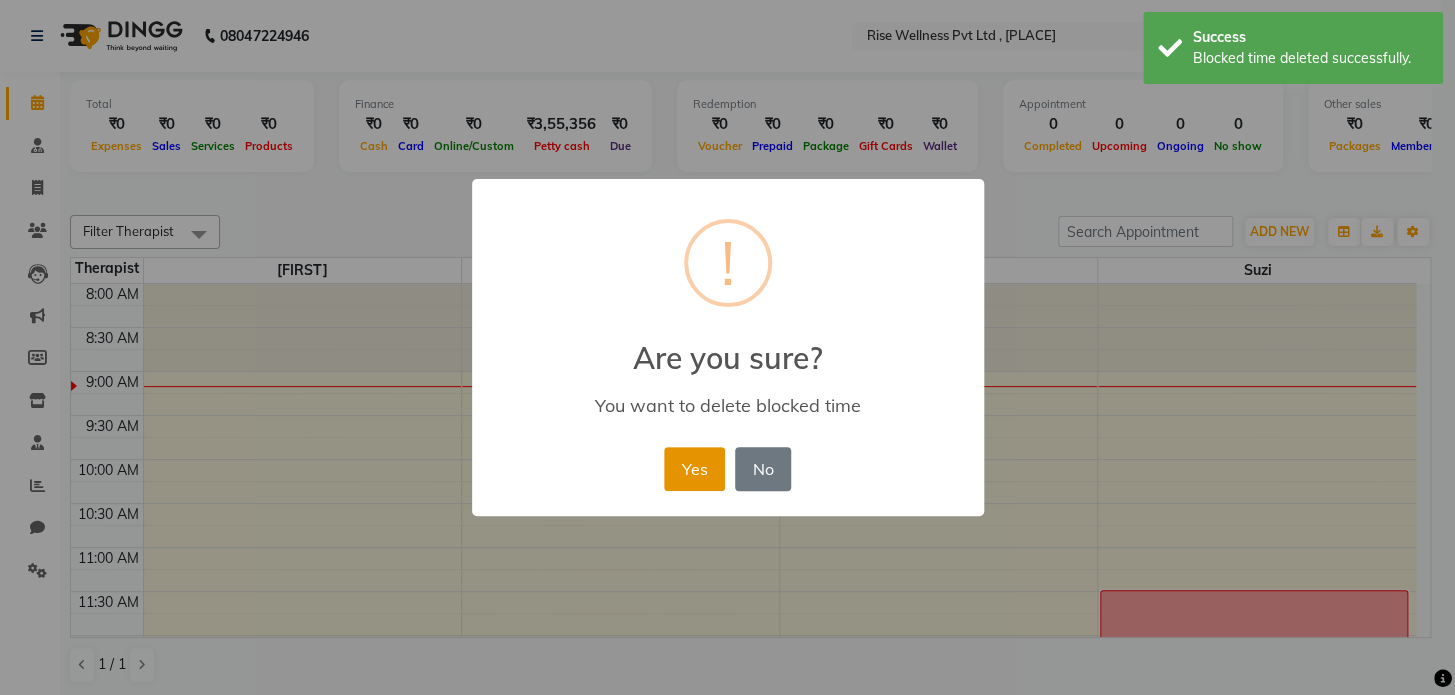 click on "Yes" at bounding box center [694, 469] 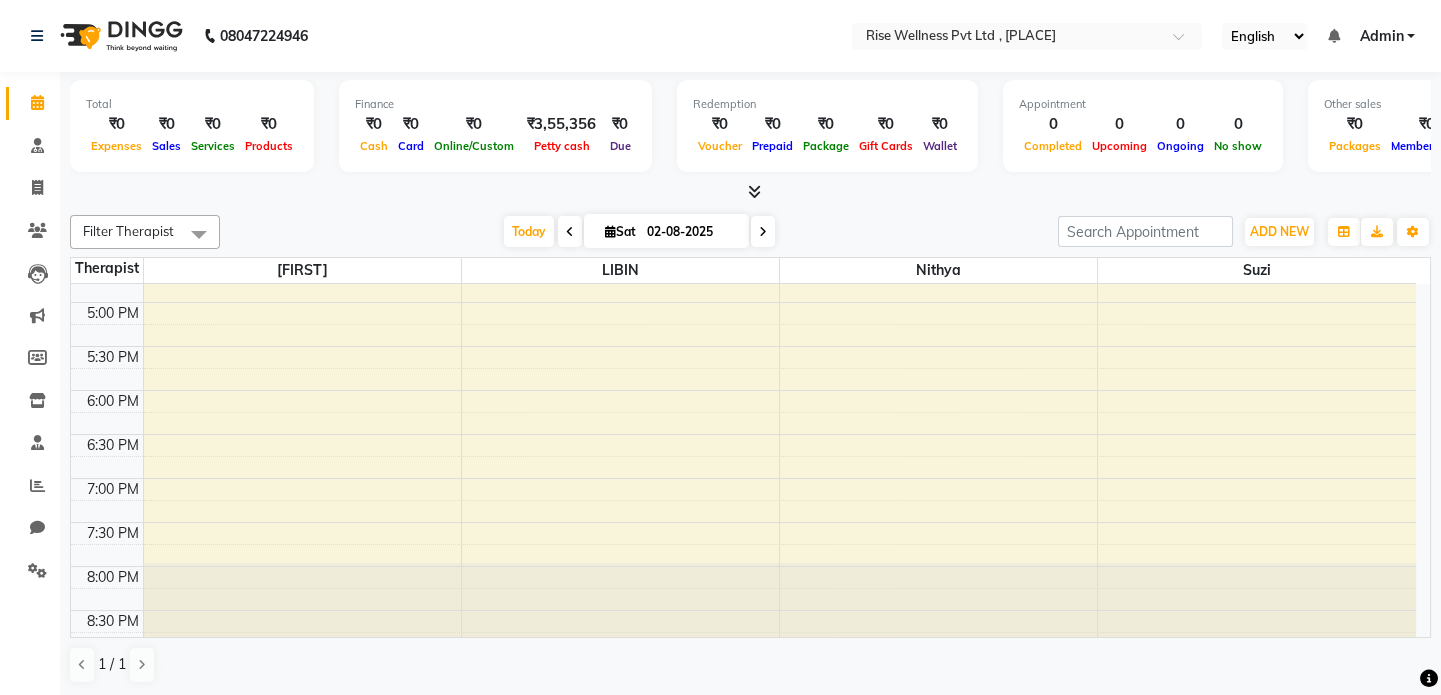 scroll, scrollTop: 785, scrollLeft: 0, axis: vertical 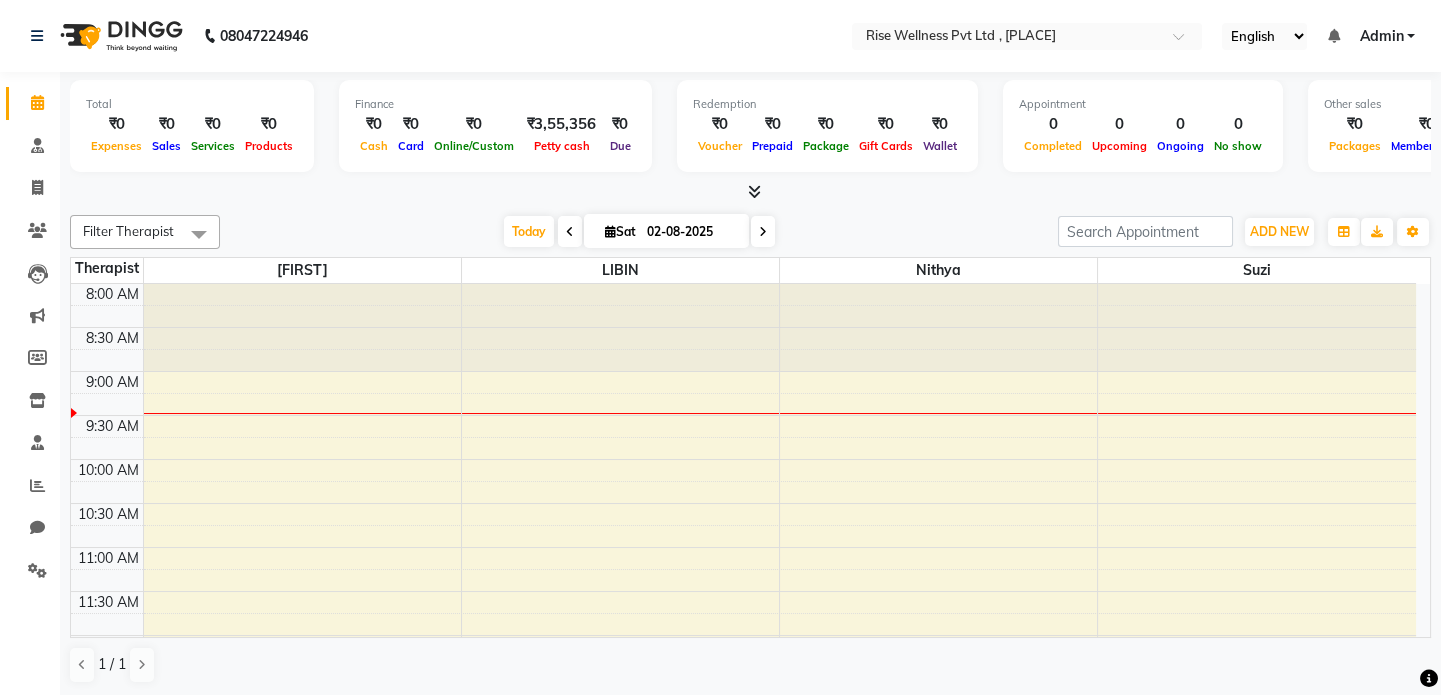 click at bounding box center [570, 231] 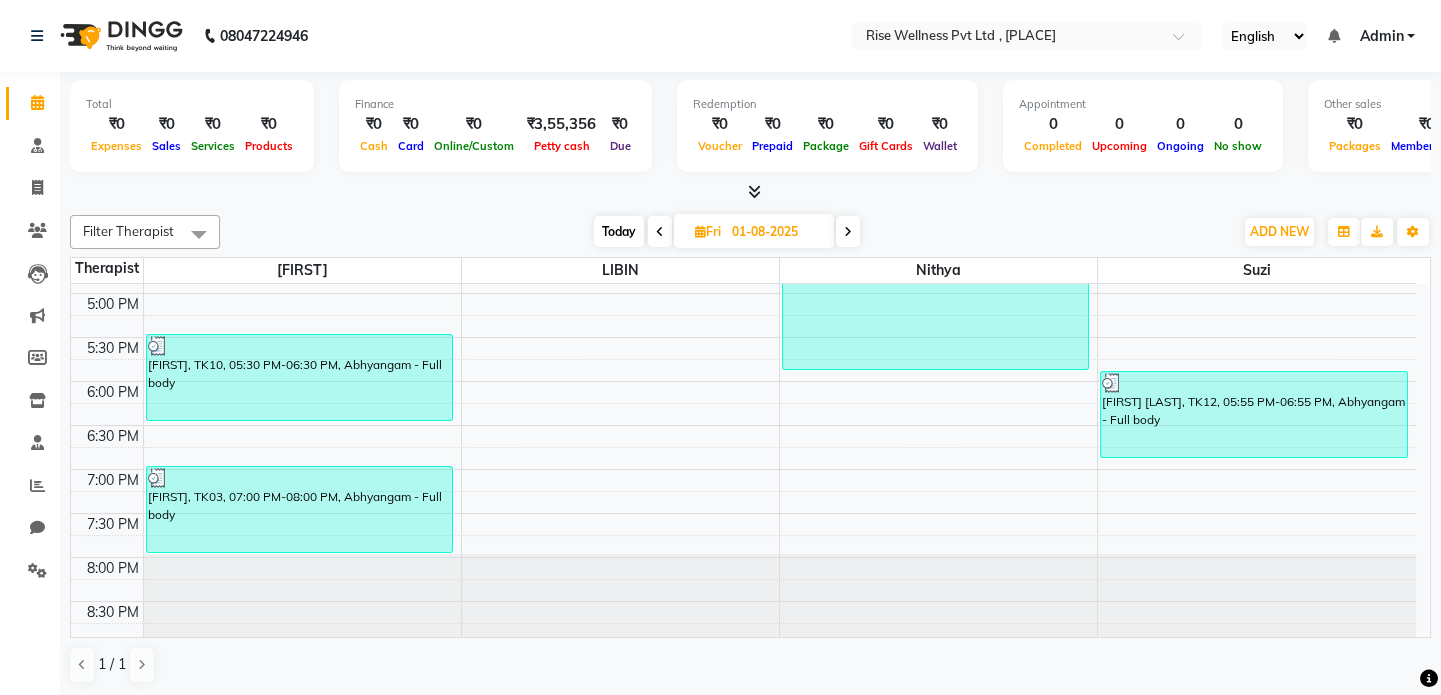 scroll, scrollTop: 785, scrollLeft: 0, axis: vertical 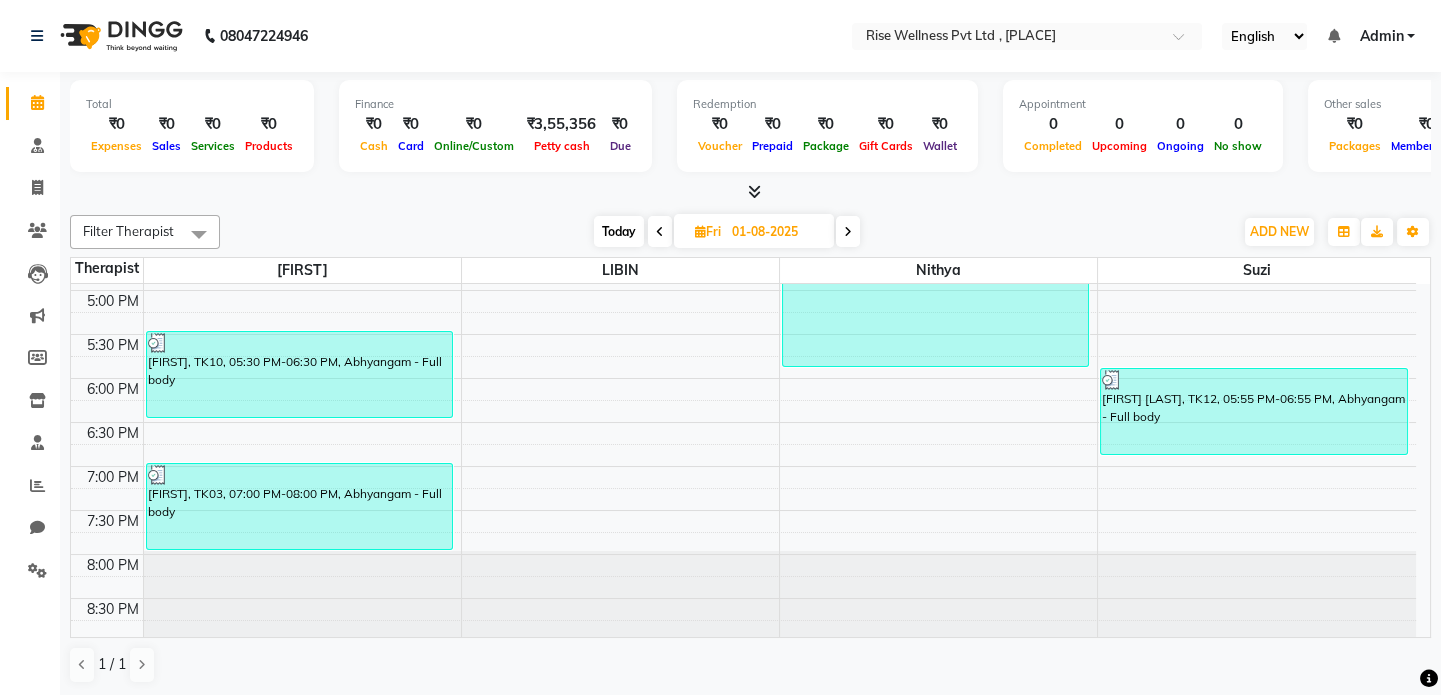 click at bounding box center (848, 232) 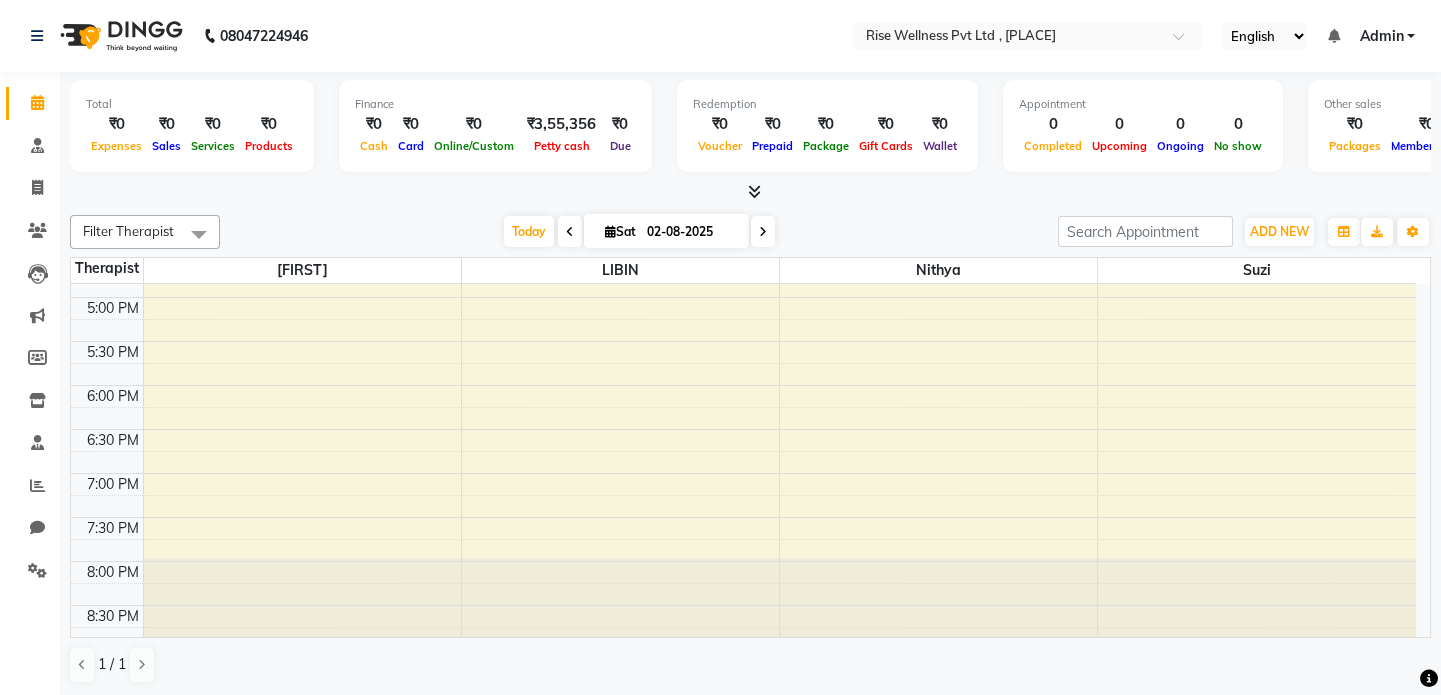 scroll, scrollTop: 785, scrollLeft: 0, axis: vertical 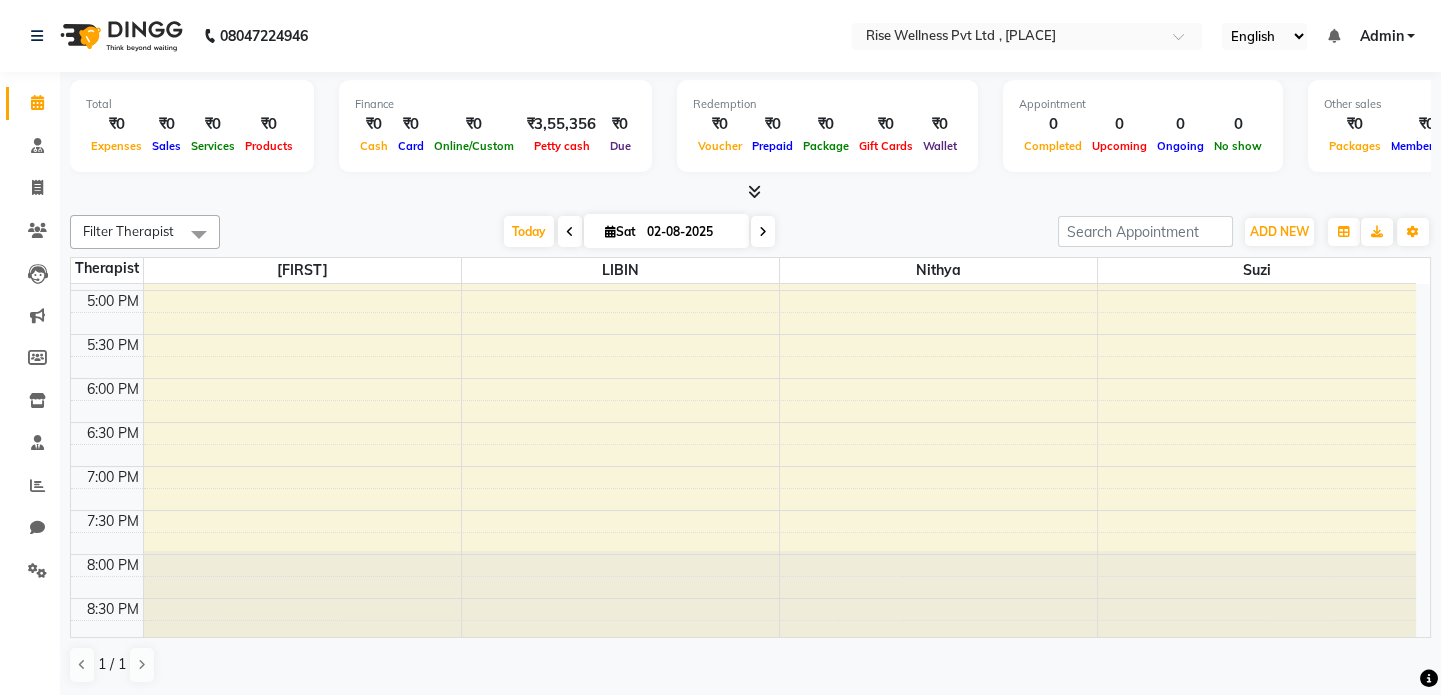 select on "service" 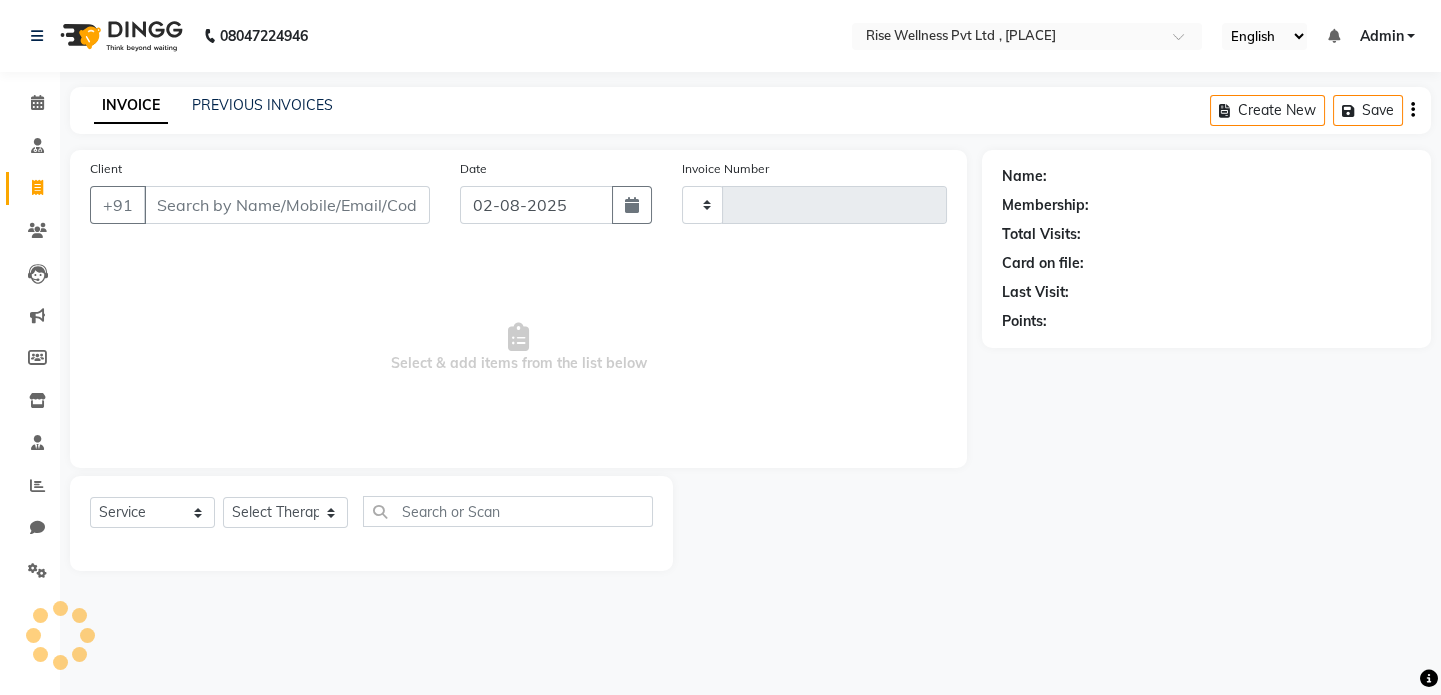scroll, scrollTop: 0, scrollLeft: 0, axis: both 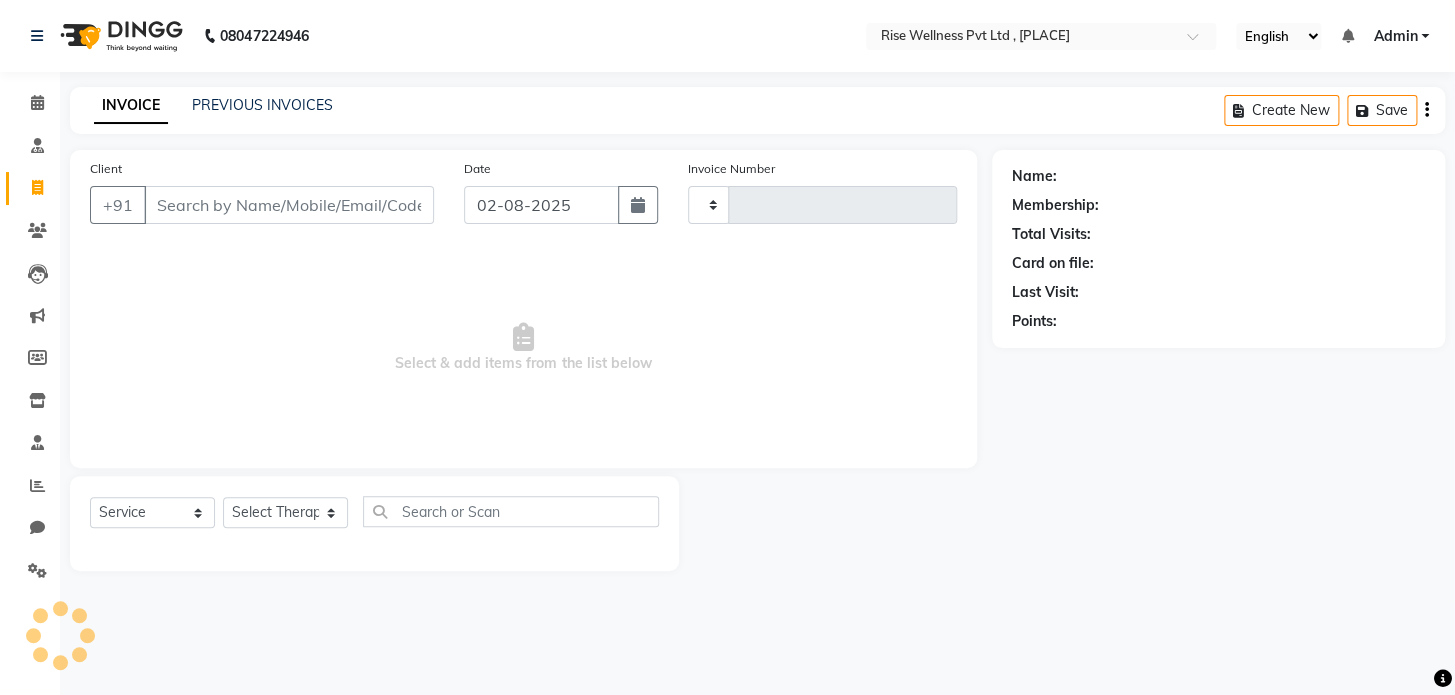 type on "0757" 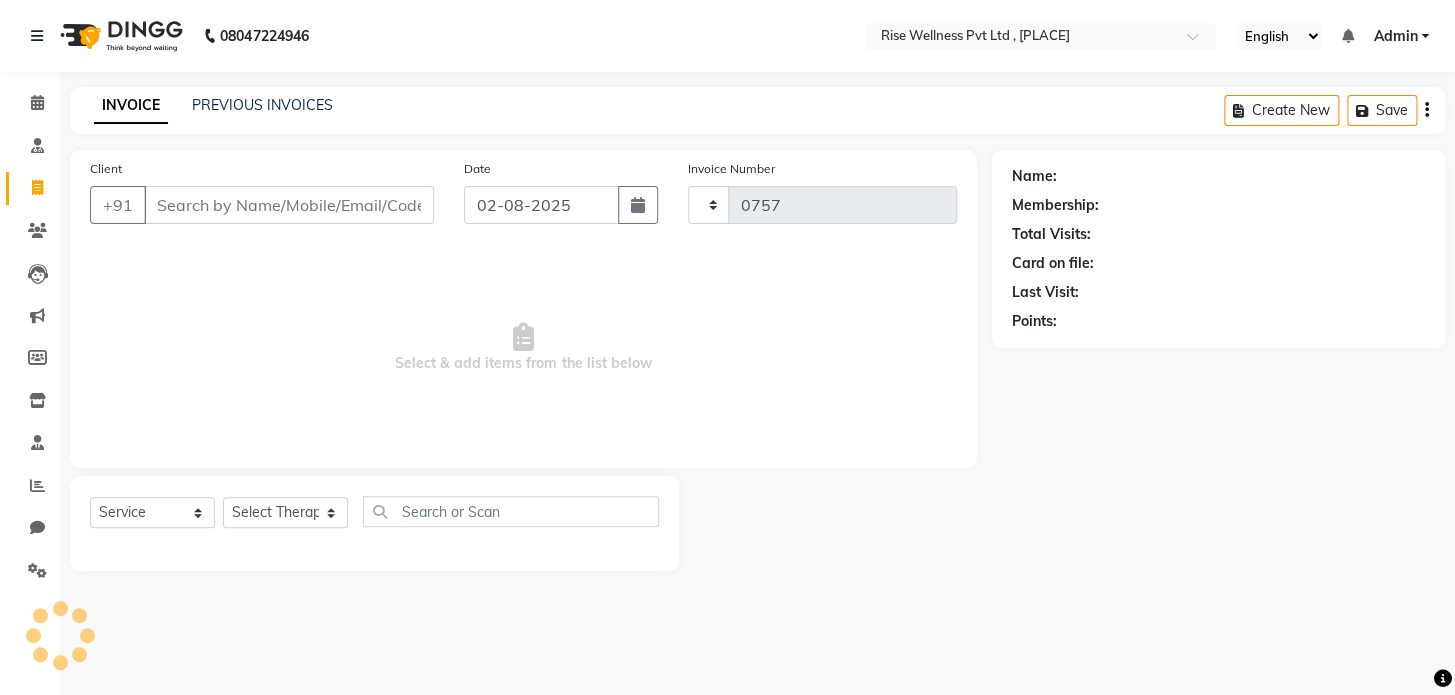 select on "7497" 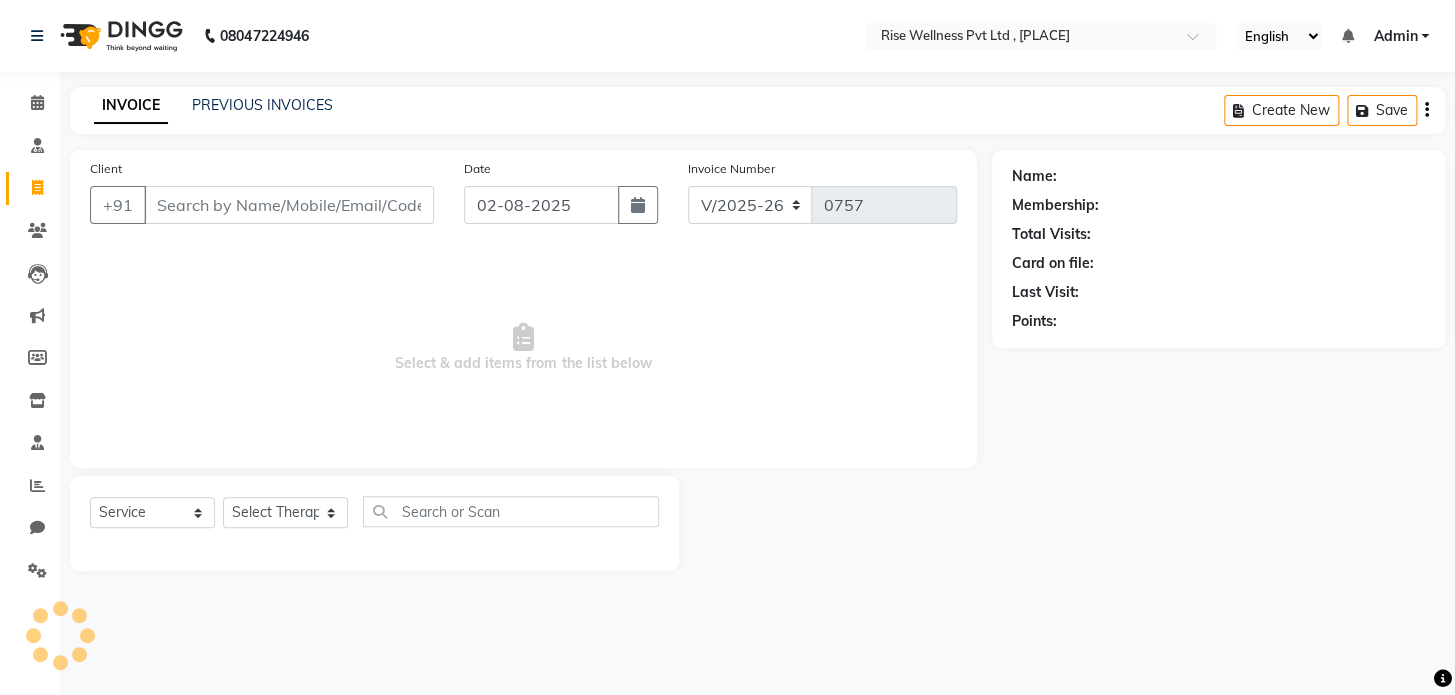 select on "V" 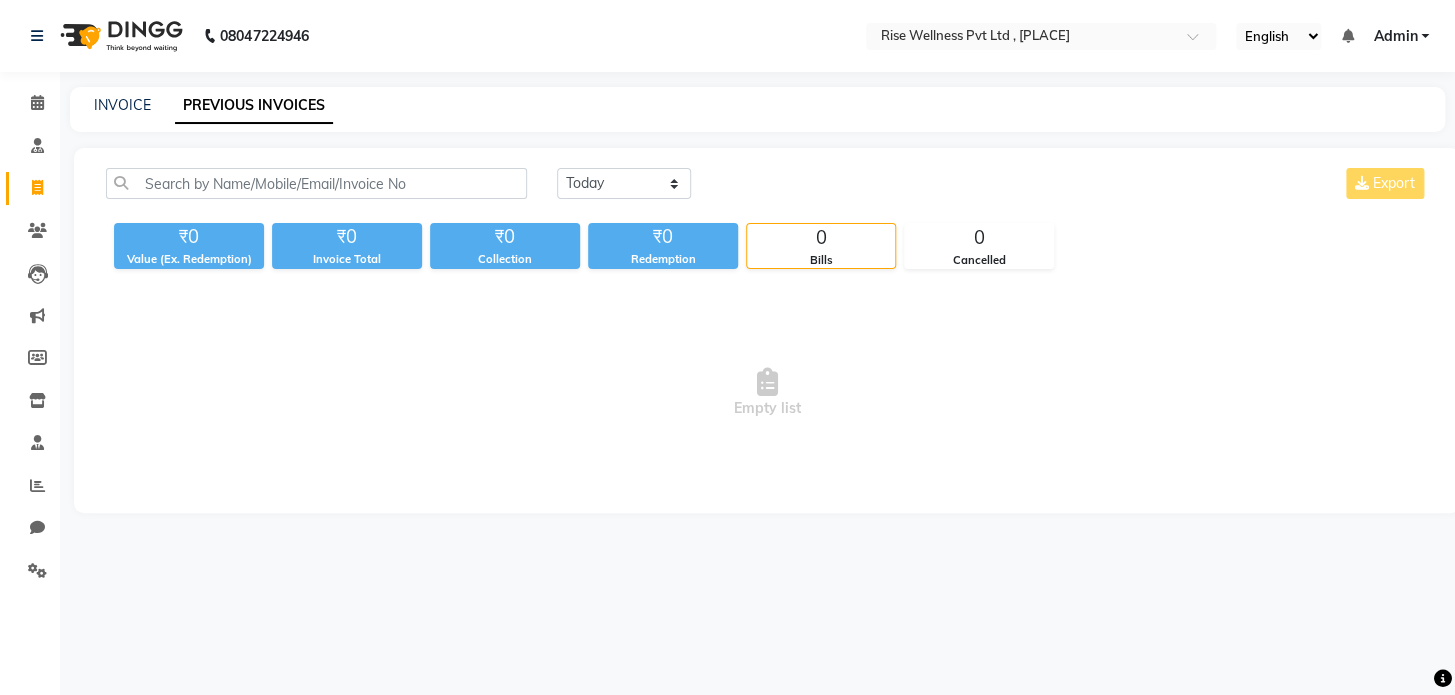 select on "7497" 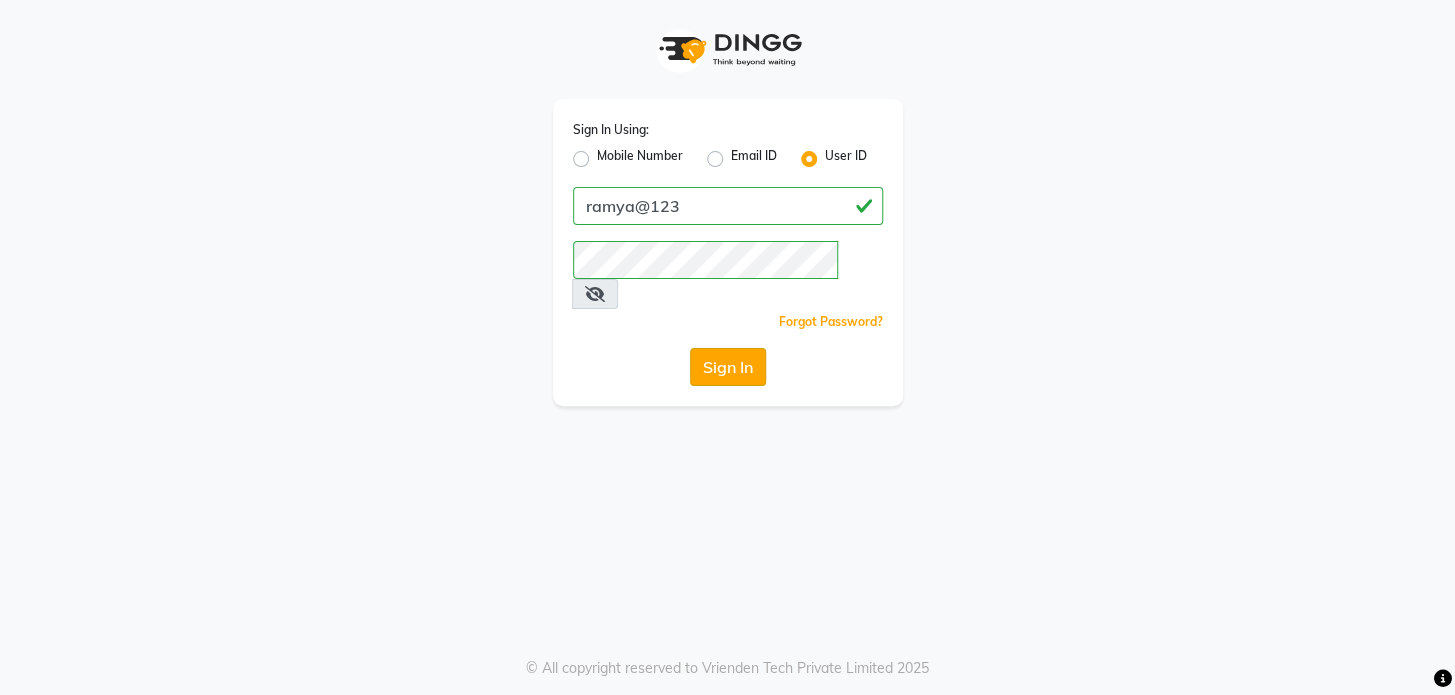 click on "Sign In" 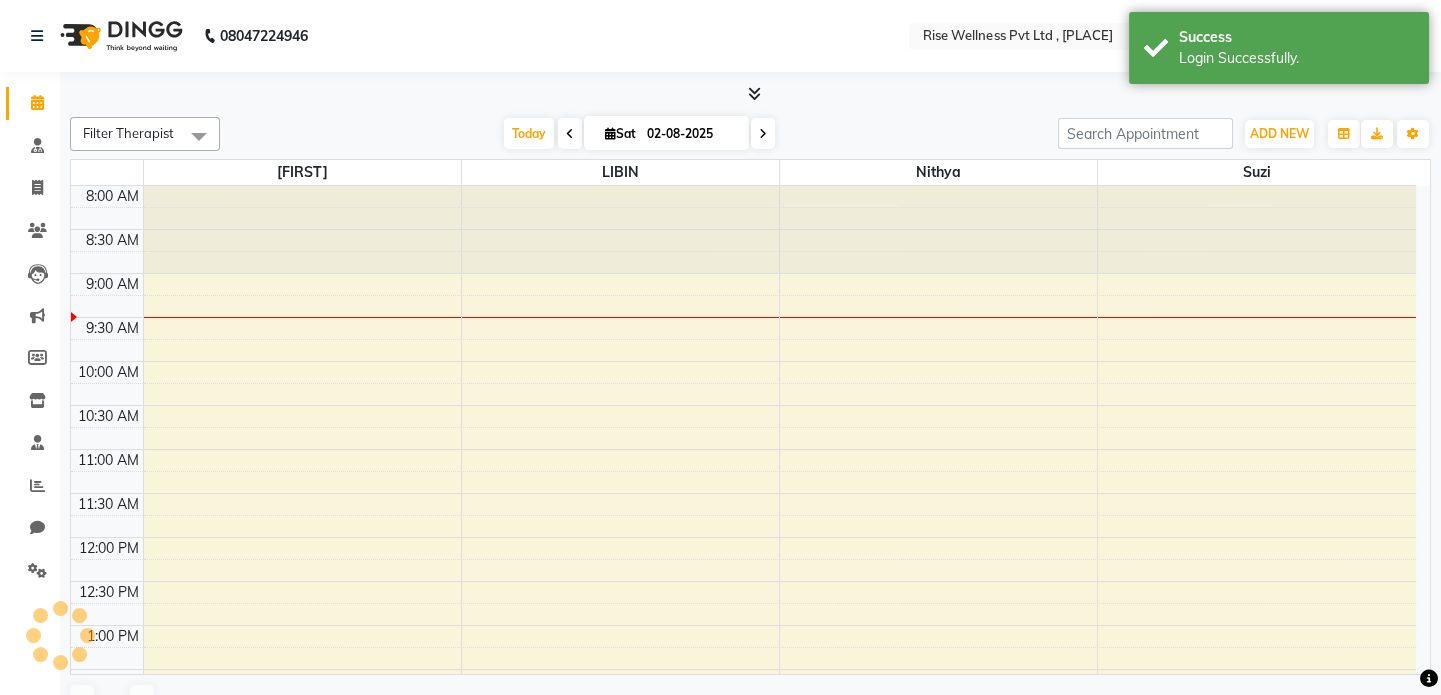scroll, scrollTop: 0, scrollLeft: 0, axis: both 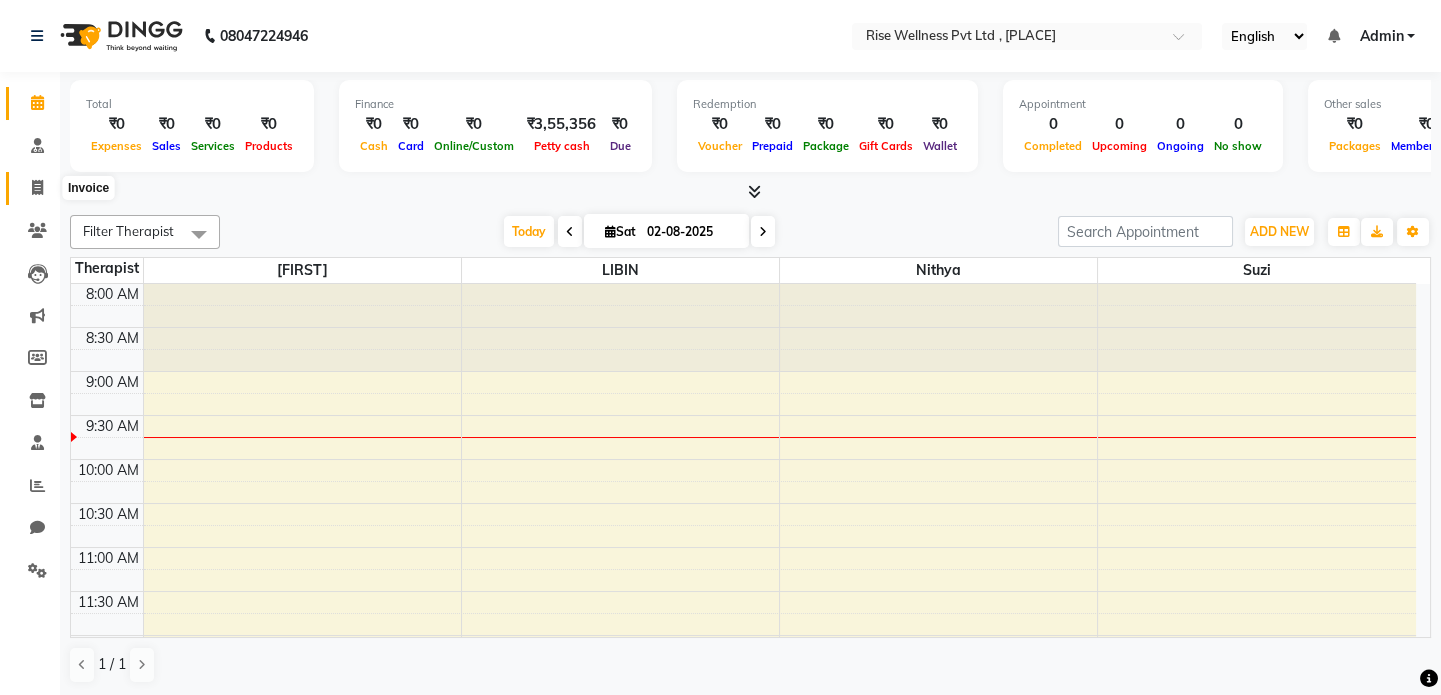 click 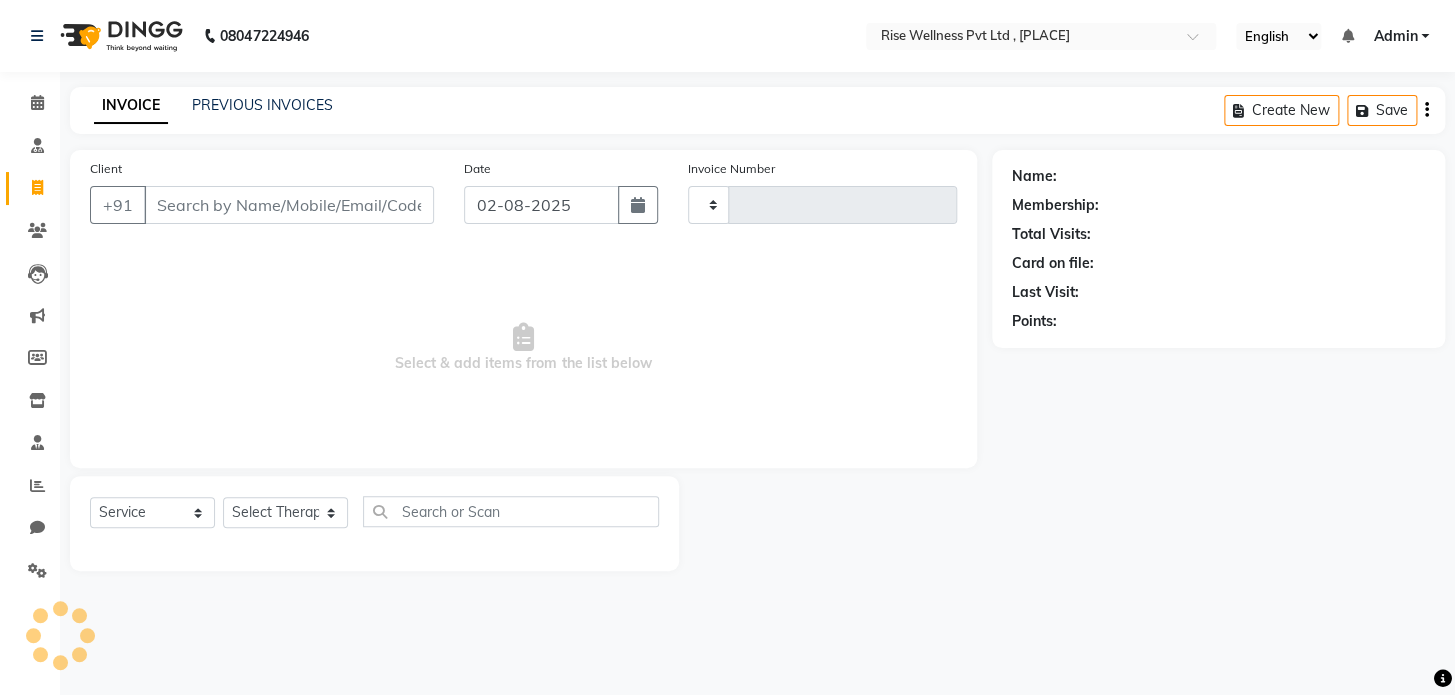 type on "0757" 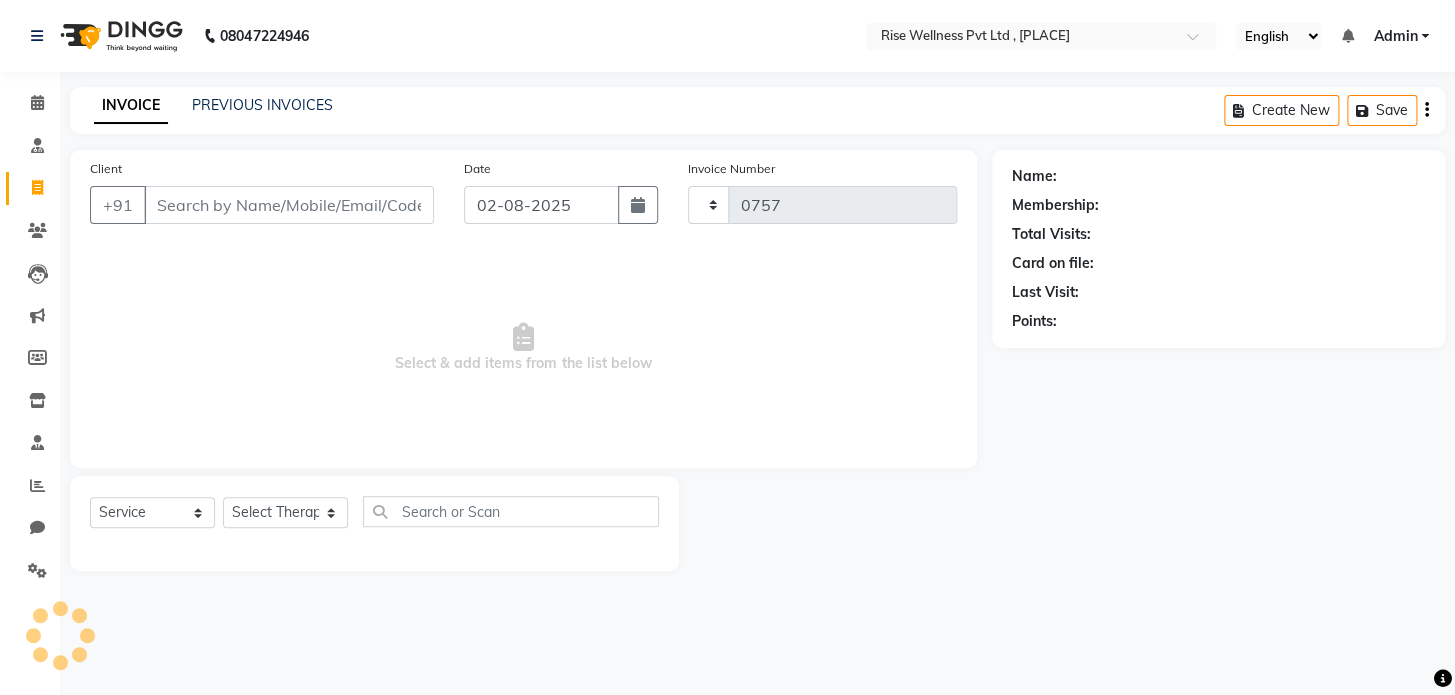 select on "7497" 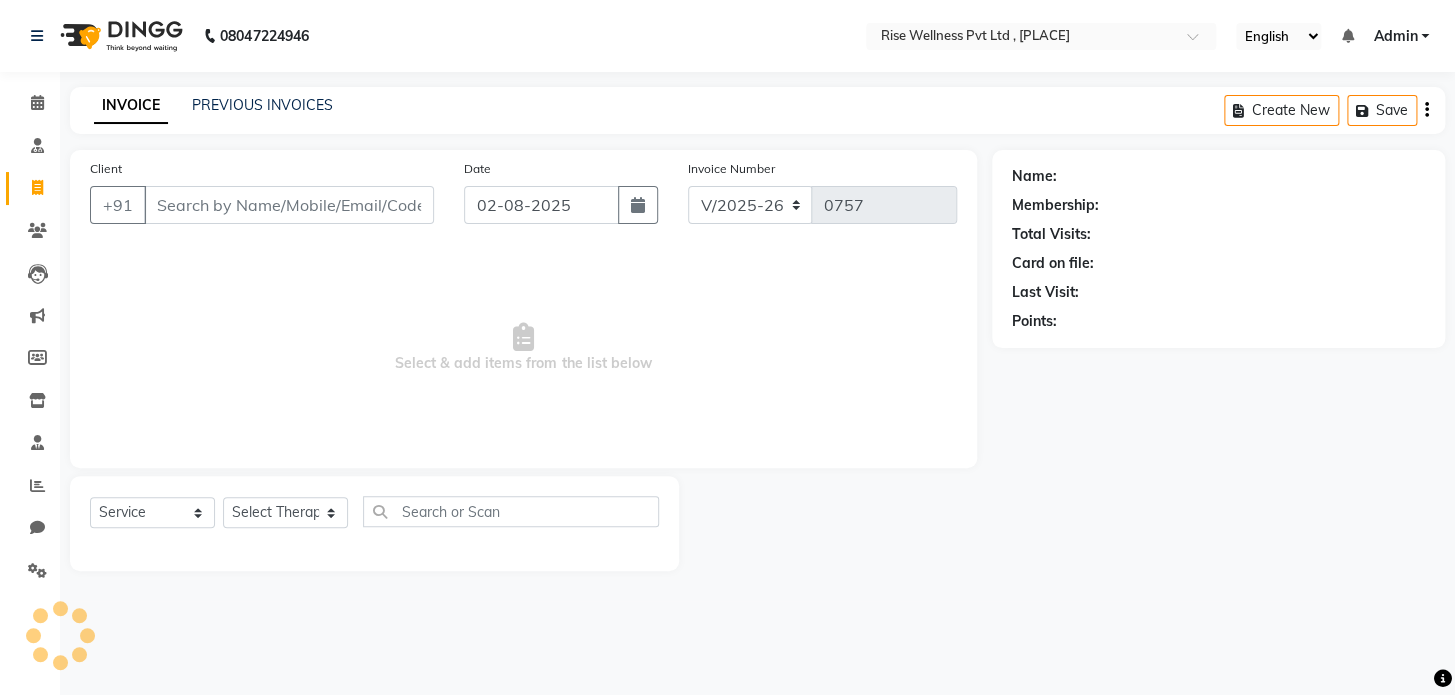 select on "V" 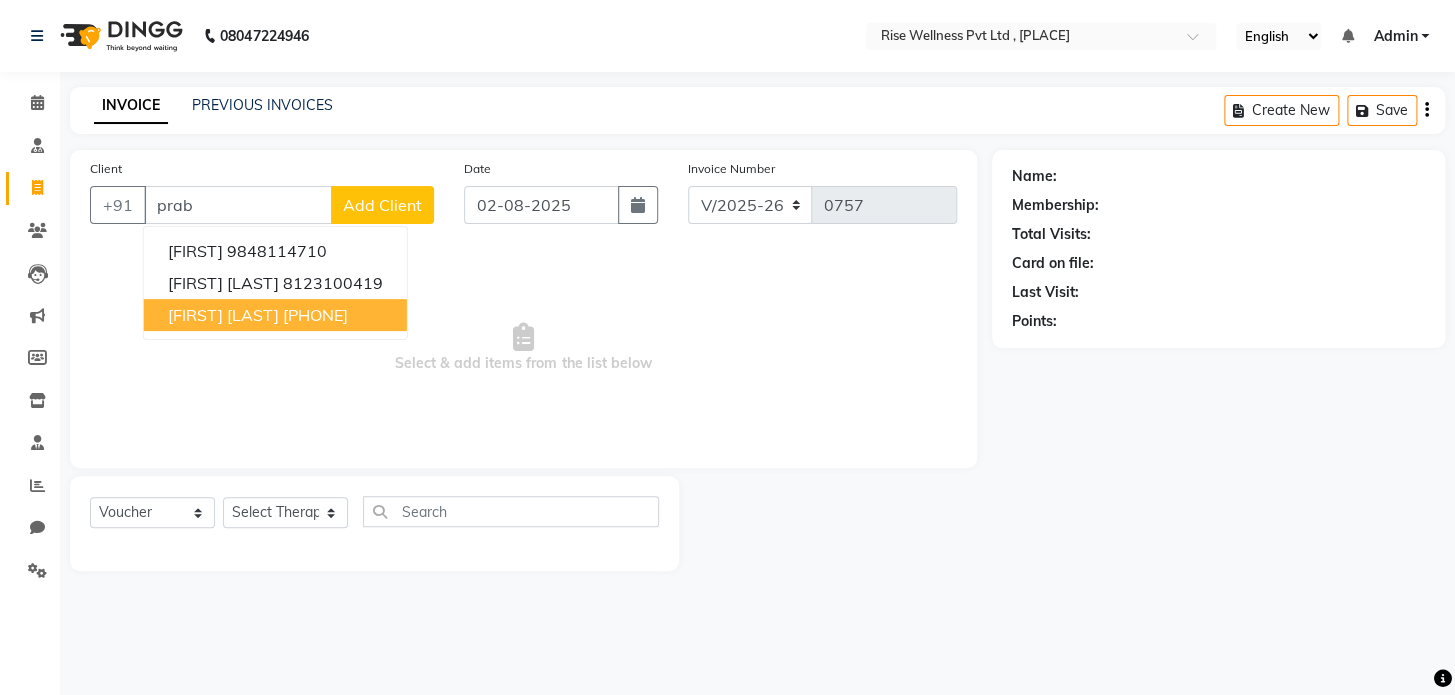 click on "[PHONE]" at bounding box center (315, 315) 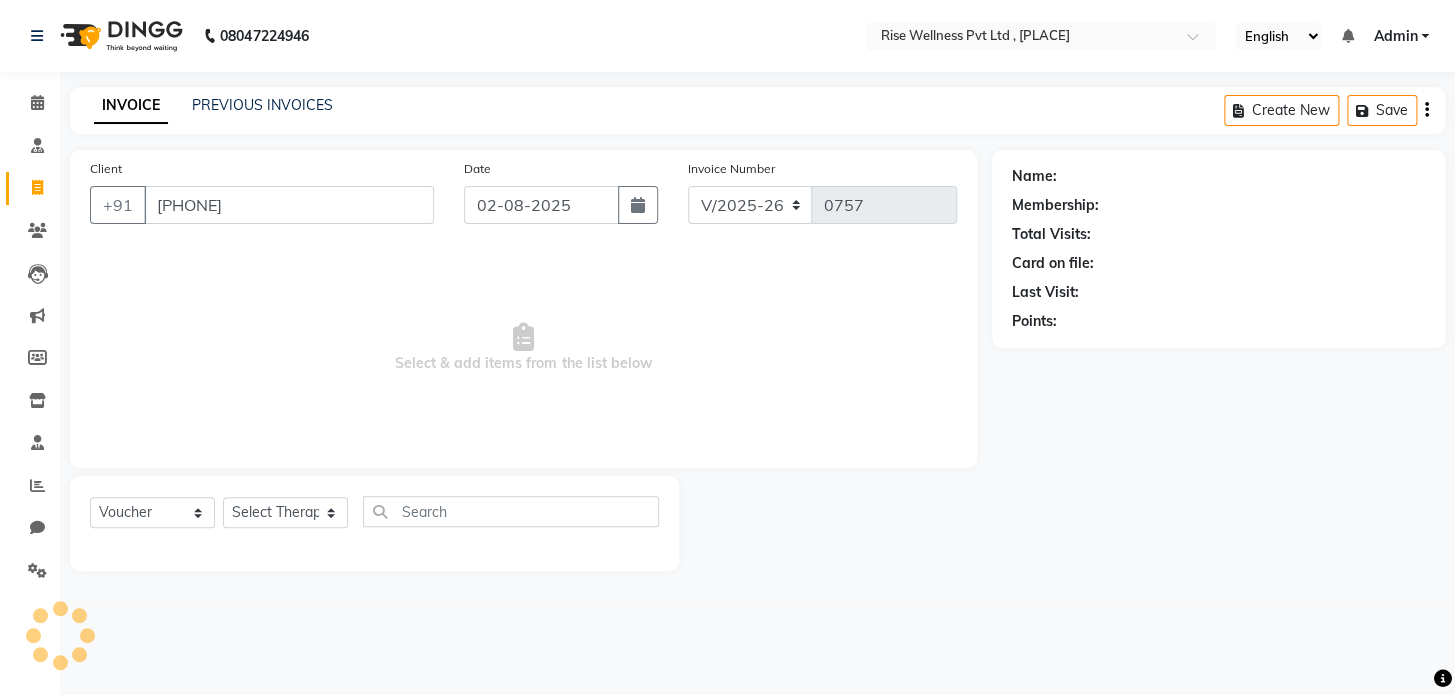 type on "[PHONE]" 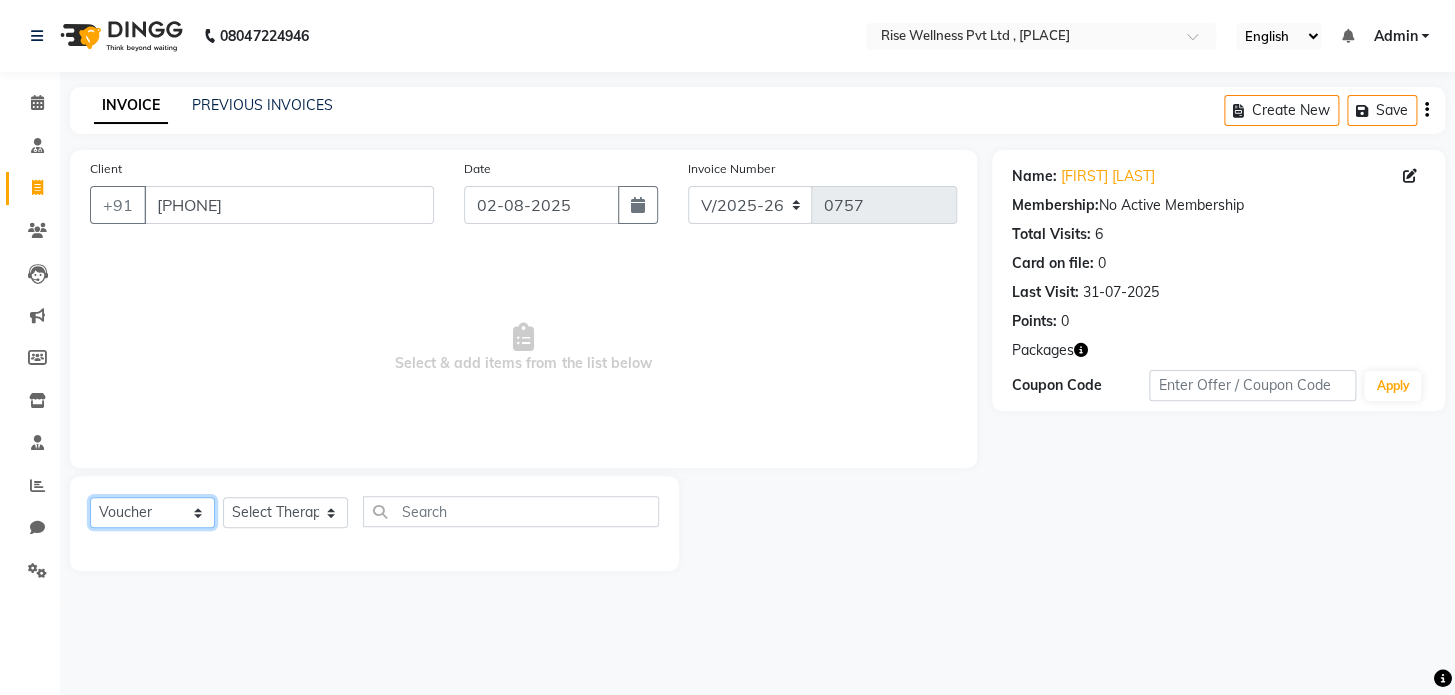 click on "Select  Service  Product  Membership  Package Voucher Prepaid Gift Card" 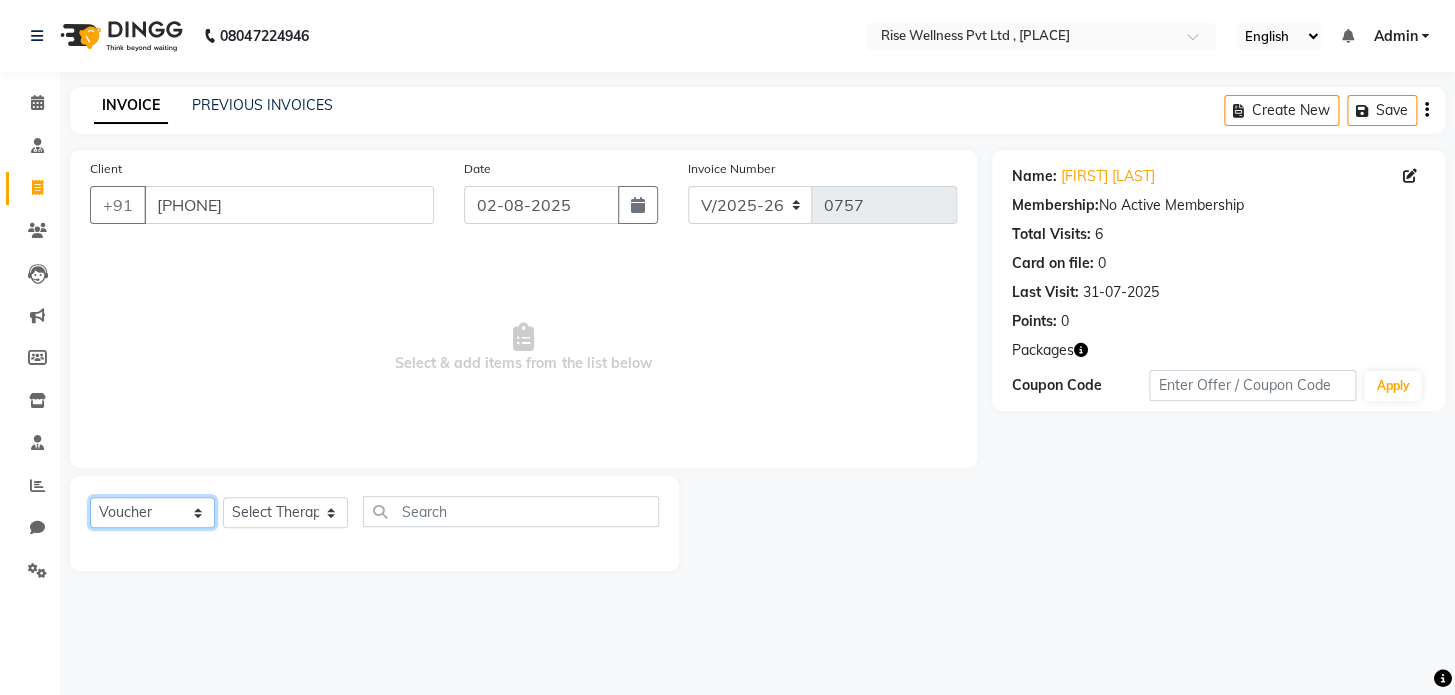 select on "service" 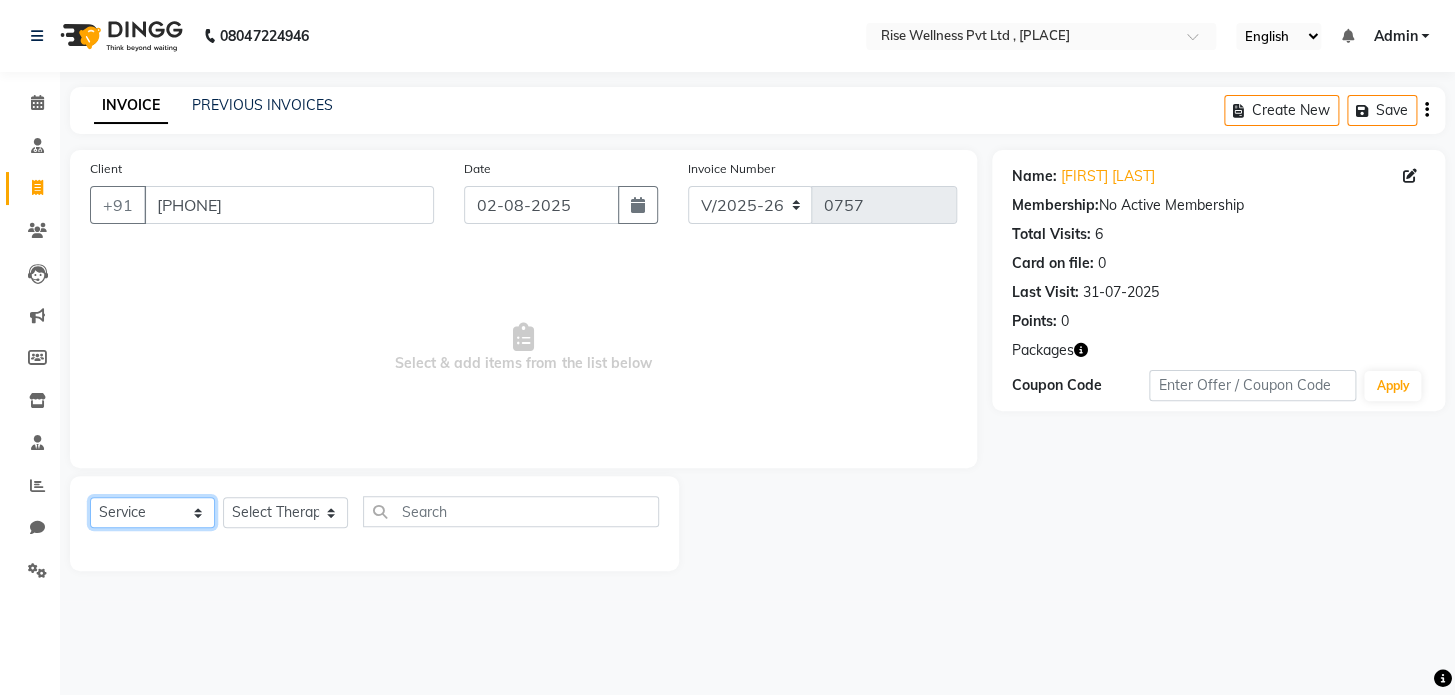 click on "Select  Service  Product  Membership  Package Voucher Prepaid Gift Card" 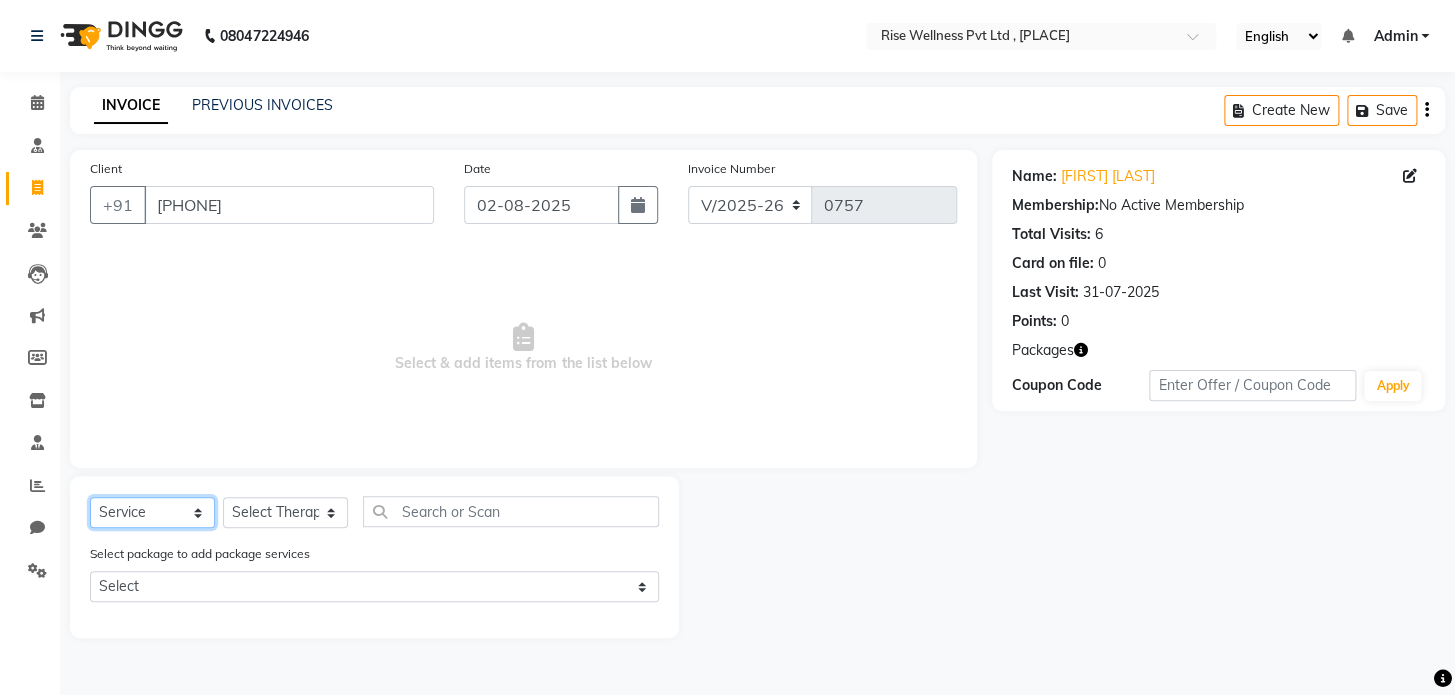 click on "Select  Service  Product  Membership  Package Voucher Prepaid Gift Card" 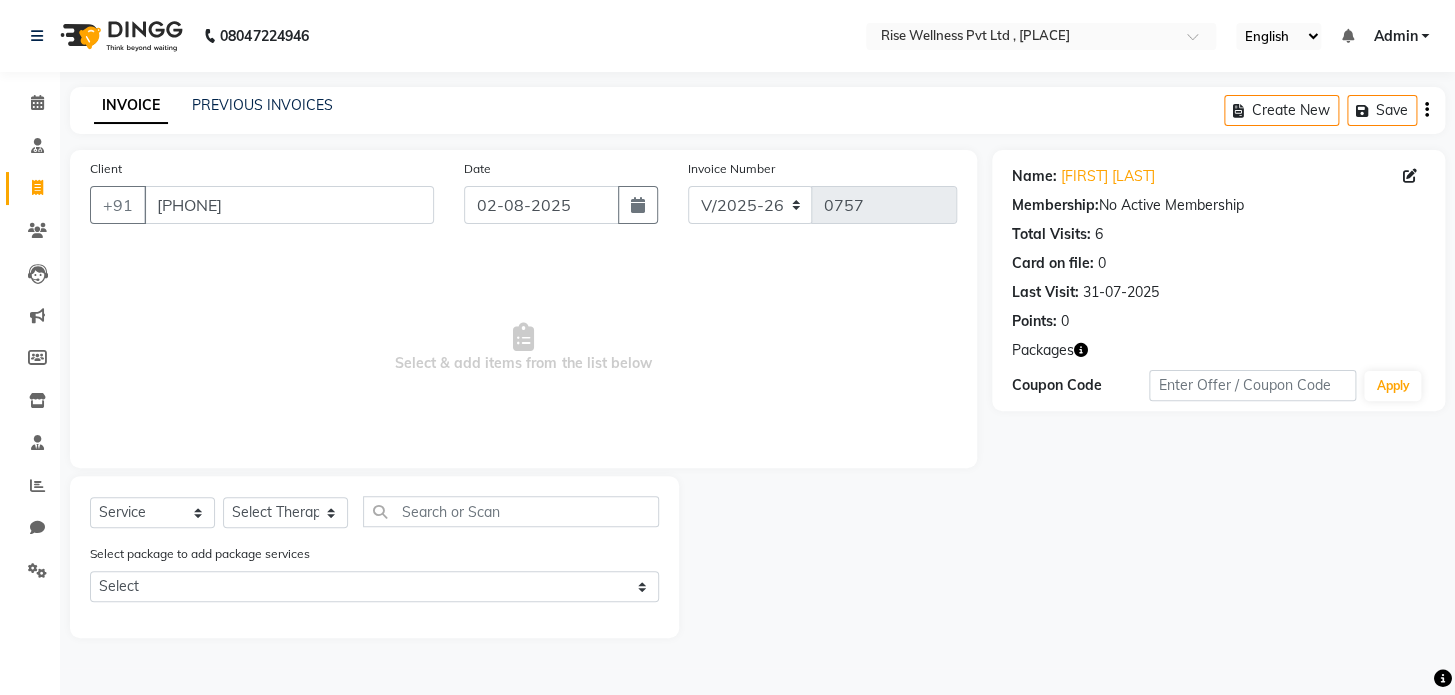 click on "Select & add items from the list below" at bounding box center (523, 348) 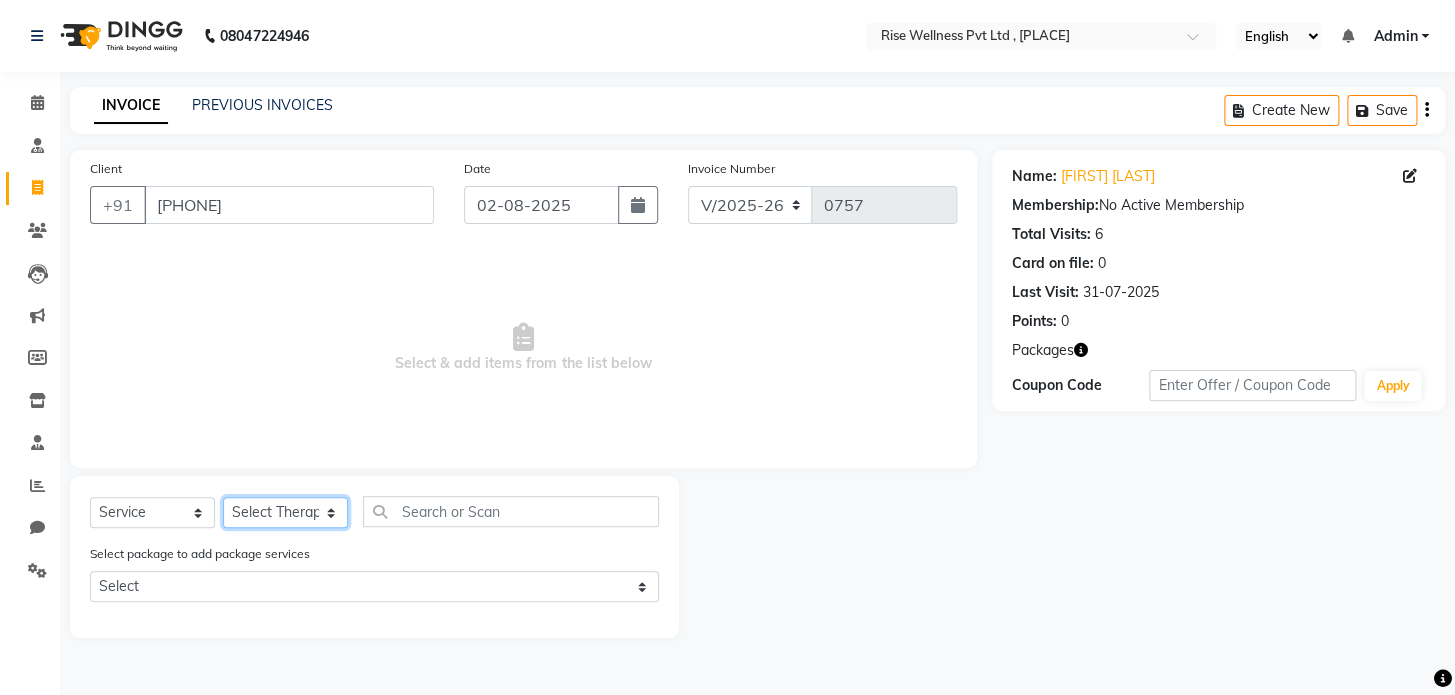 click on "Select Therapist [FIRST] [FIRST] Reception [FIRST] [FIRST]" 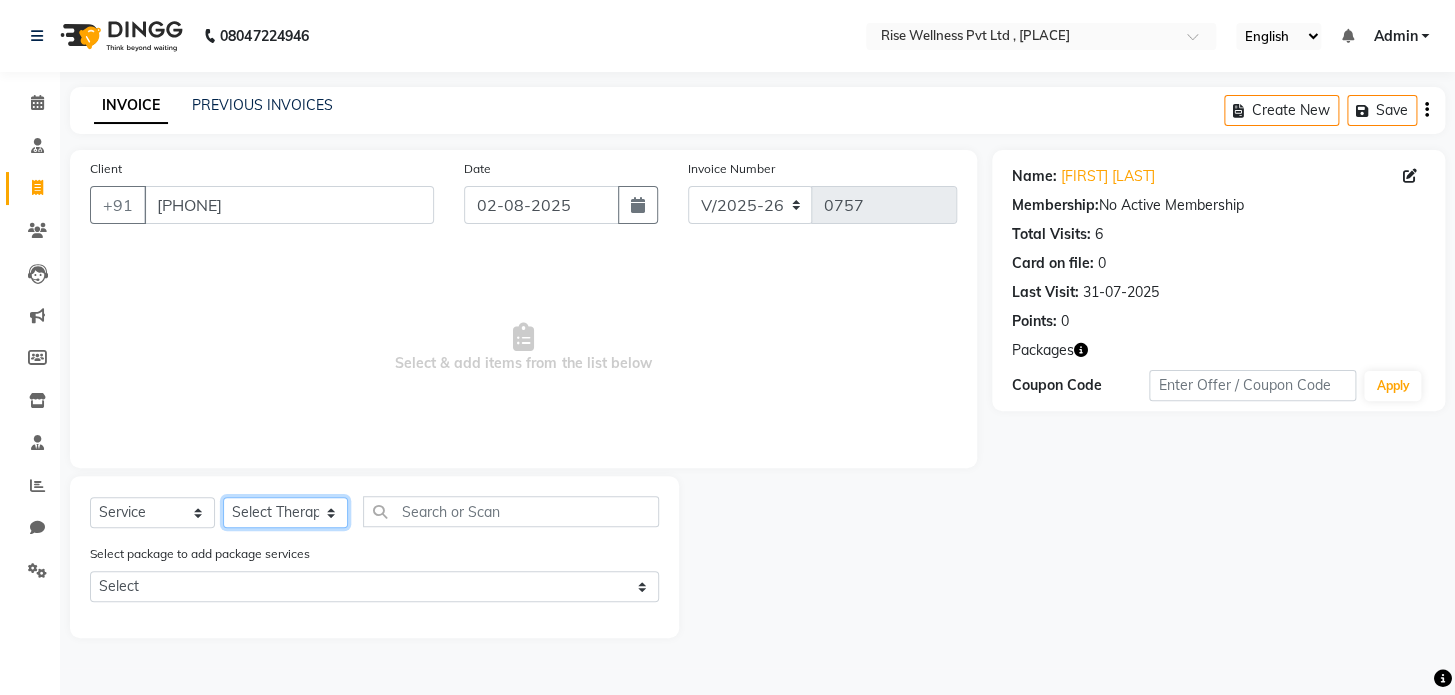 select on "69785" 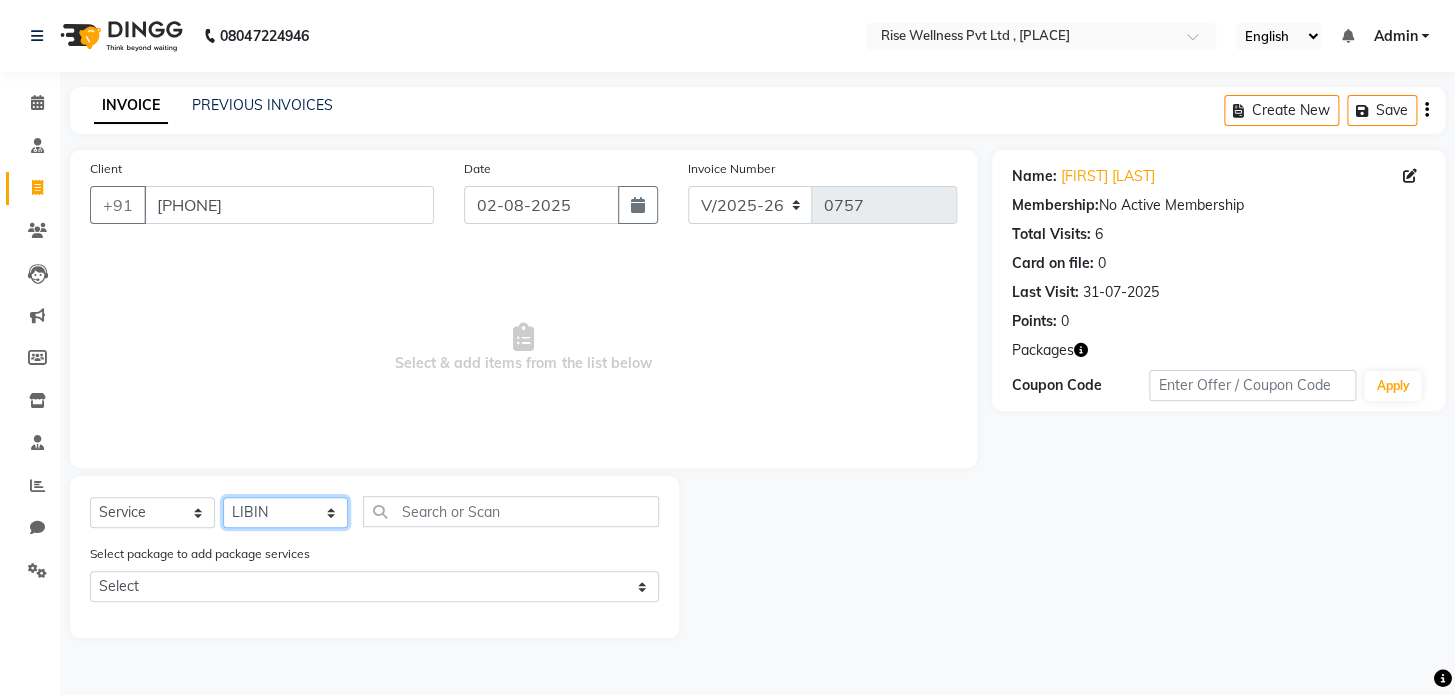 click on "Select Therapist [FIRST] [FIRST] Reception [FIRST] [FIRST]" 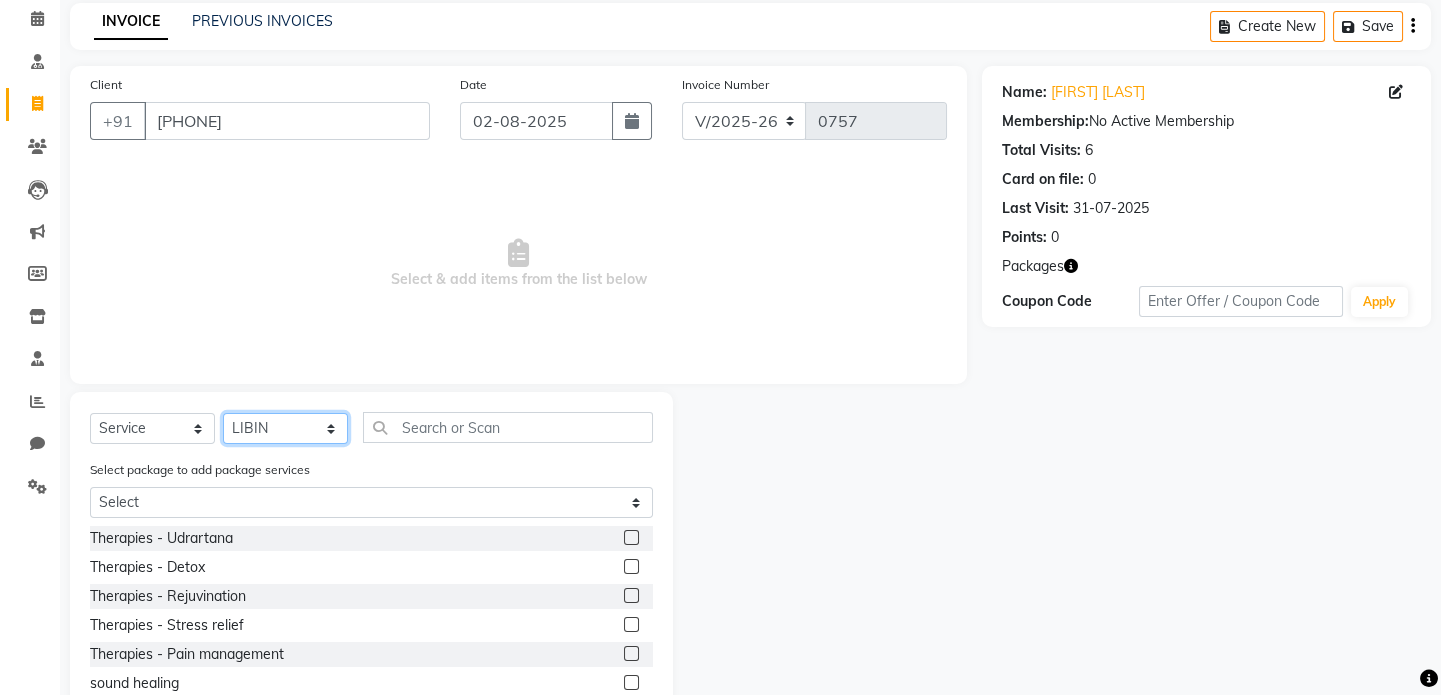 scroll, scrollTop: 173, scrollLeft: 0, axis: vertical 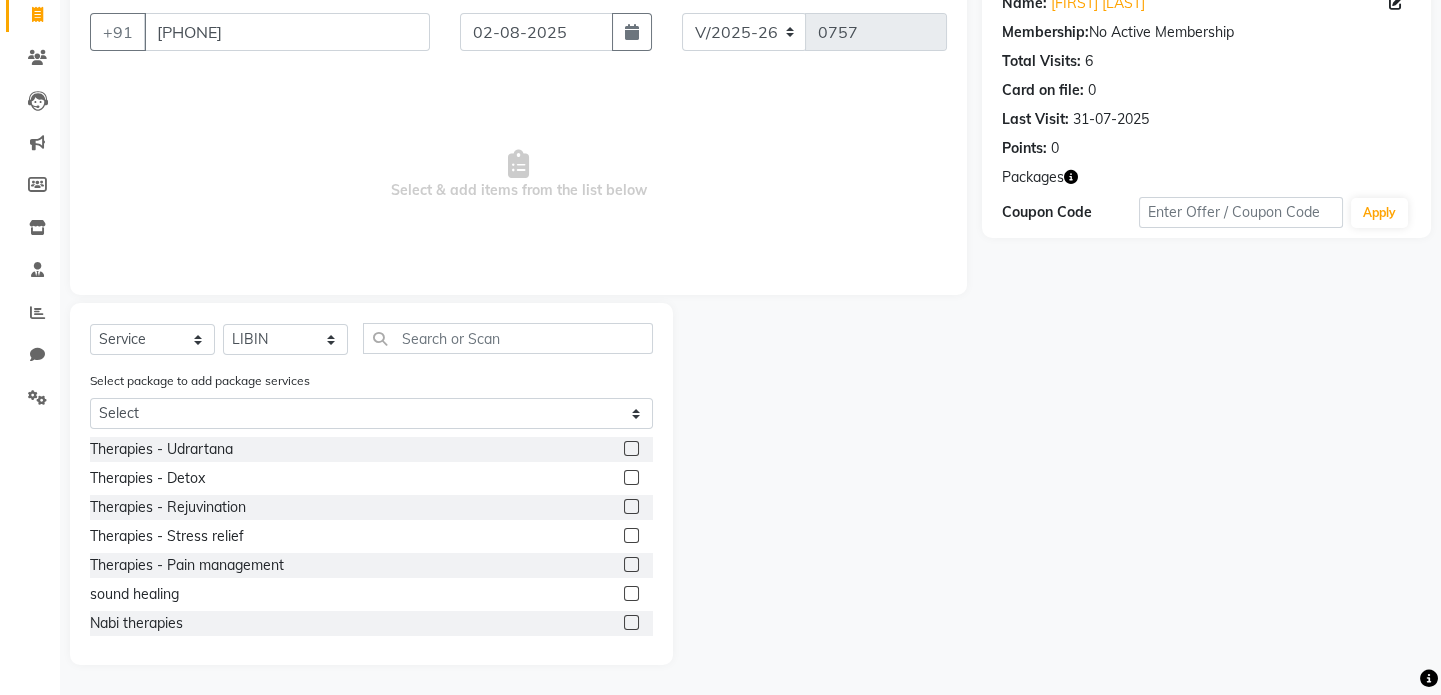 click 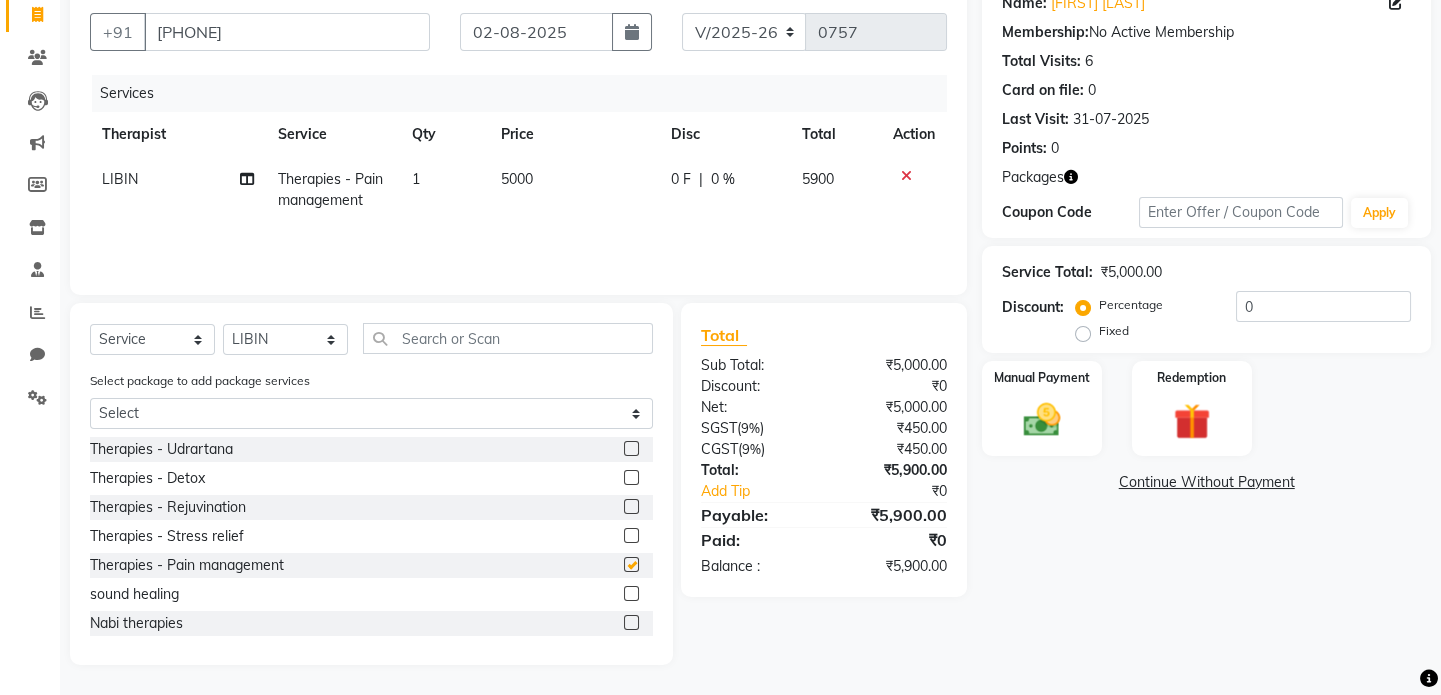 checkbox on "false" 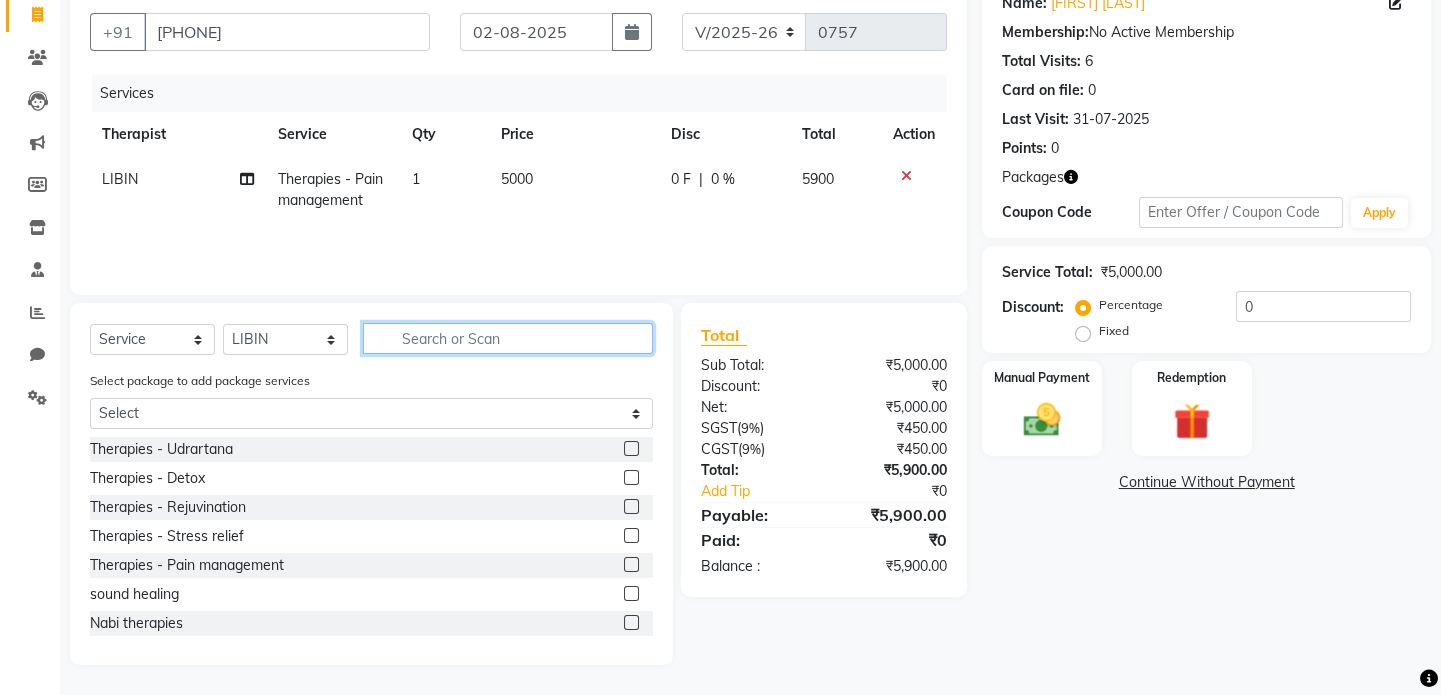 click 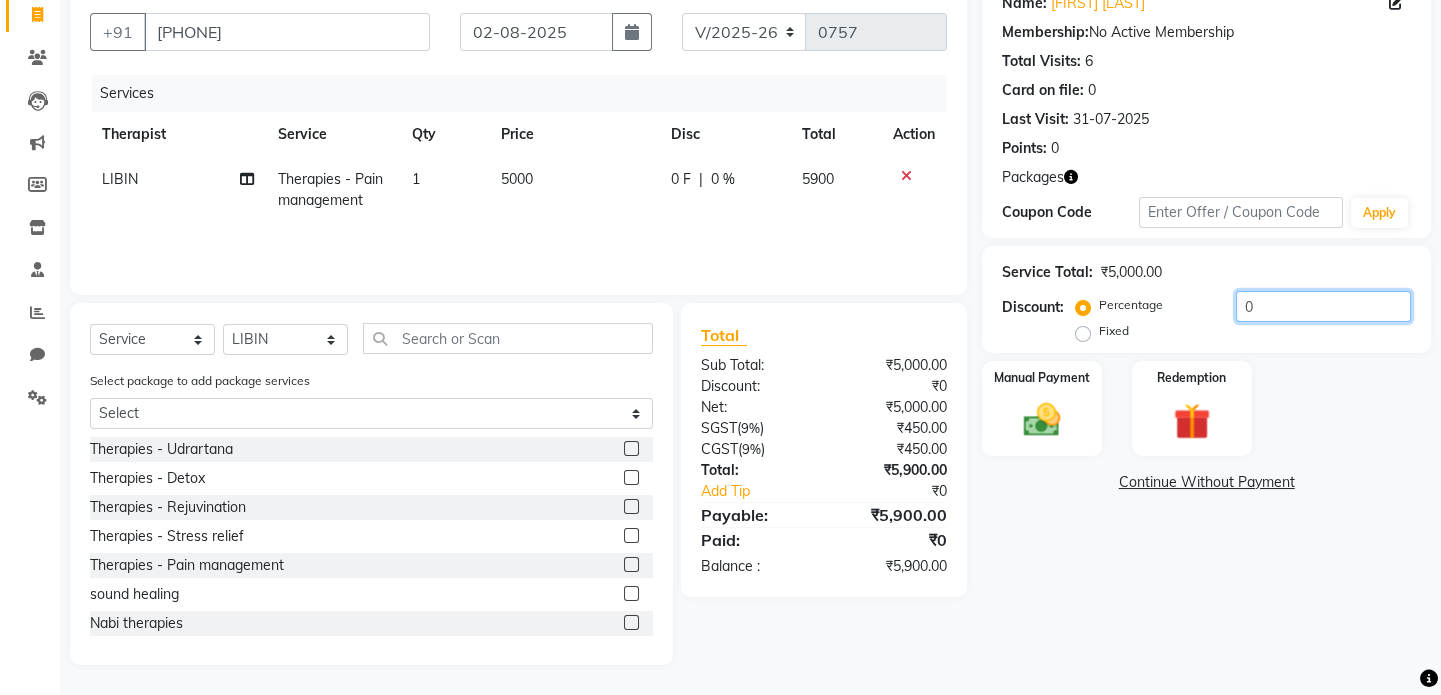 click on "0" 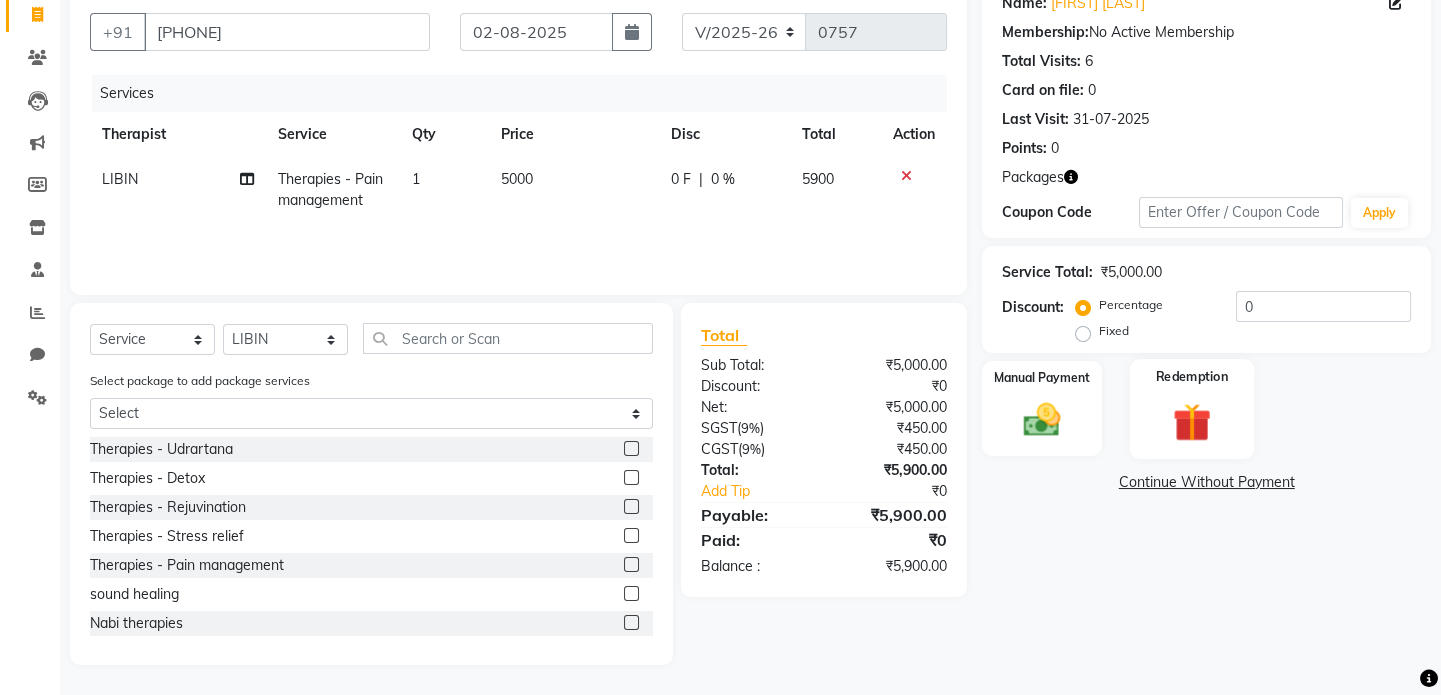 click 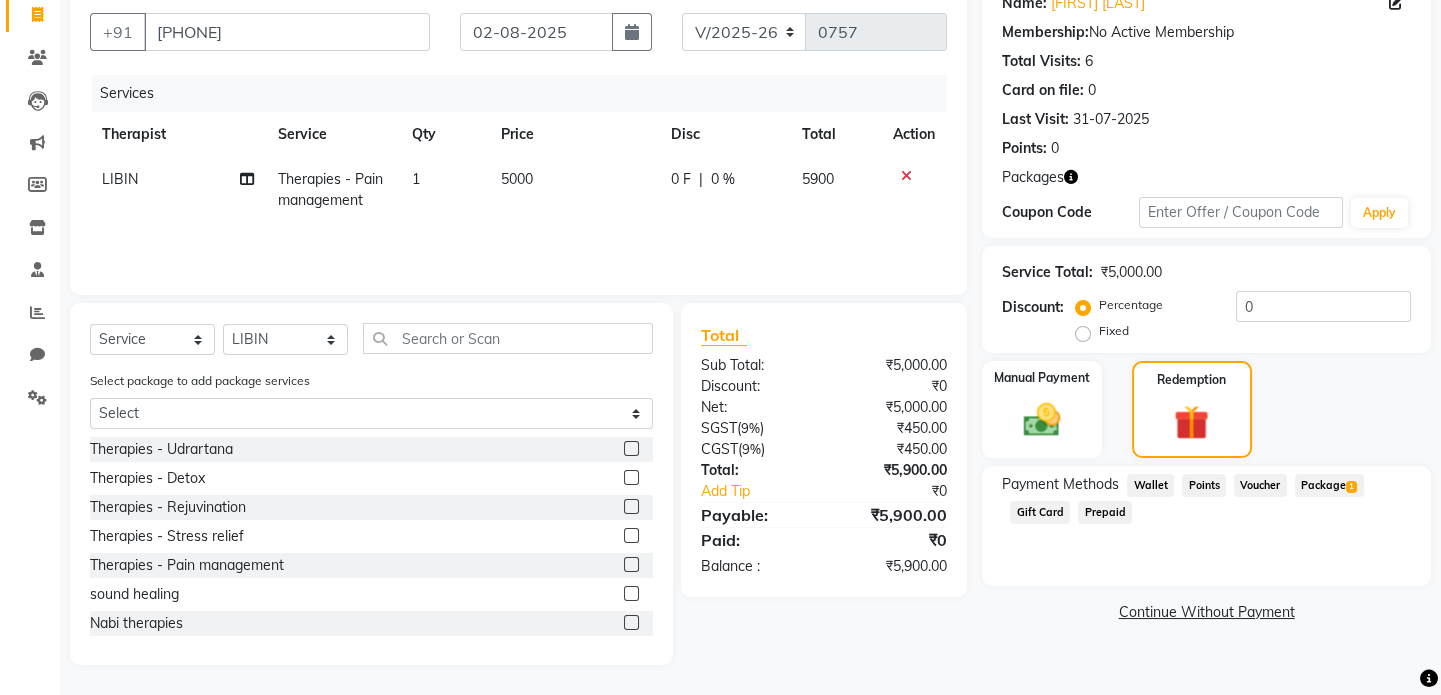 click on "Package  1" 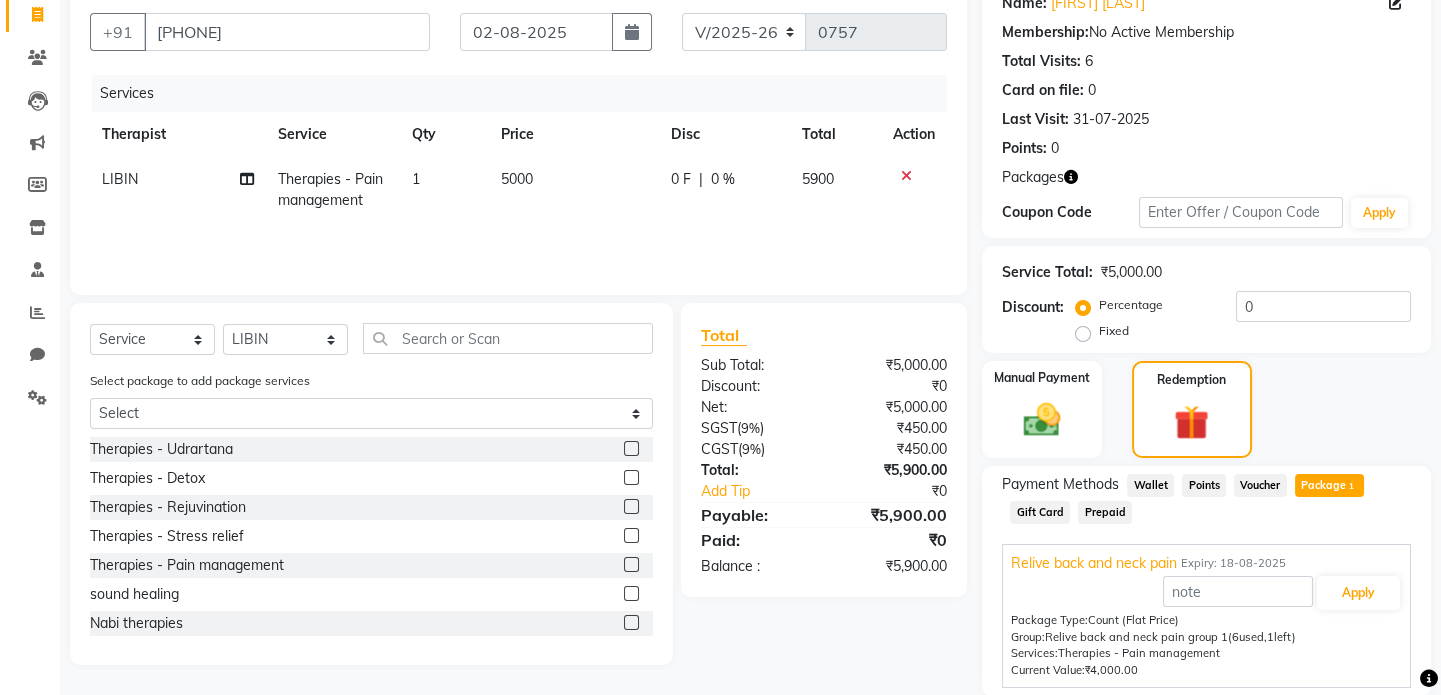 scroll, scrollTop: 243, scrollLeft: 0, axis: vertical 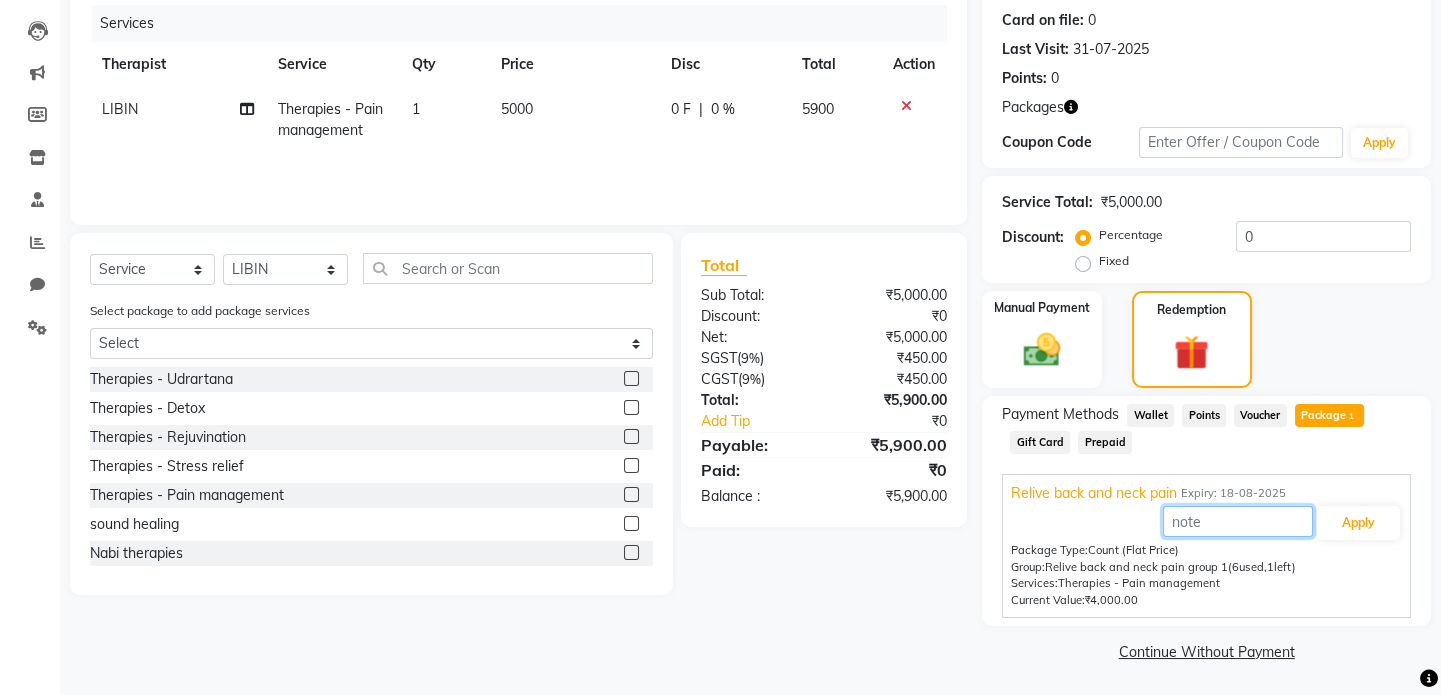 click at bounding box center (1238, 521) 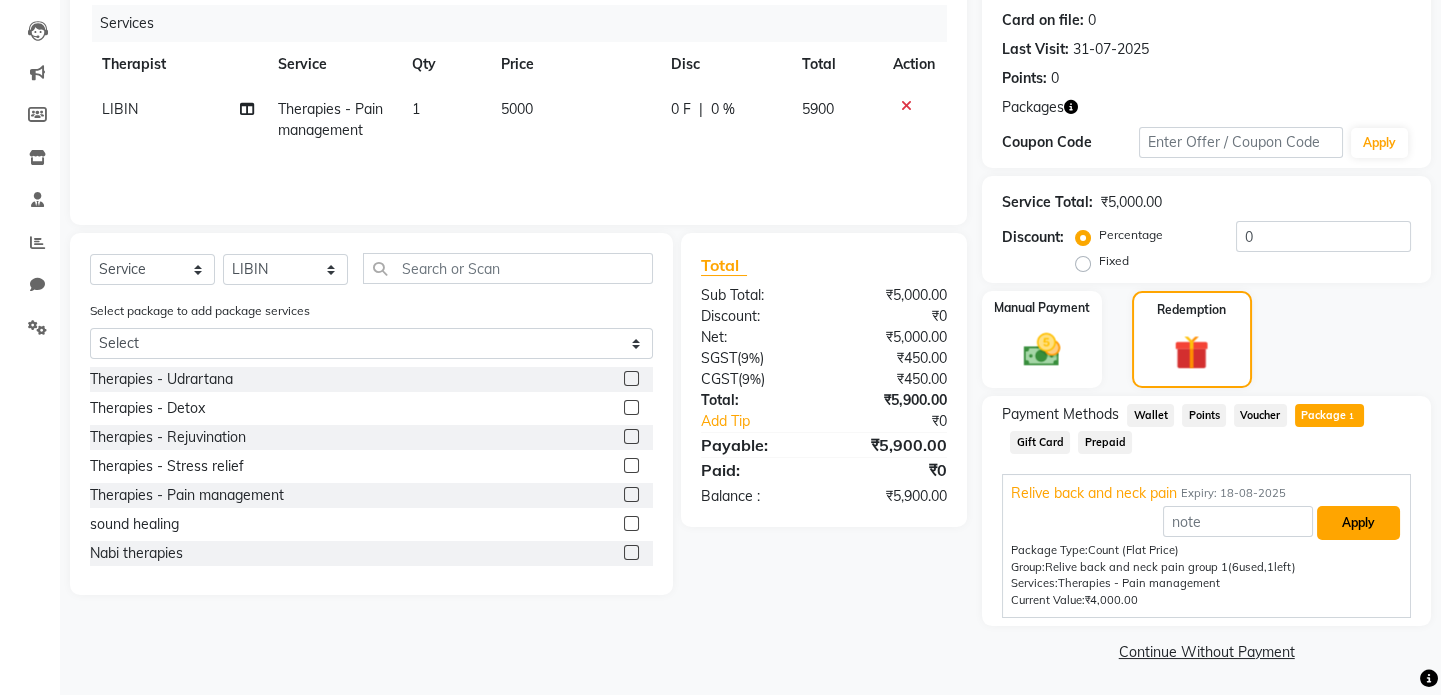 click on "Apply" at bounding box center [1358, 523] 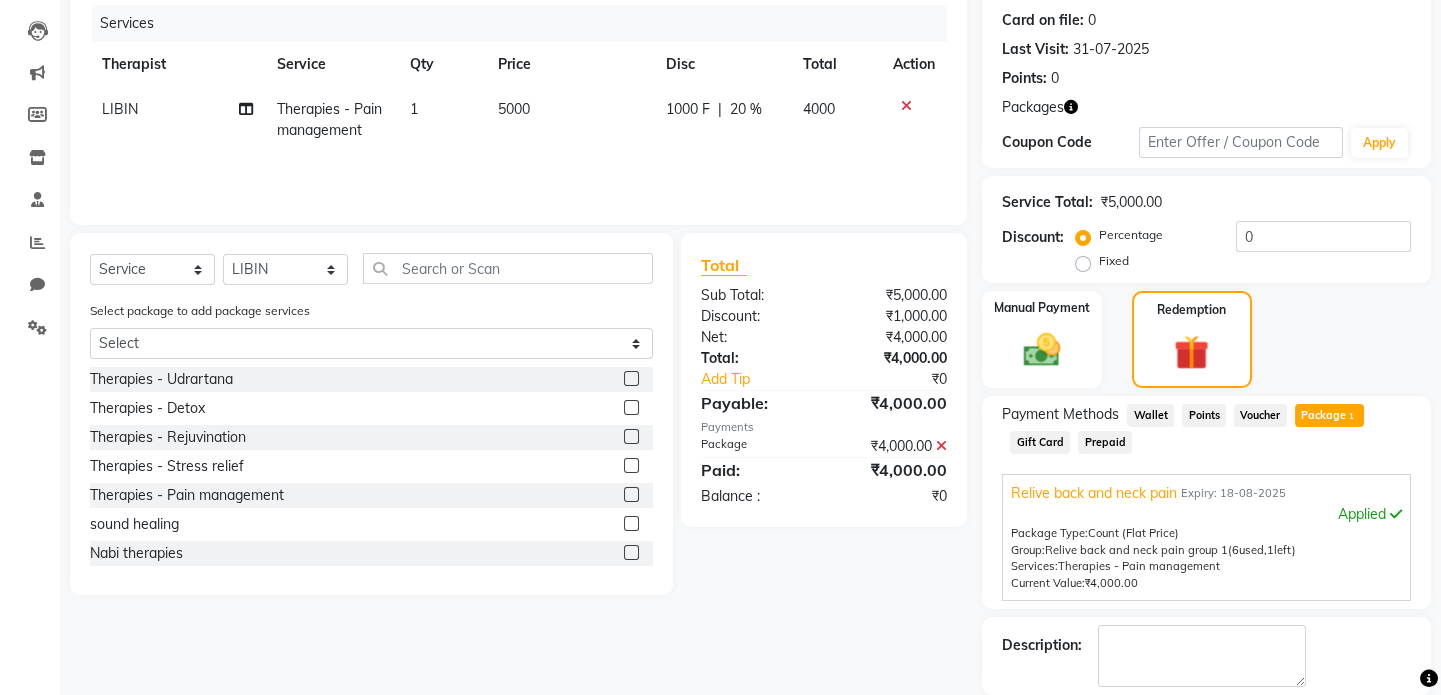 scroll, scrollTop: 339, scrollLeft: 0, axis: vertical 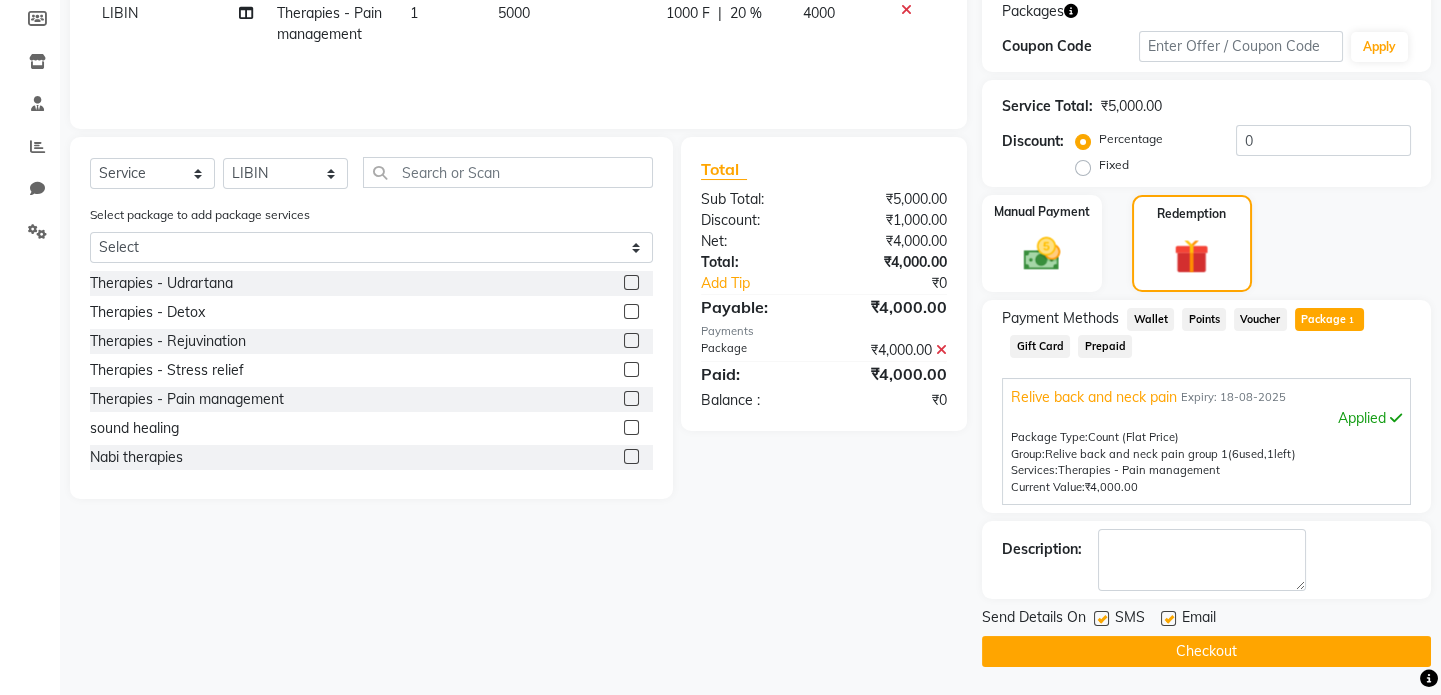 click on "Checkout" 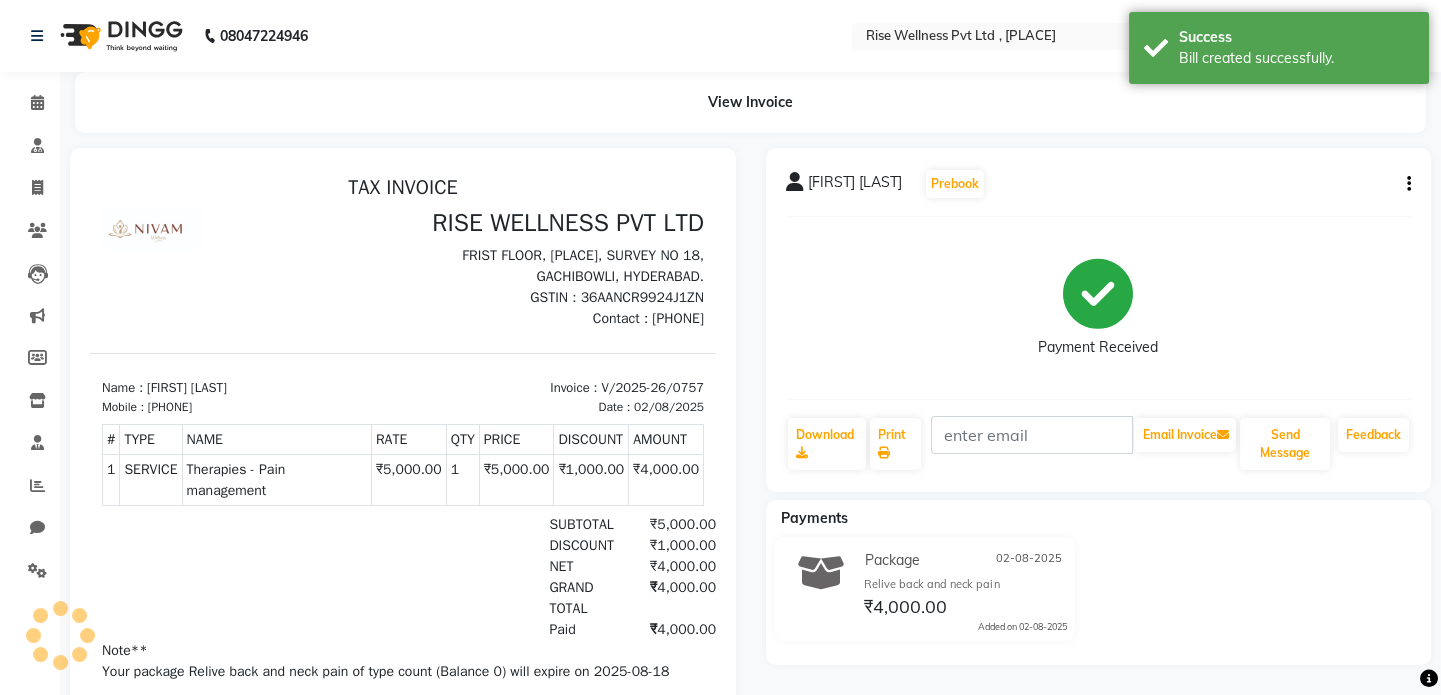 scroll, scrollTop: 0, scrollLeft: 0, axis: both 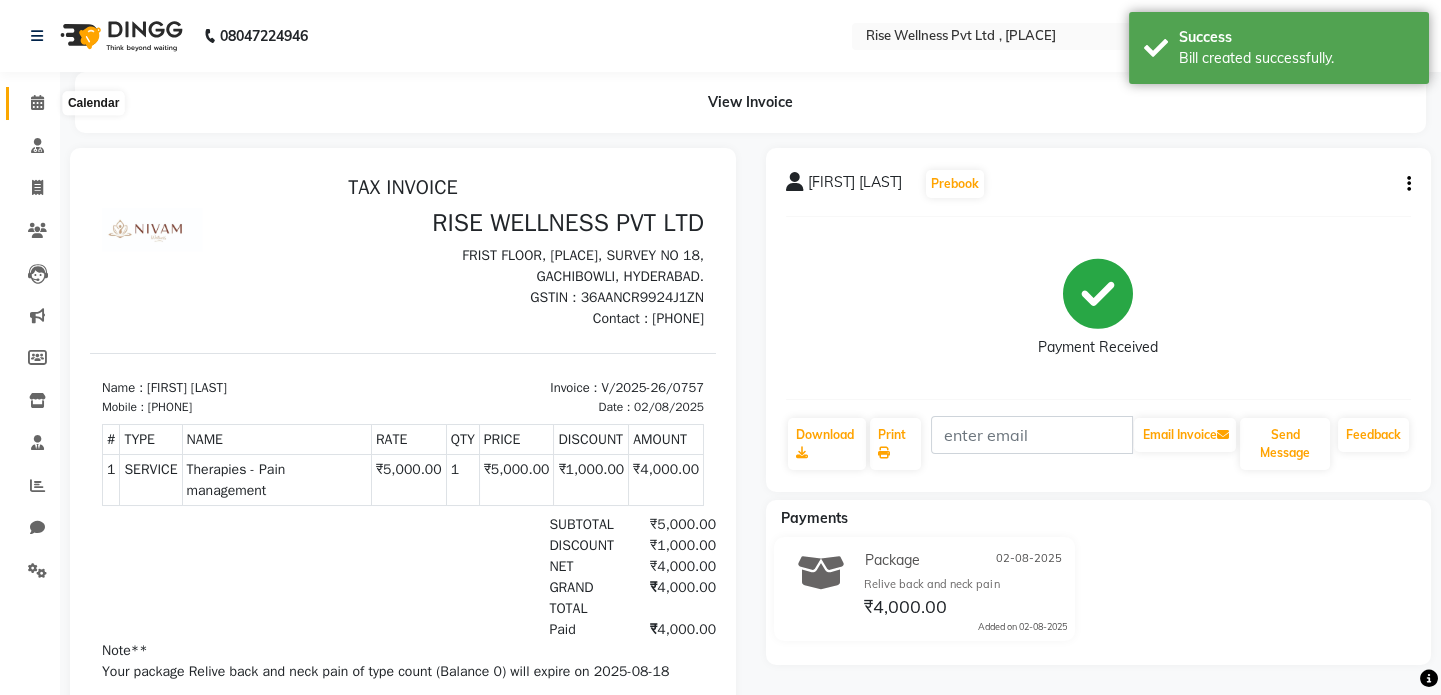 click 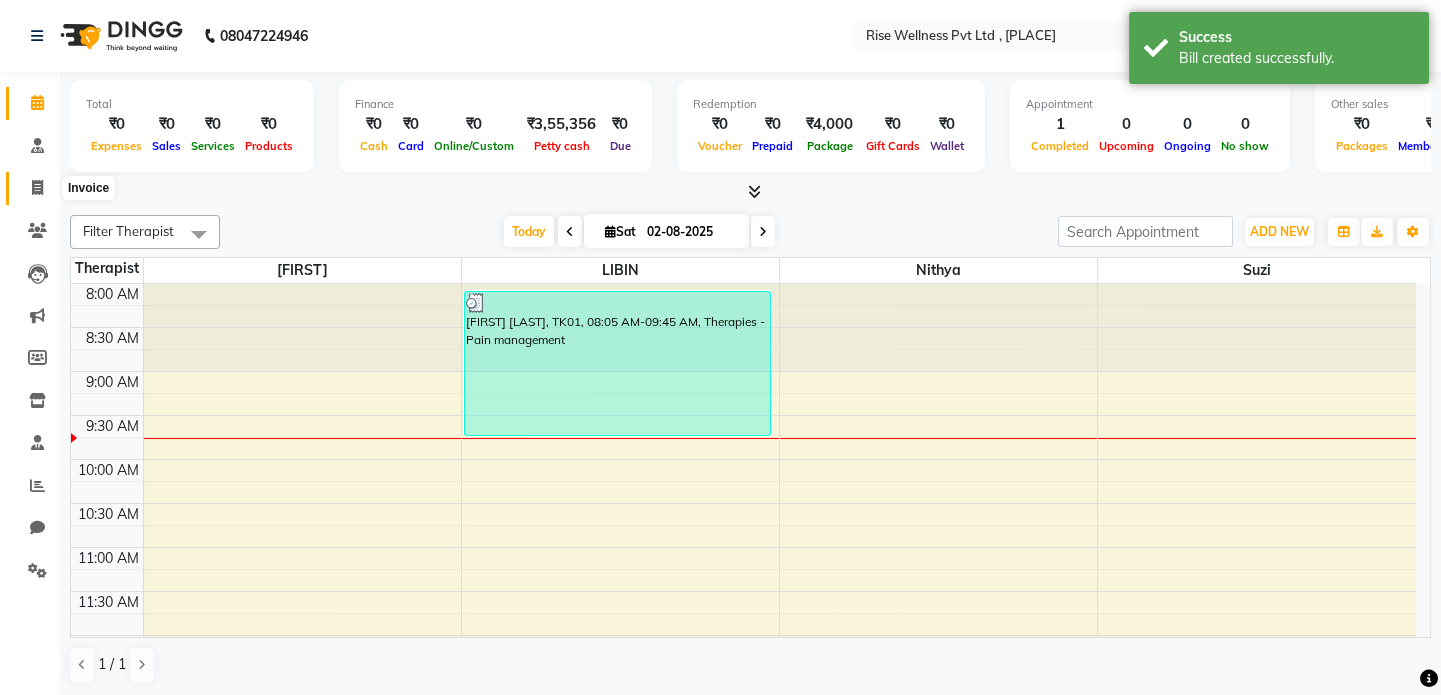 click 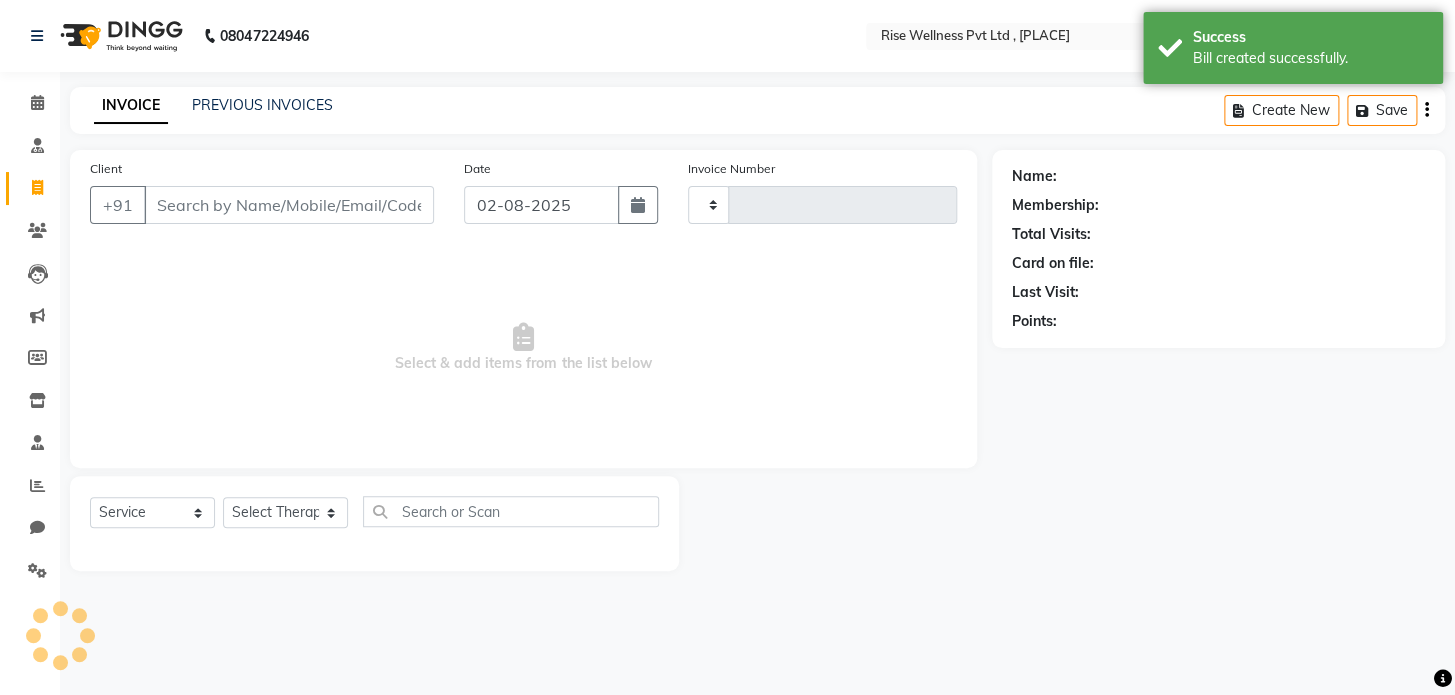 type on "0758" 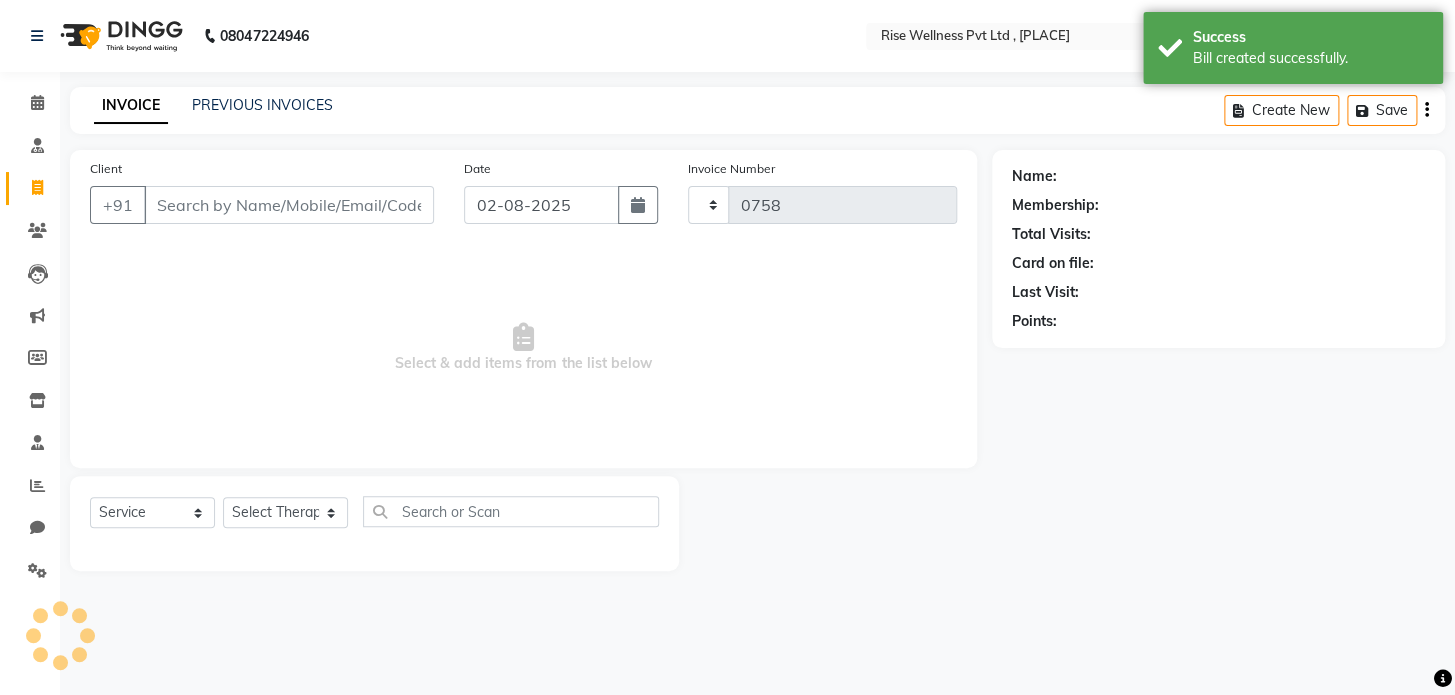 select on "7497" 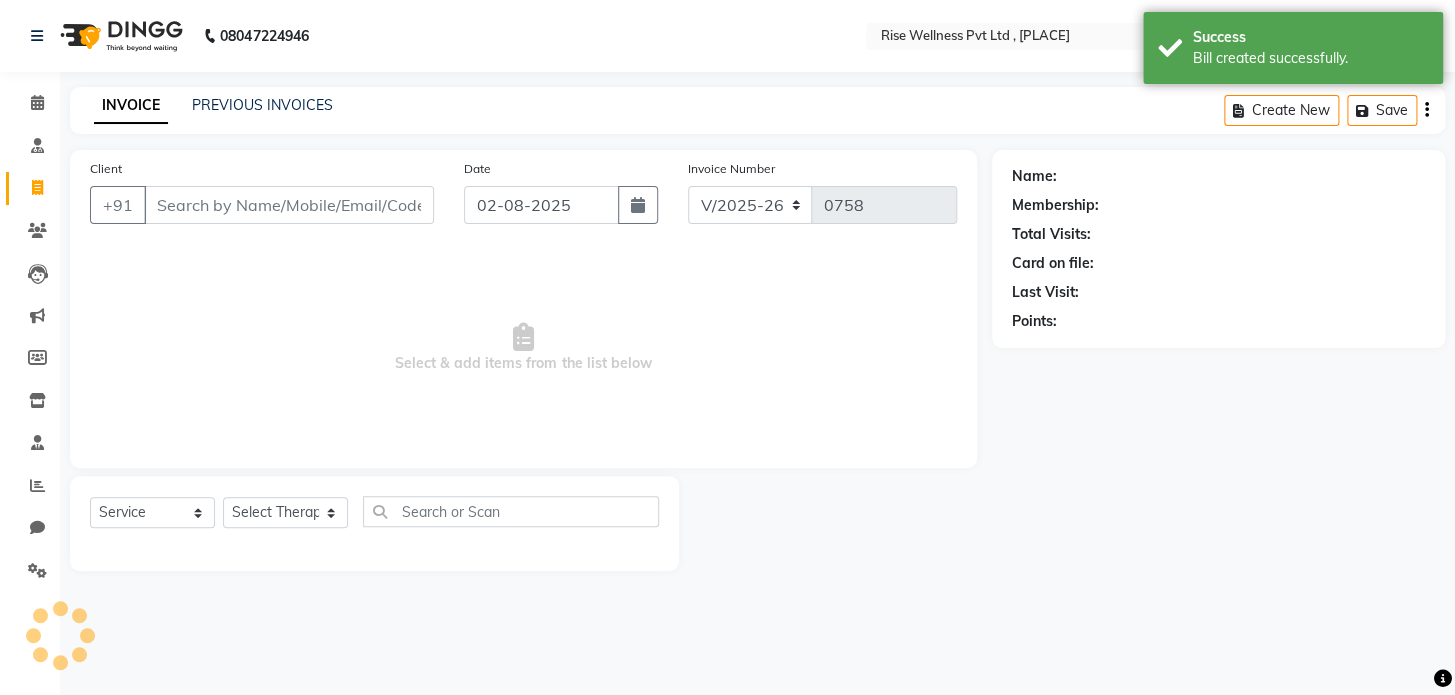 select on "V" 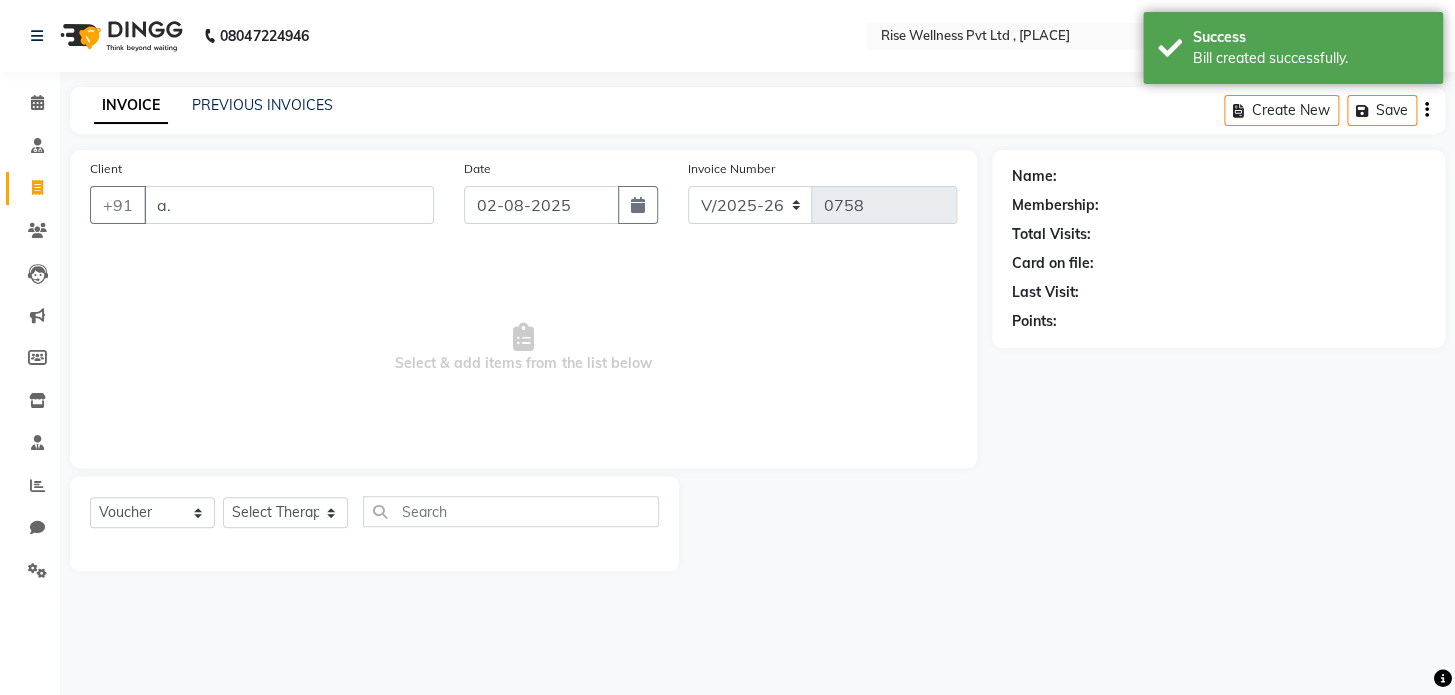 type on "a" 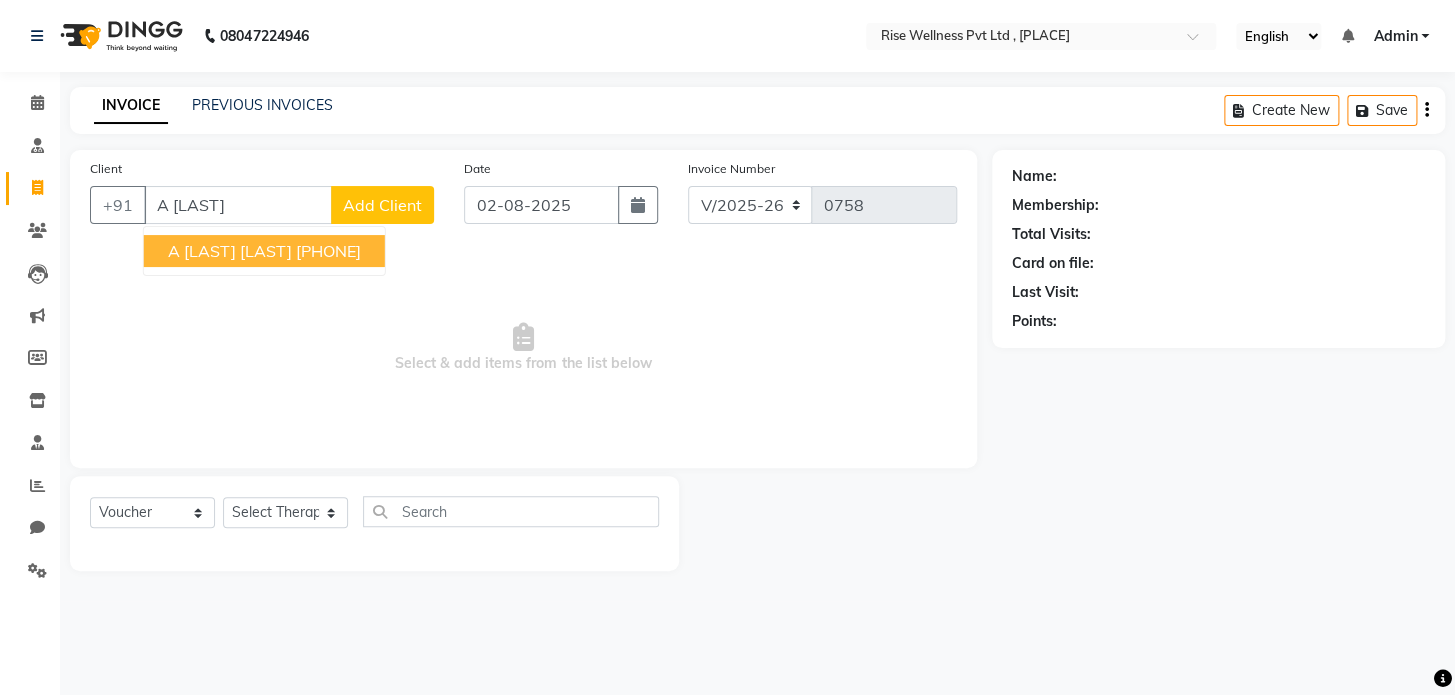 click on "A [LAST] [LAST]" at bounding box center (230, 251) 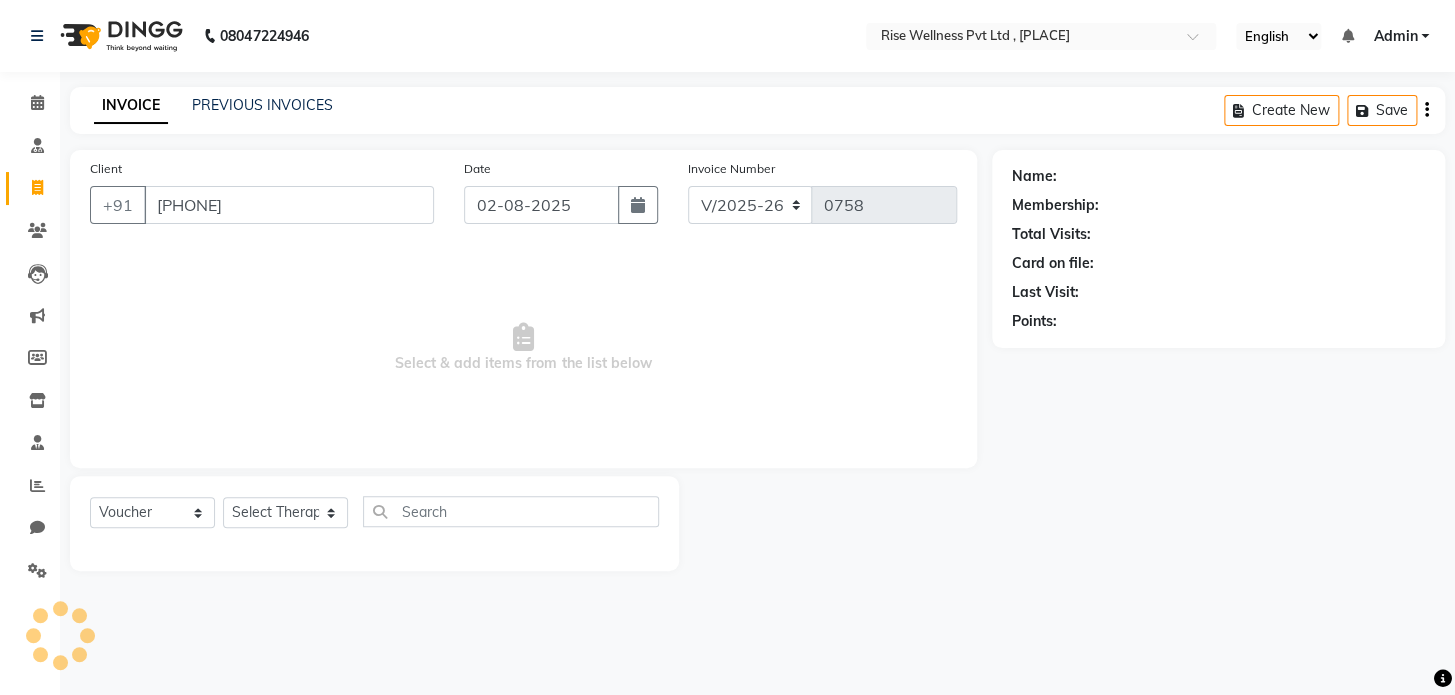 type on "[PHONE]" 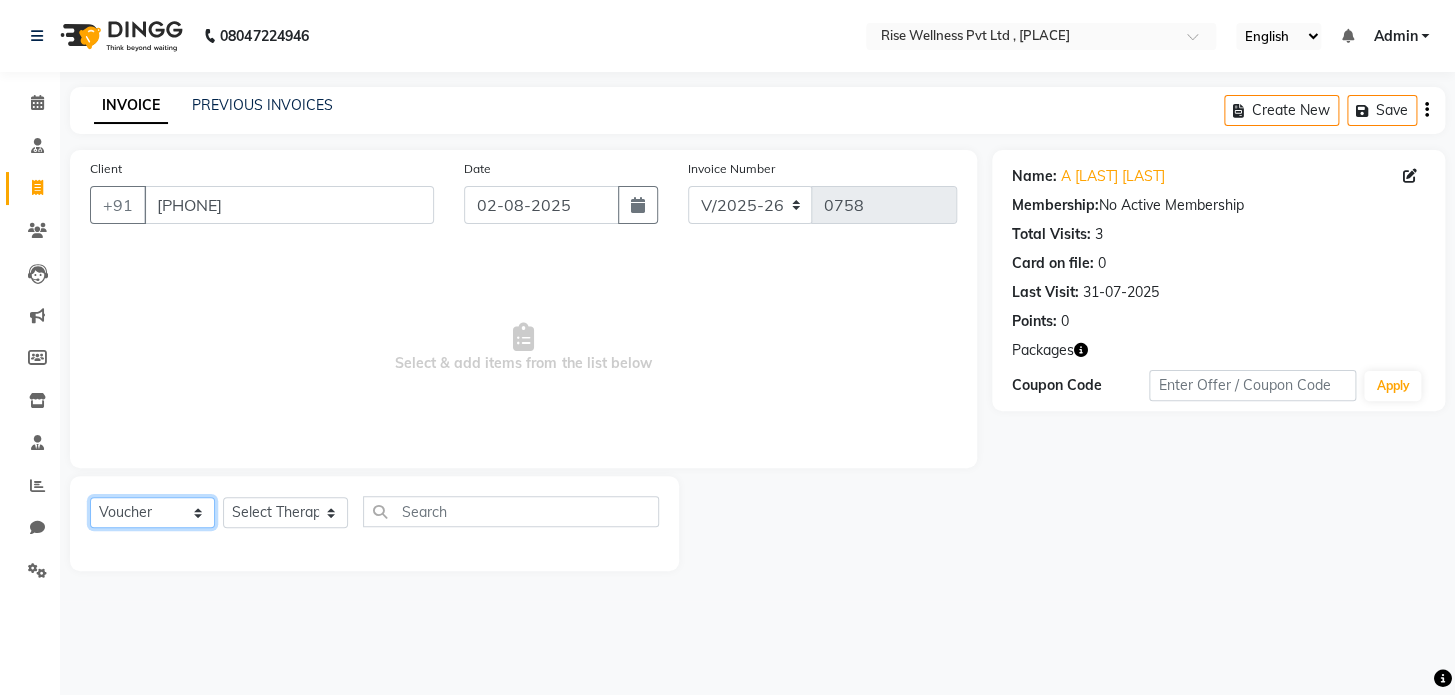 click on "Select  Service  Product  Membership  Package Voucher Prepaid Gift Card" 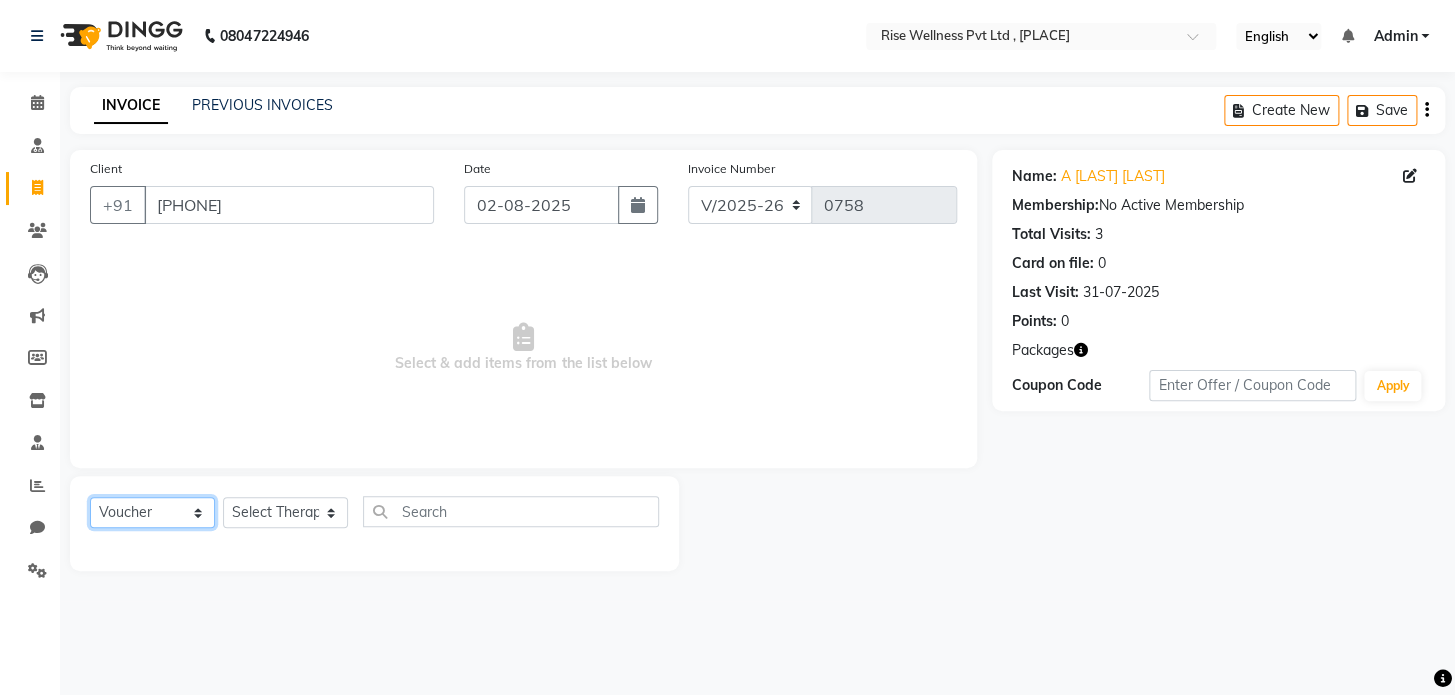 select on "service" 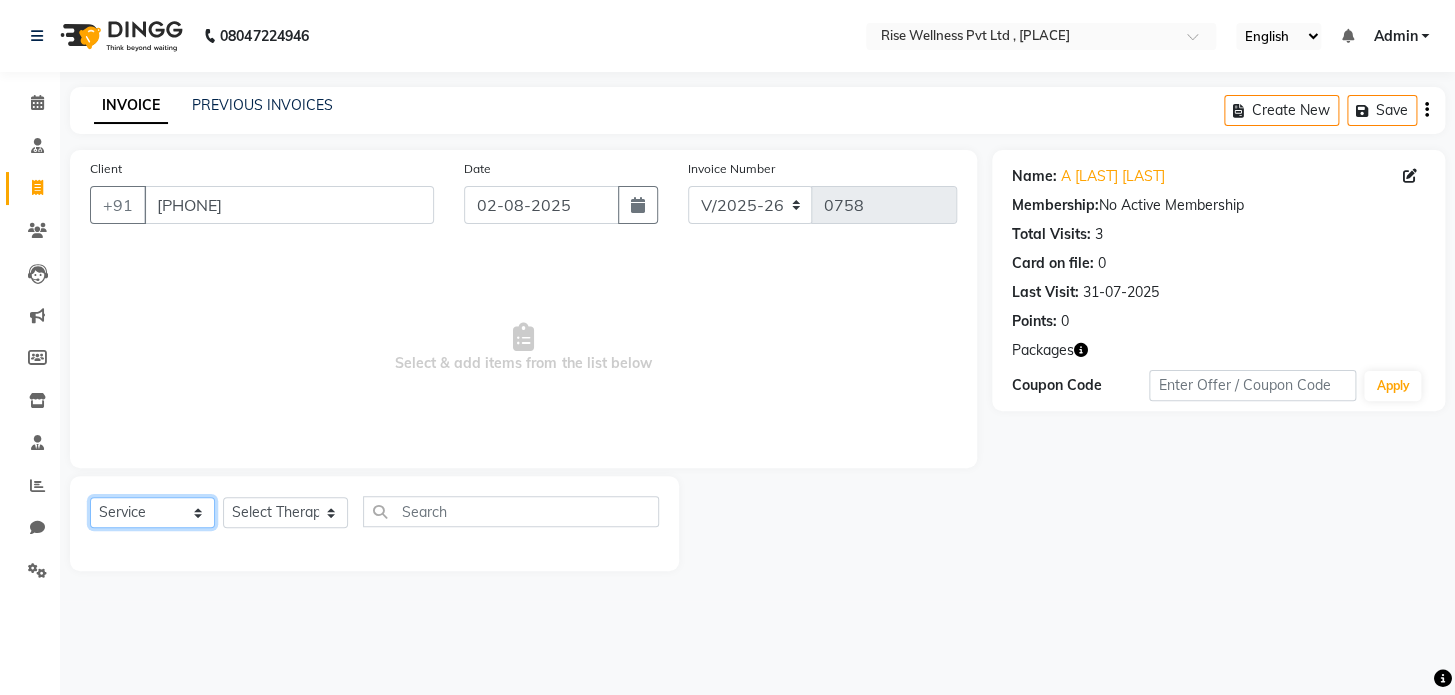 click on "Select  Service  Product  Membership  Package Voucher Prepaid Gift Card" 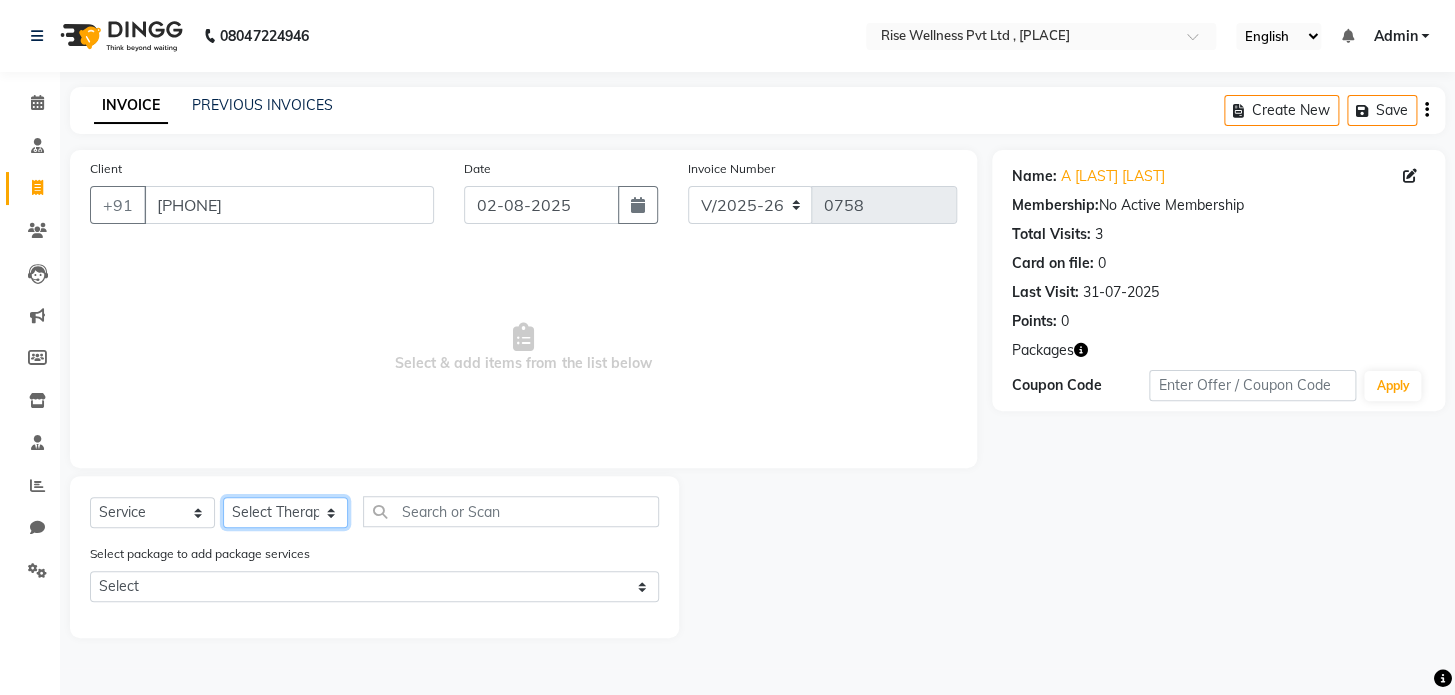 click on "Select Therapist [FIRST] [FIRST] Reception [FIRST] [FIRST]" 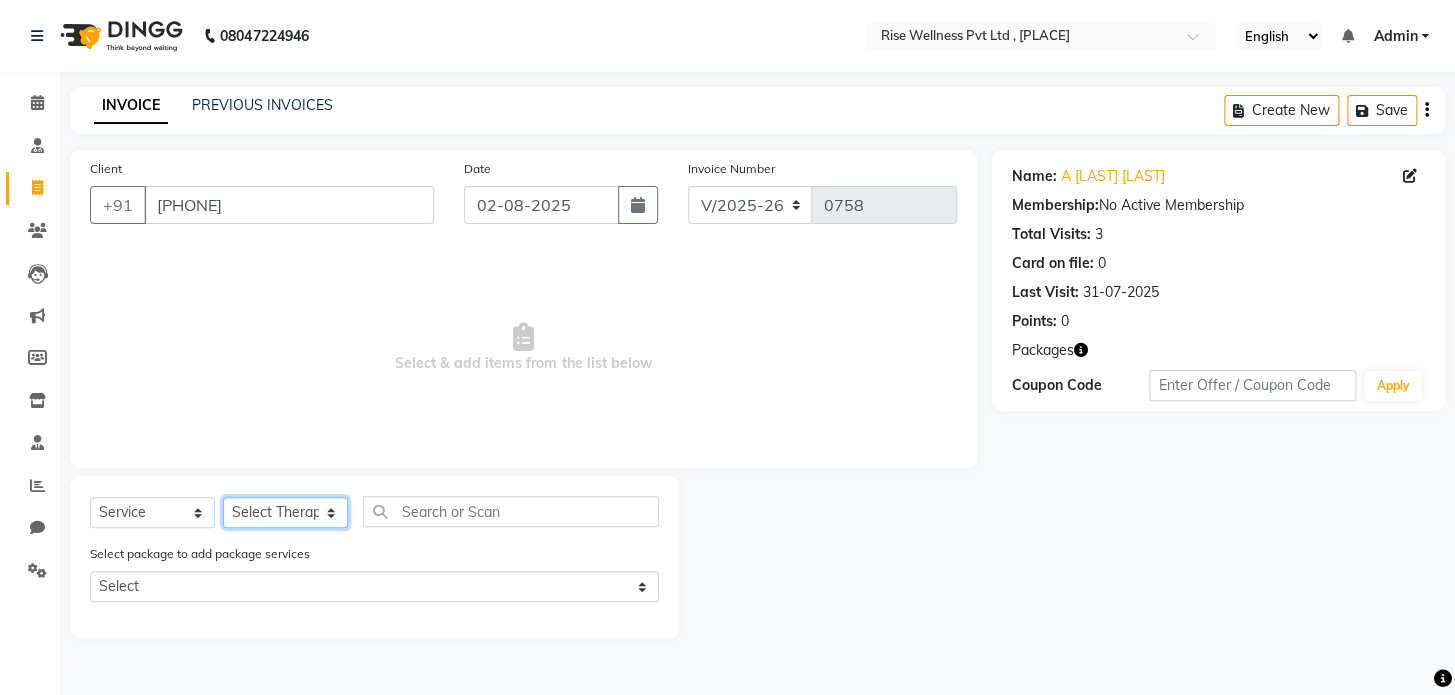 select on "67714" 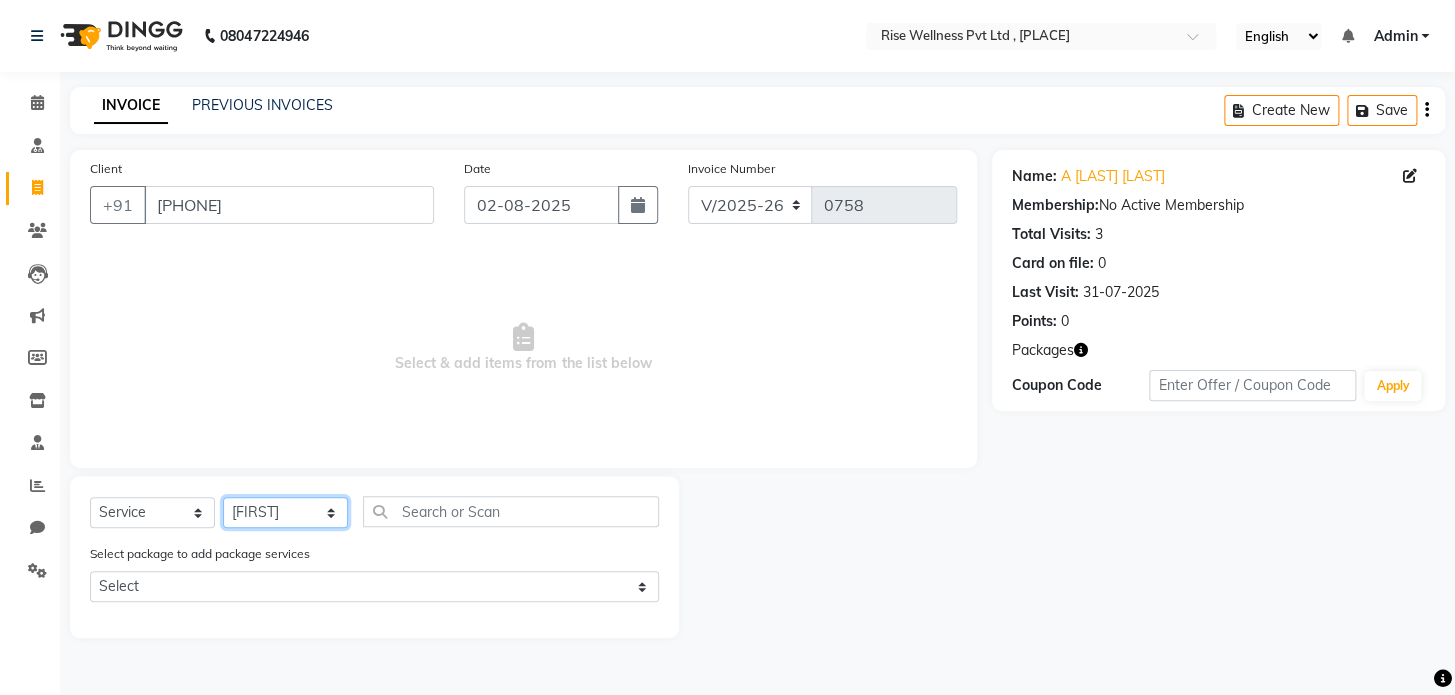 click on "Select Therapist [FIRST] [FIRST] Reception [FIRST] [FIRST]" 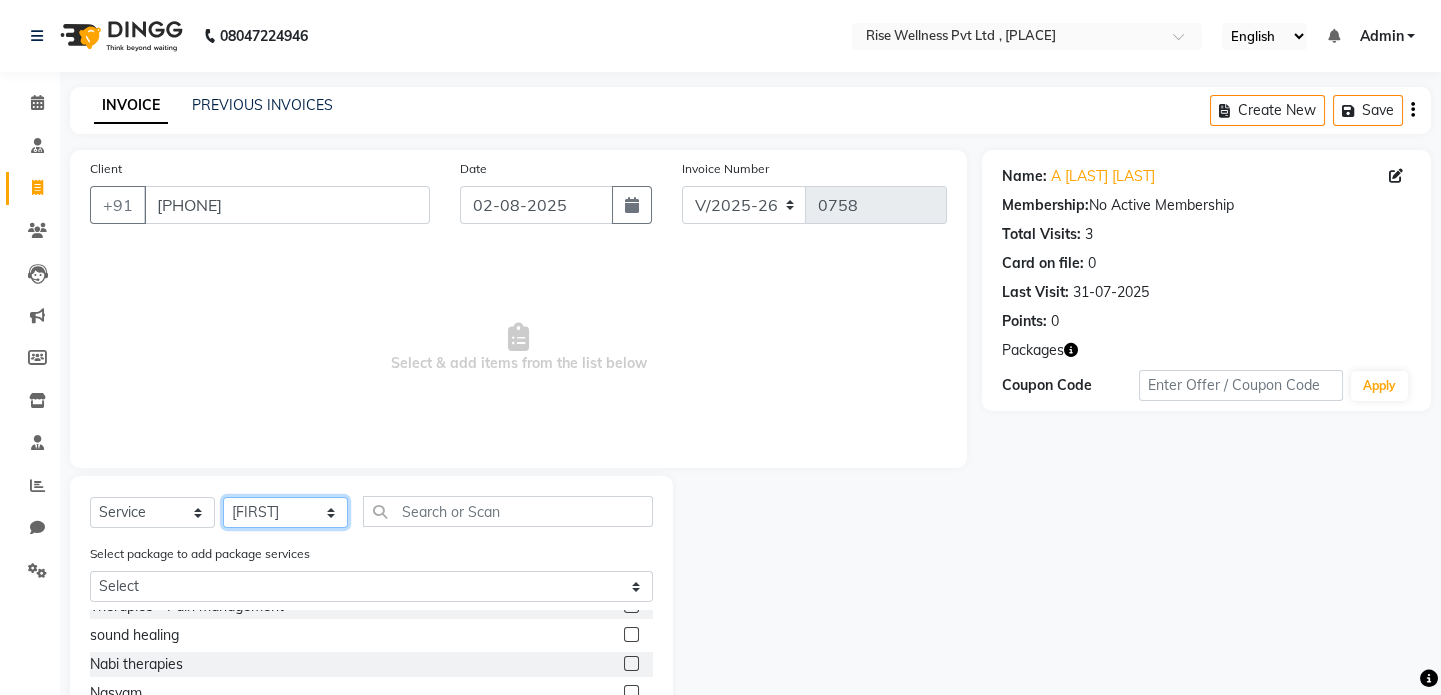 scroll, scrollTop: 90, scrollLeft: 0, axis: vertical 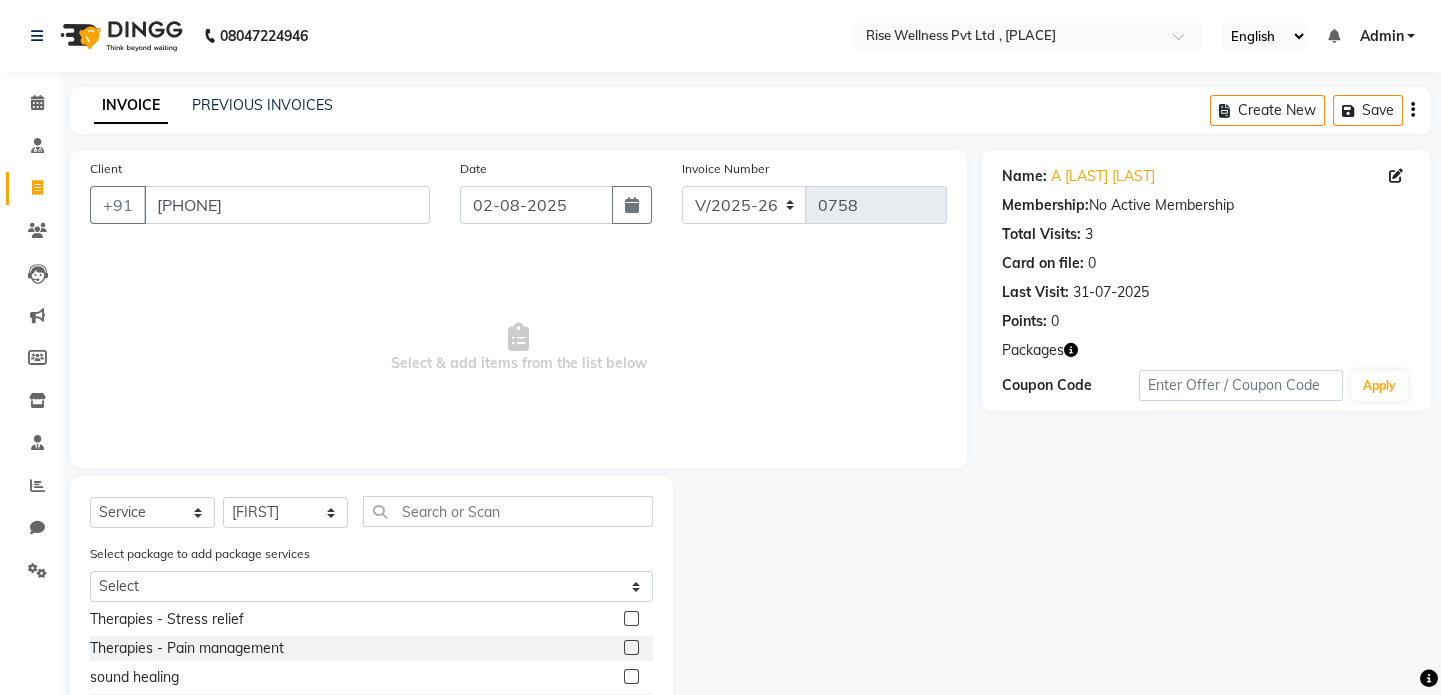 click 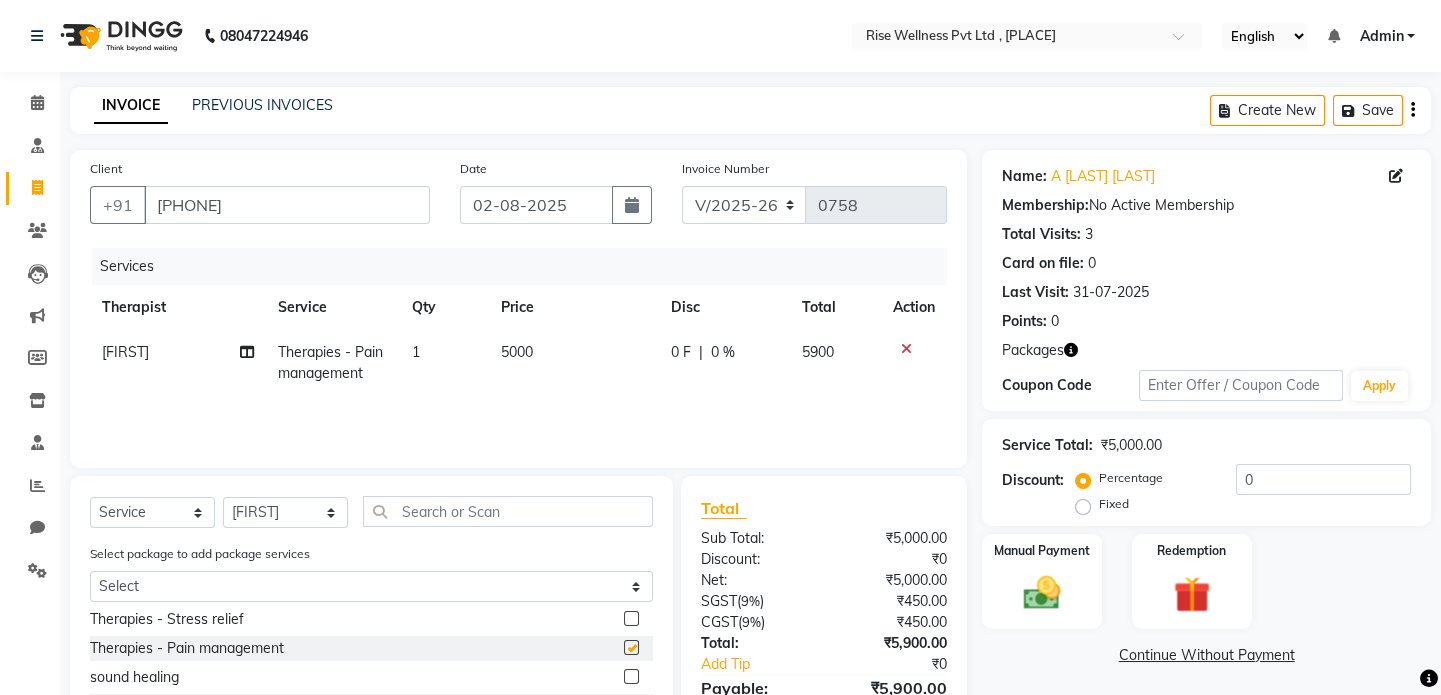 checkbox on "false" 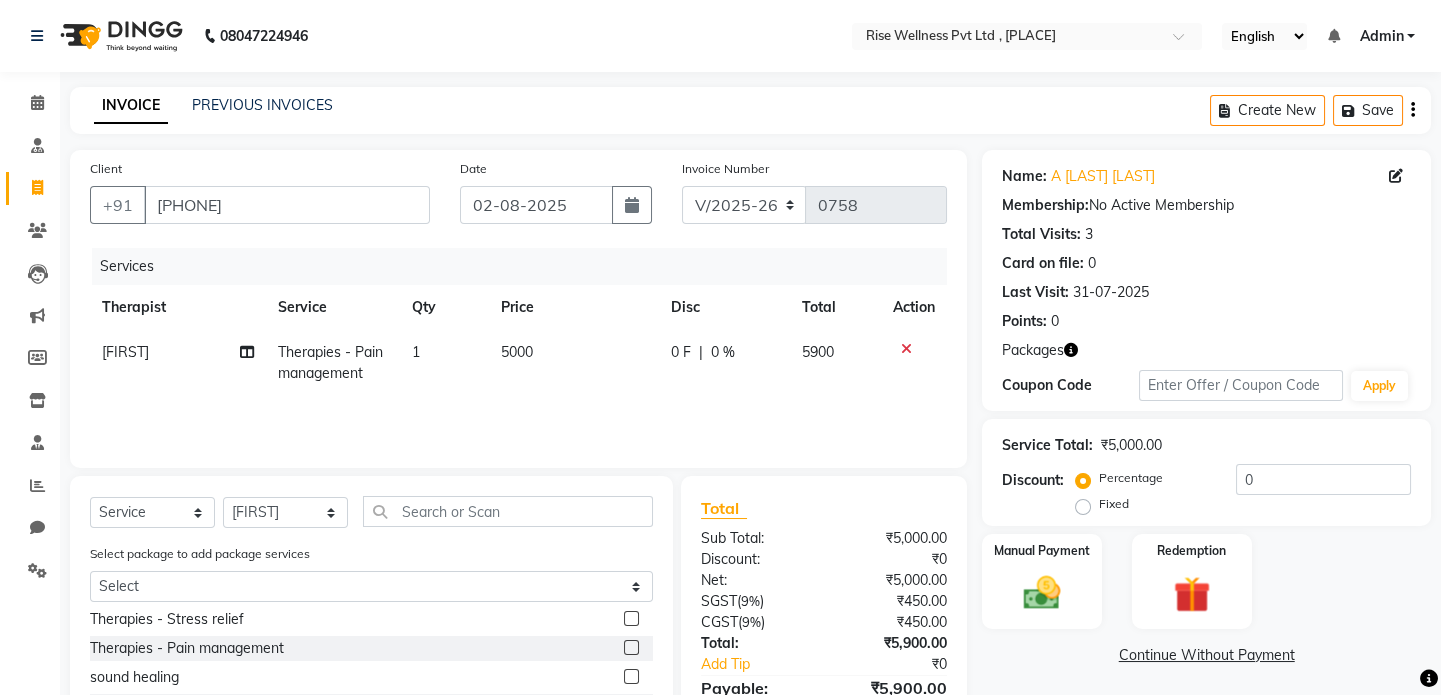 scroll, scrollTop: 173, scrollLeft: 0, axis: vertical 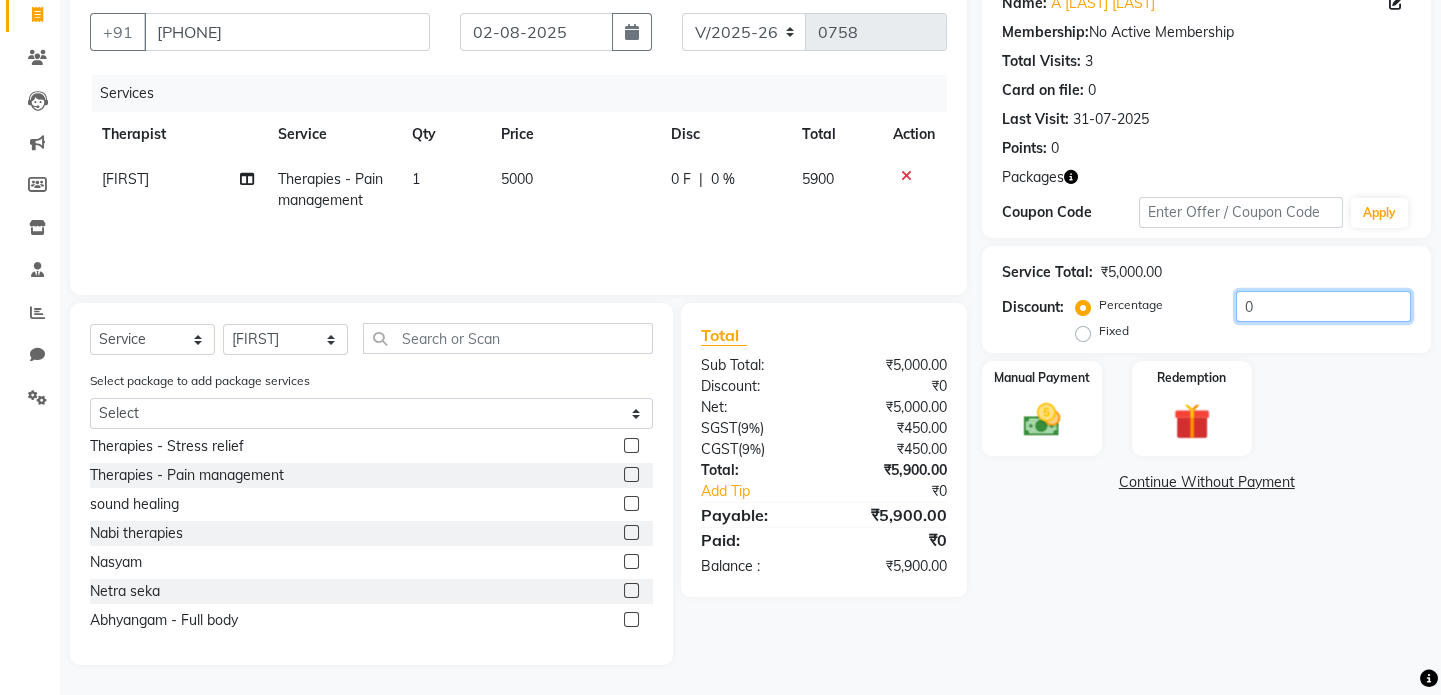 click on "0" 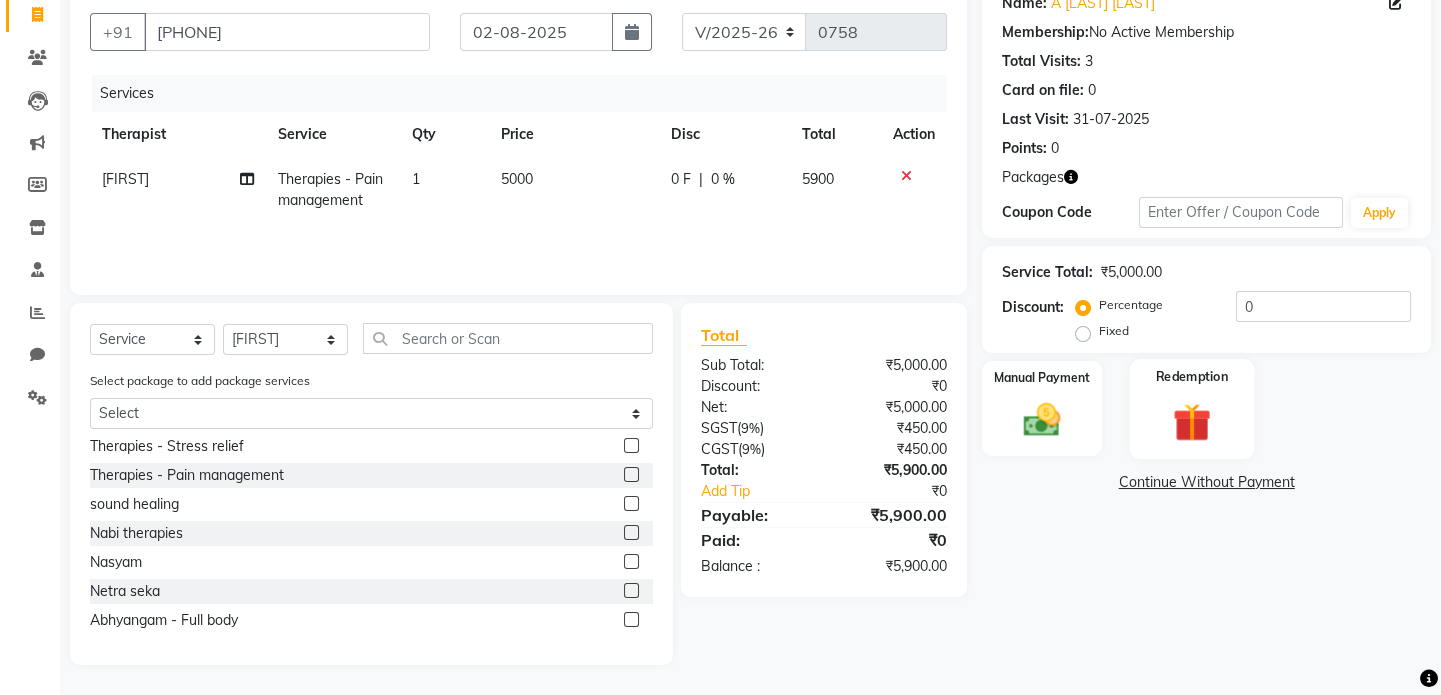 click 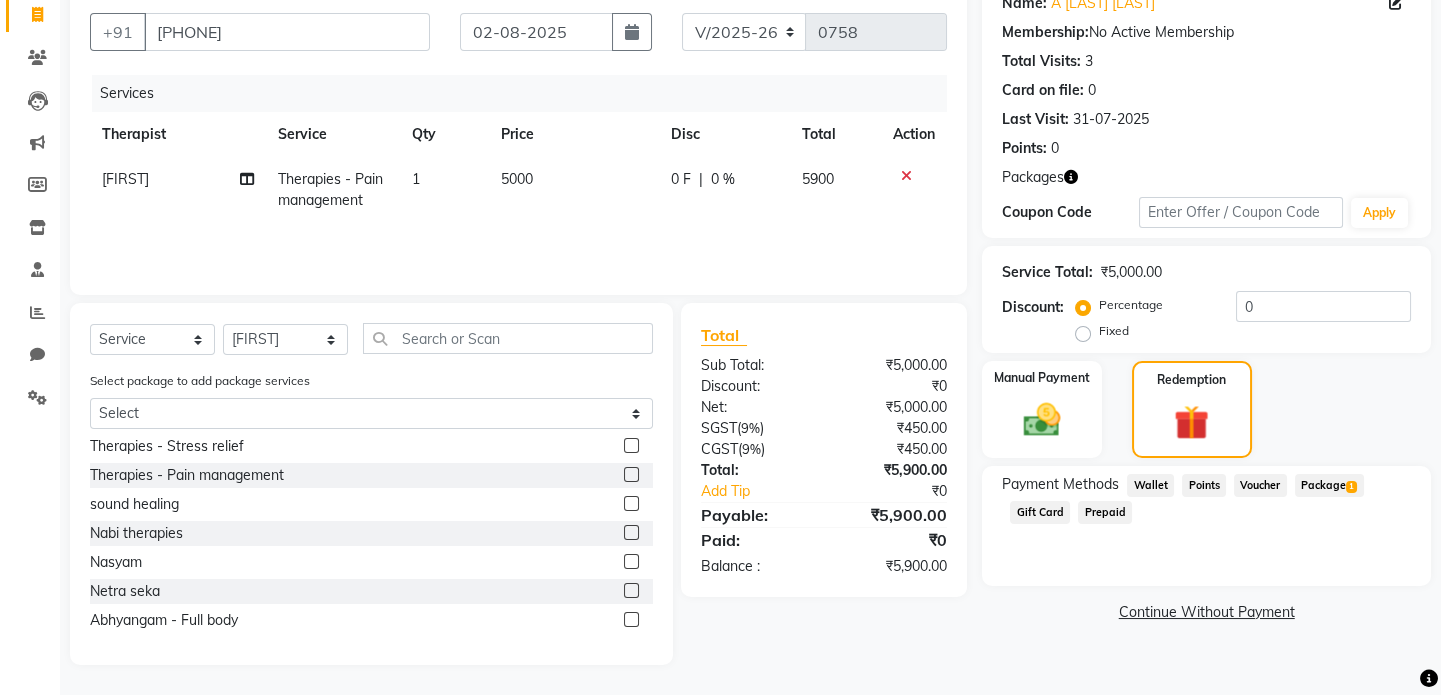 click on "1" 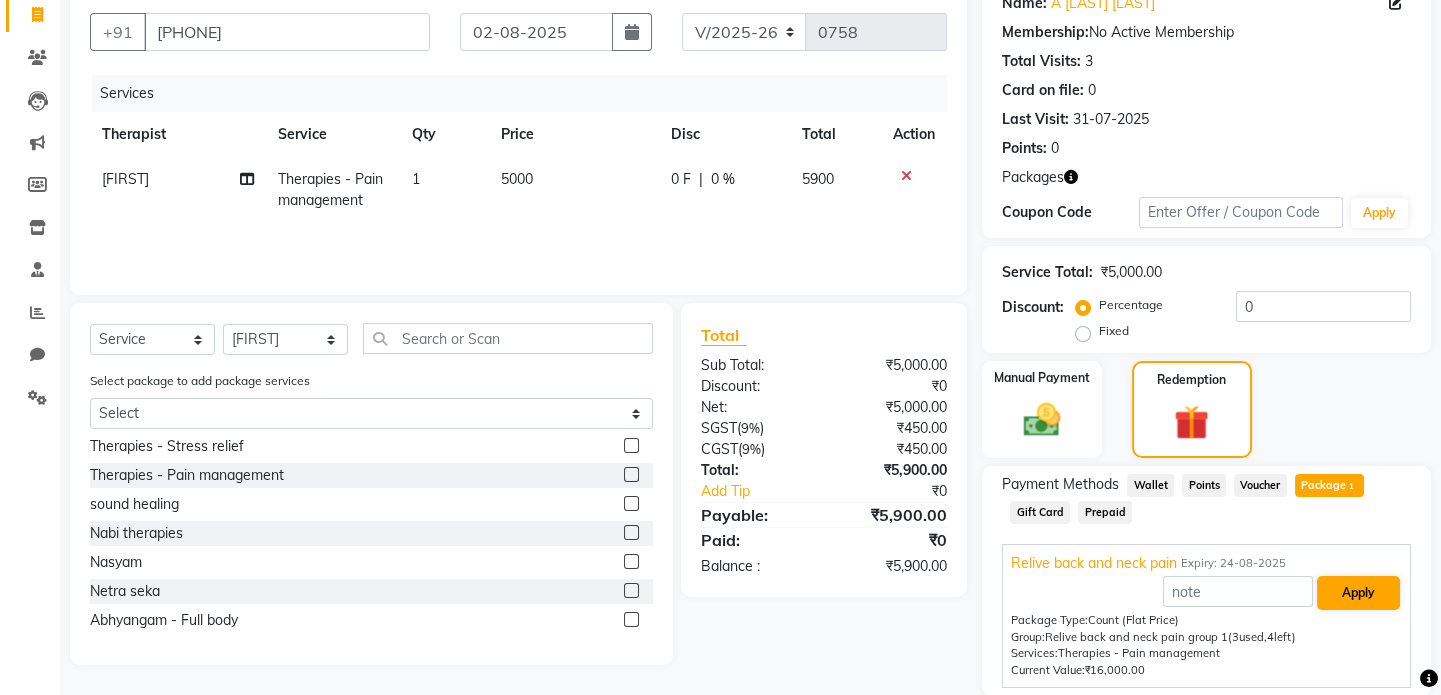 scroll, scrollTop: 243, scrollLeft: 0, axis: vertical 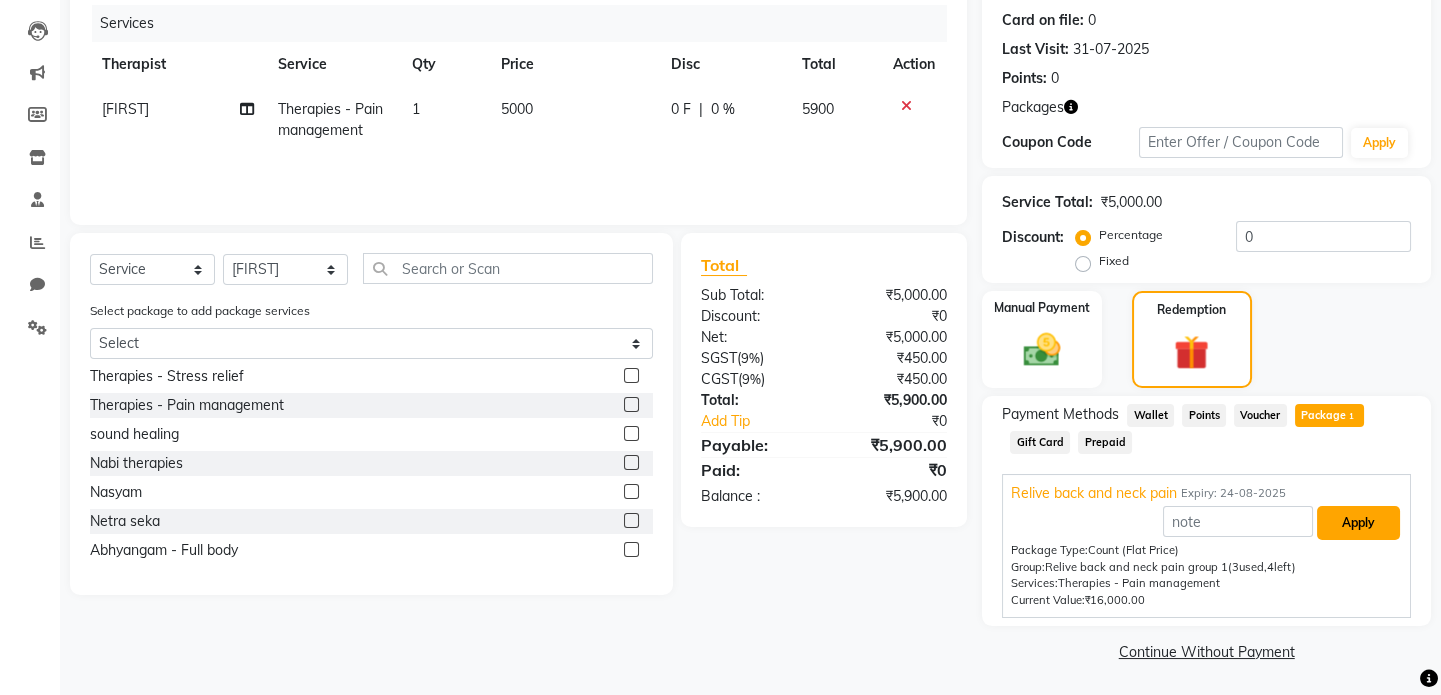 click on "Apply" at bounding box center [1358, 523] 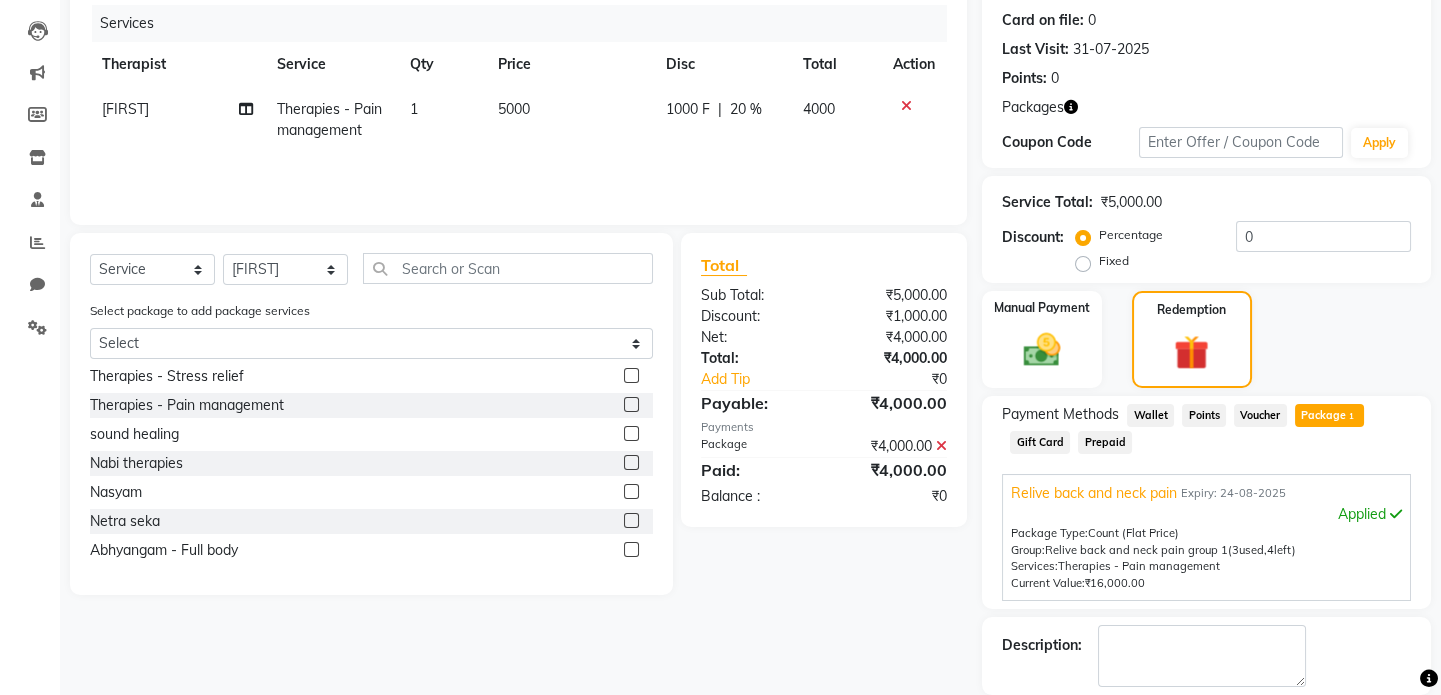 scroll, scrollTop: 339, scrollLeft: 0, axis: vertical 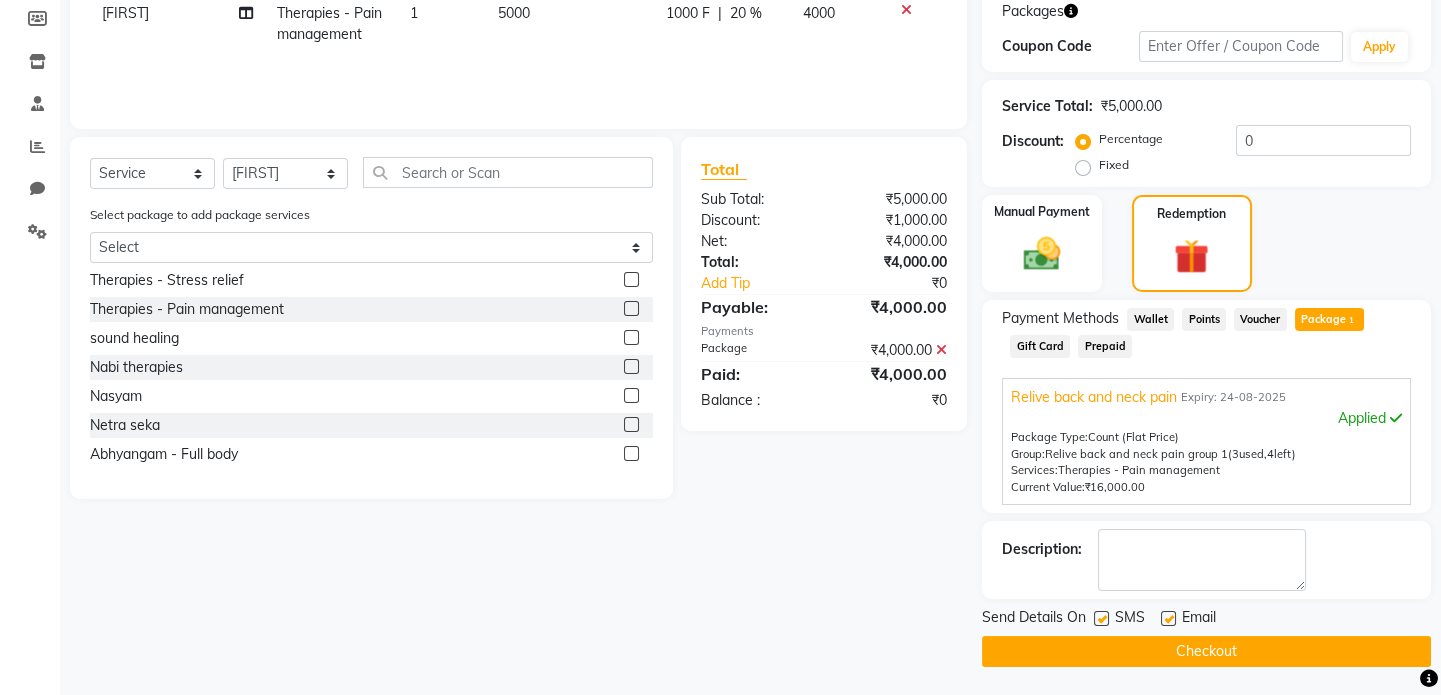 click on "Checkout" 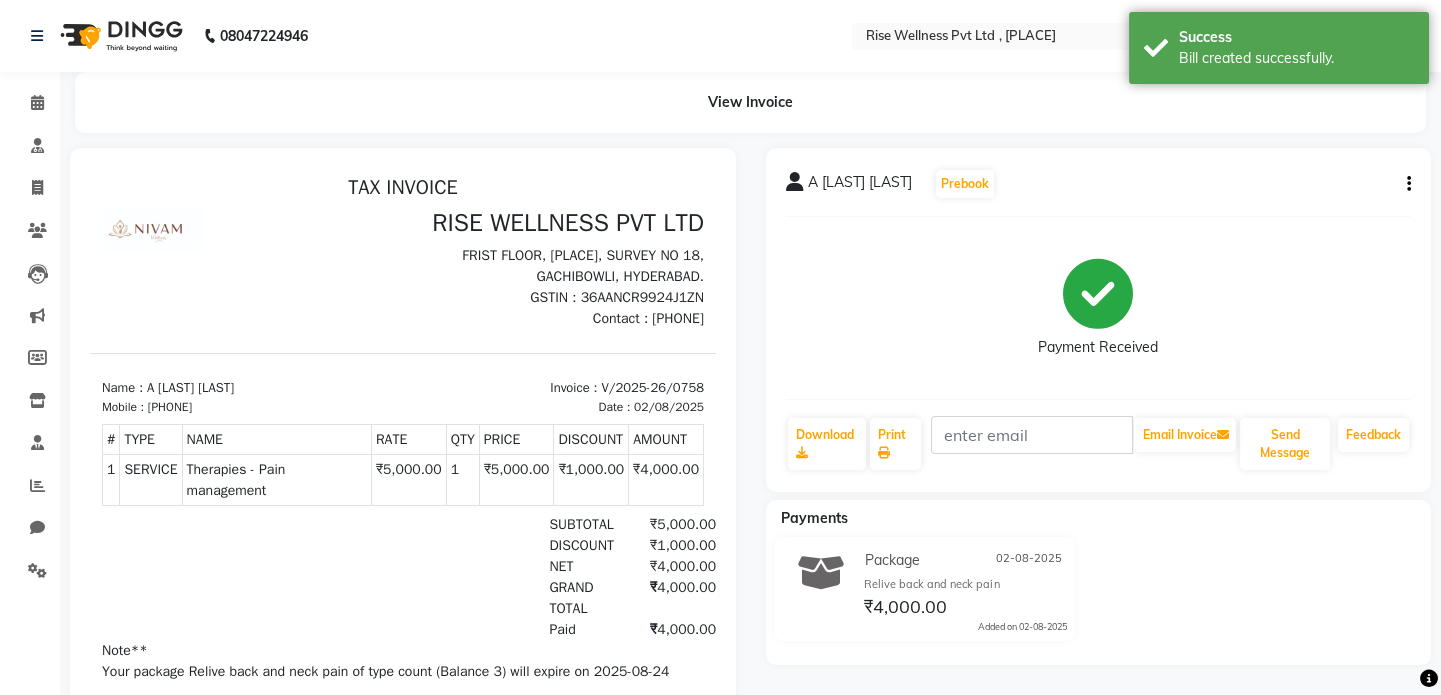 scroll, scrollTop: 0, scrollLeft: 0, axis: both 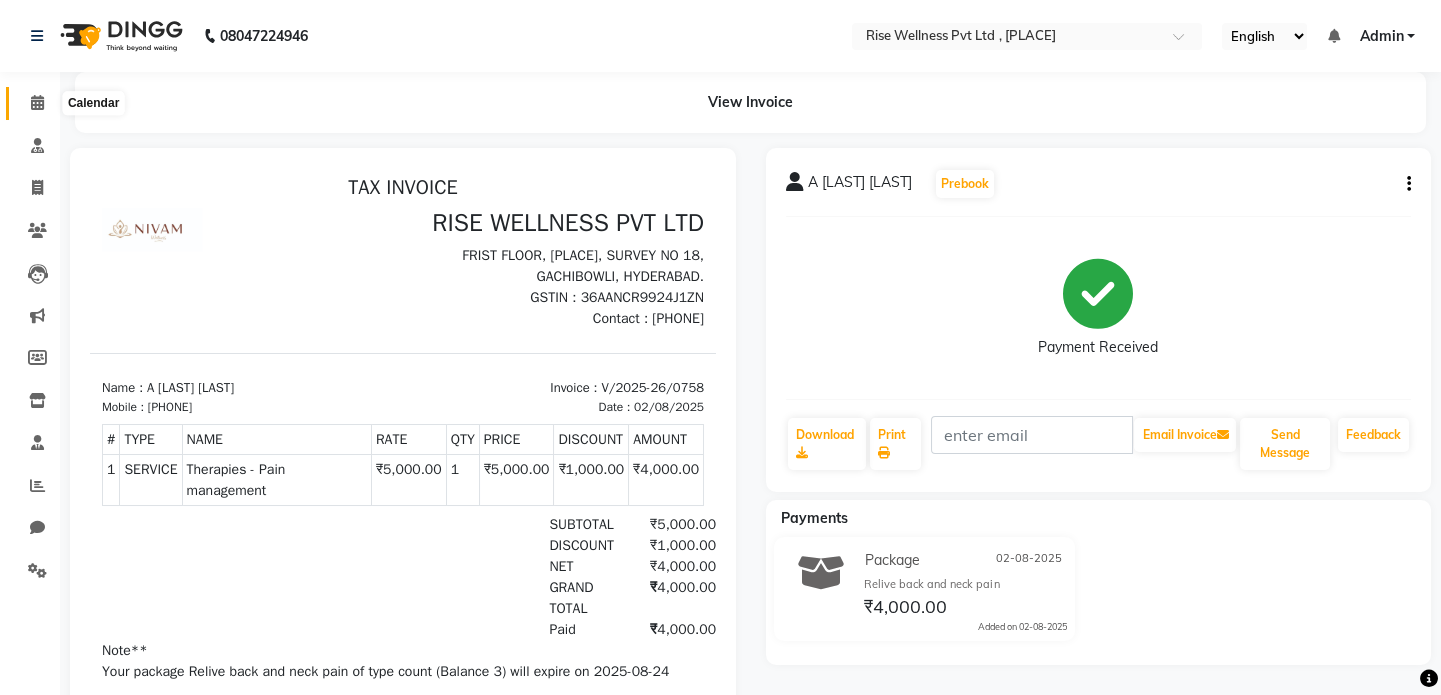 click 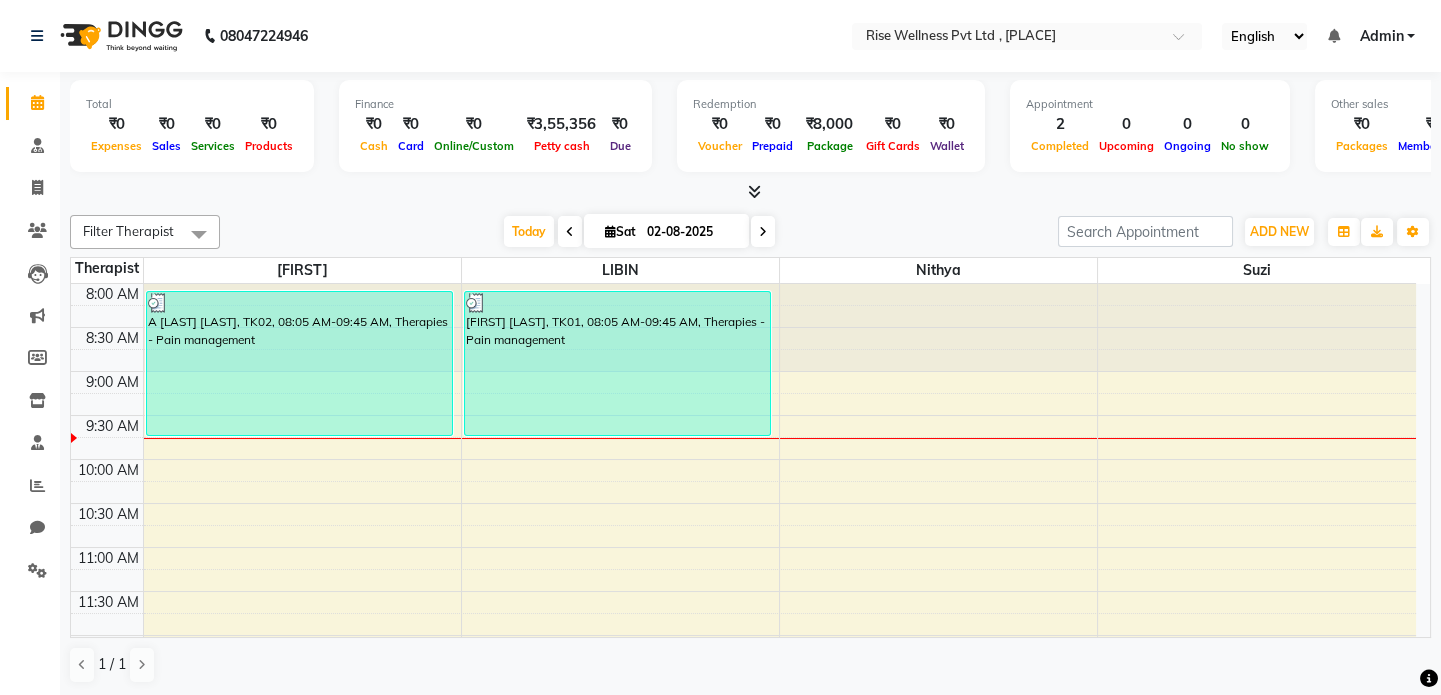 scroll, scrollTop: 0, scrollLeft: 0, axis: both 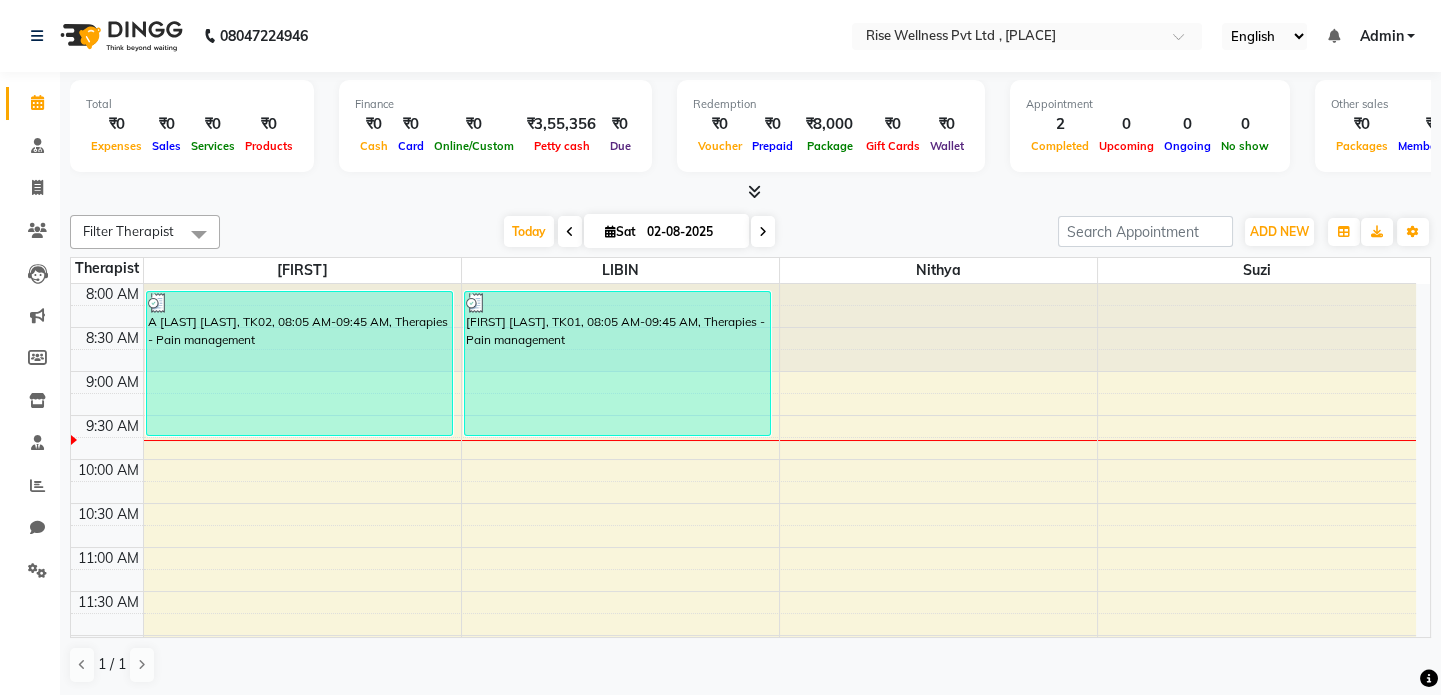 drag, startPoint x: 432, startPoint y: 355, endPoint x: 410, endPoint y: 461, distance: 108.25895 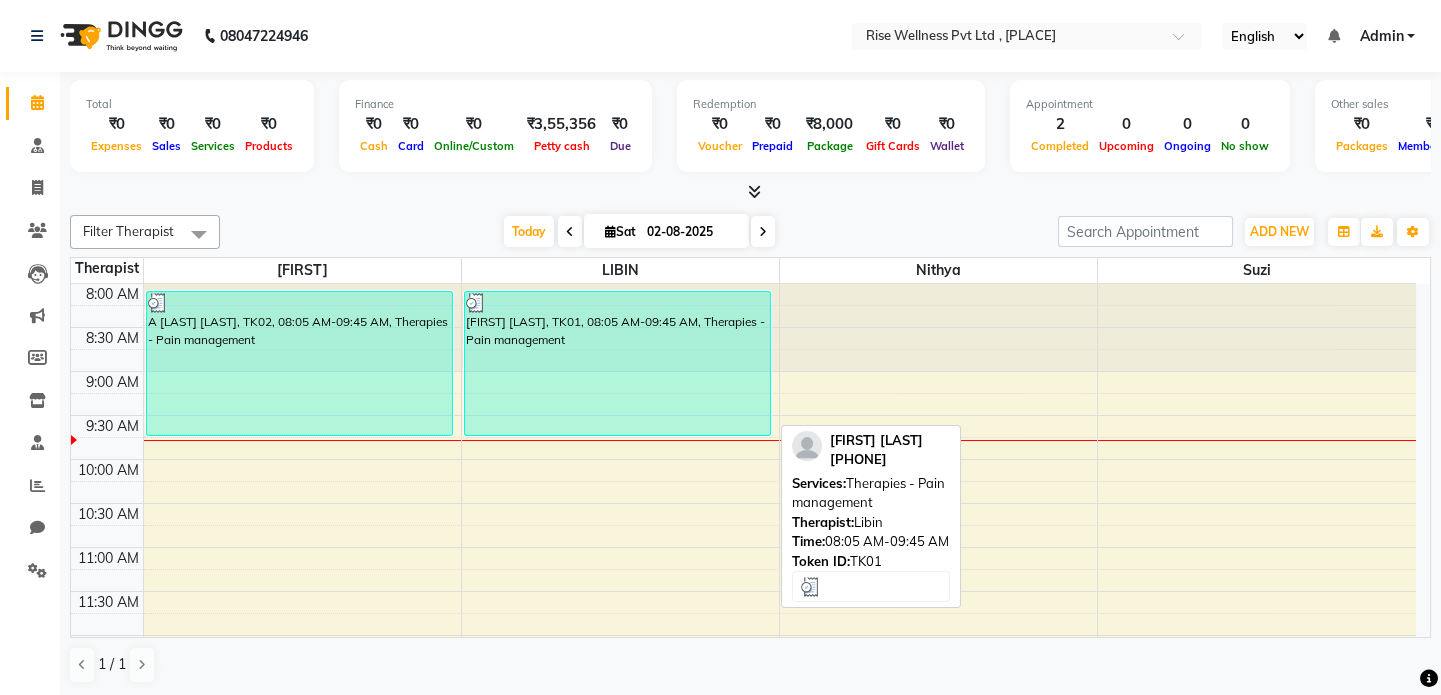 drag, startPoint x: 682, startPoint y: 405, endPoint x: 644, endPoint y: 516, distance: 117.32433 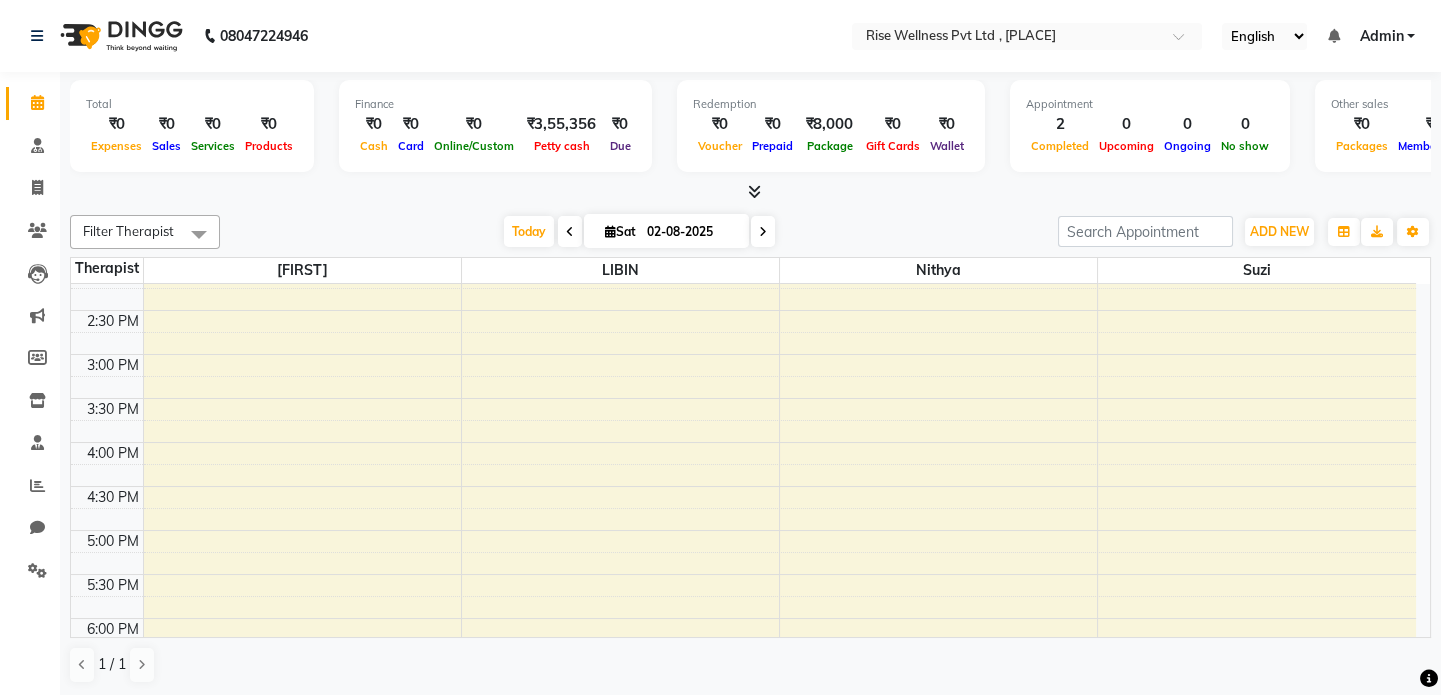 scroll, scrollTop: 785, scrollLeft: 0, axis: vertical 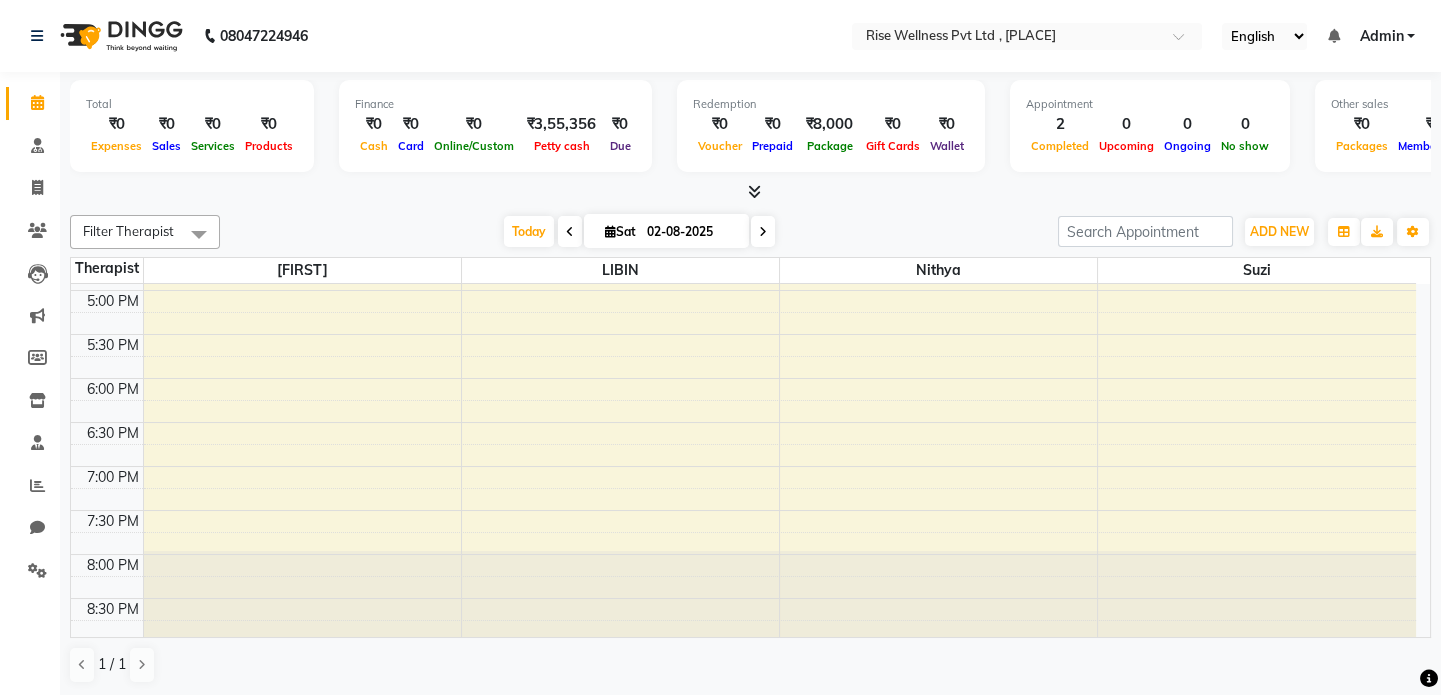 click on "8:00 AM 8:30 AM 9:00 AM 9:30 AM 10:00 AM 10:30 AM 11:00 AM 11:30 AM 12:00 PM 12:30 PM 1:00 PM 1:30 PM 2:00 PM 2:30 PM 3:00 PM 3:30 PM 4:00 PM 4:30 PM 5:00 PM 5:30 PM 6:00 PM 6:30 PM 7:00 PM 7:30 PM 8:00 PM 8:30 PM     A [LAST] [LAST], TK02, 08:05 AM-09:45 AM, Therapies - Pain management     [FIRST] [LAST], TK01, 08:05 AM-09:45 AM, Therapies - Pain management" at bounding box center [743, 70] 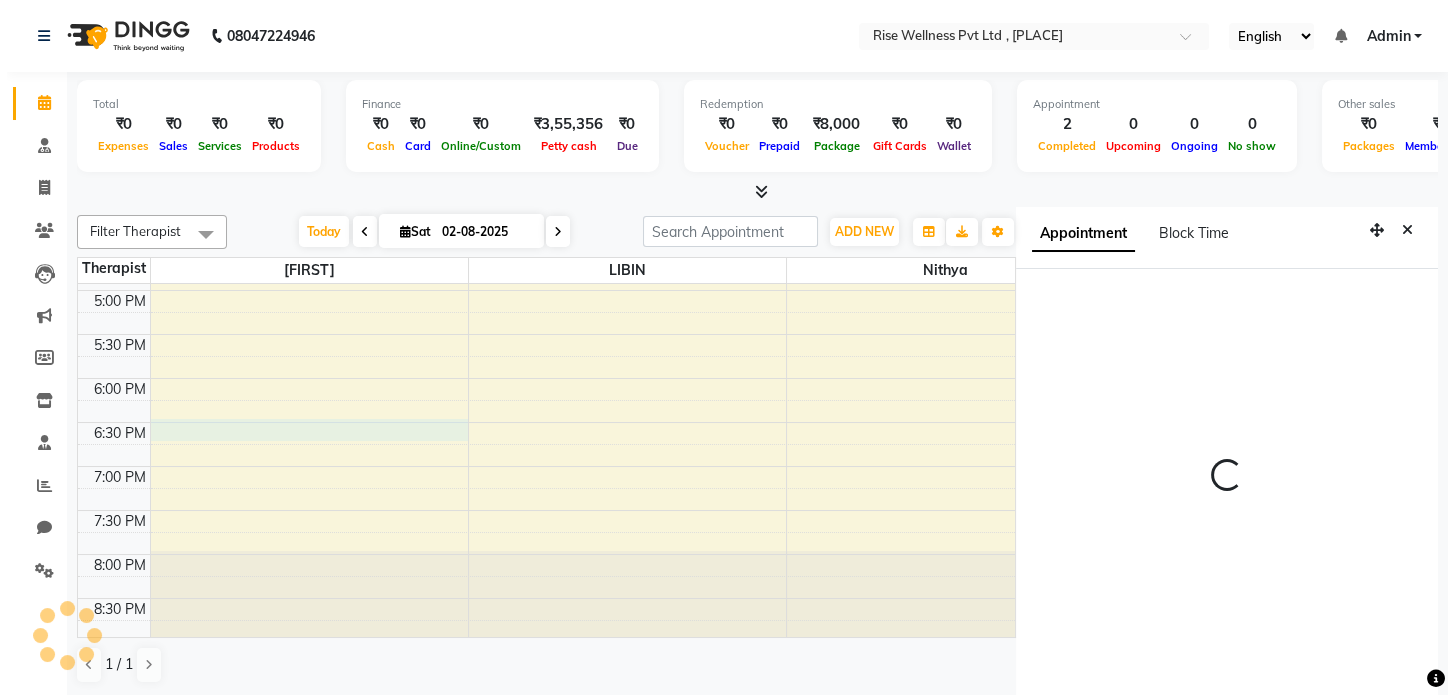 scroll, scrollTop: 8, scrollLeft: 0, axis: vertical 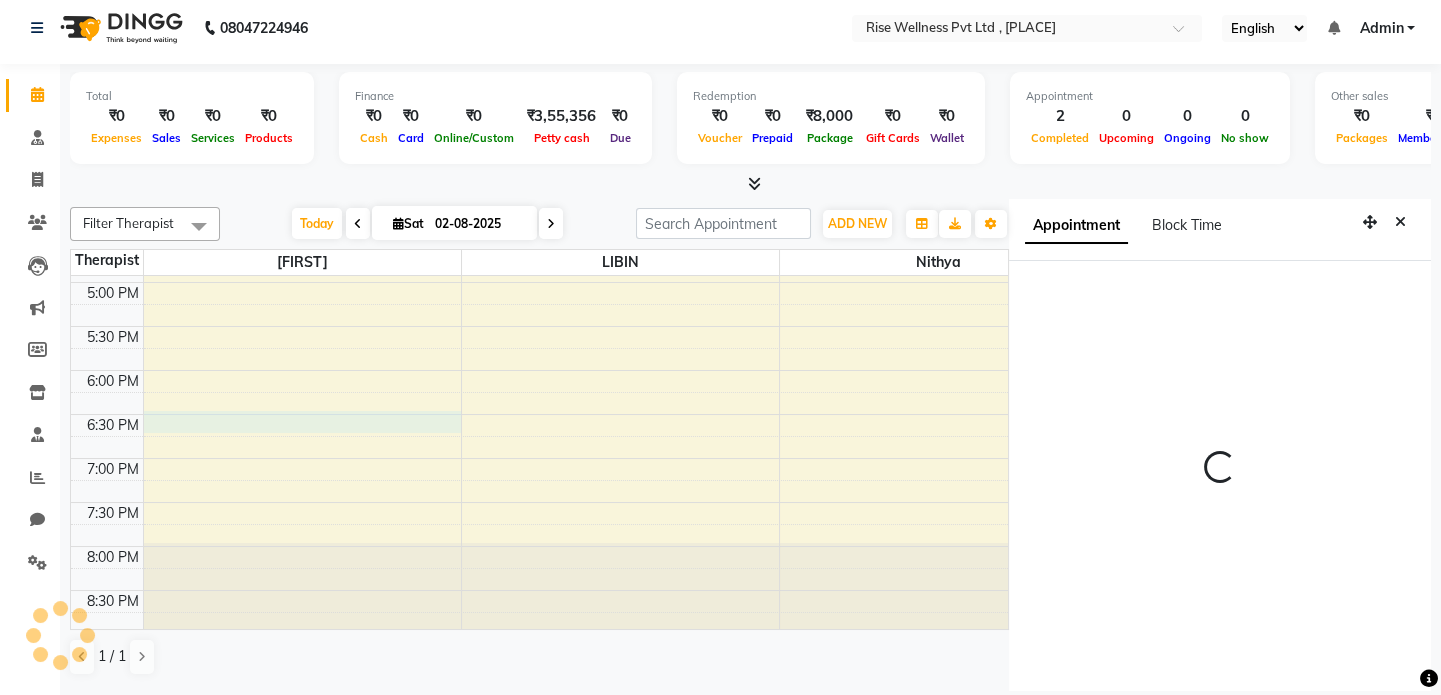 select on "67714" 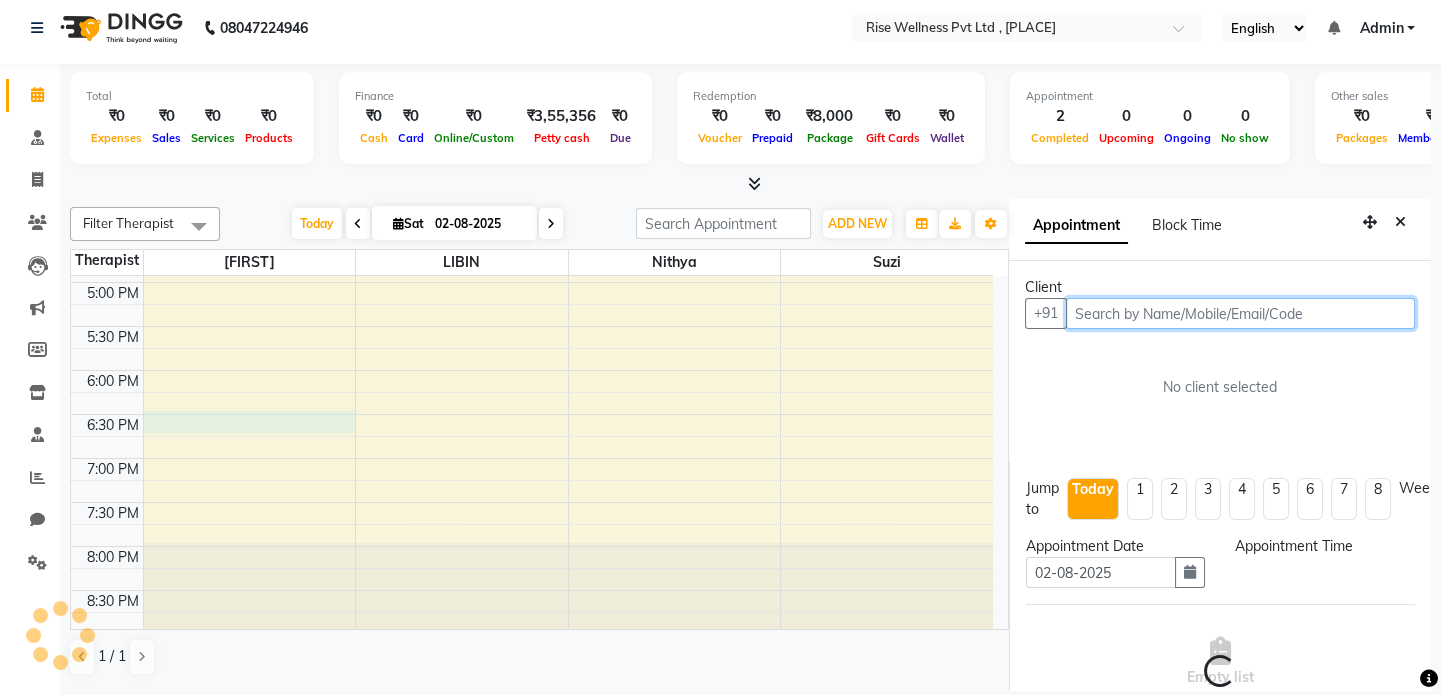 select on "1110" 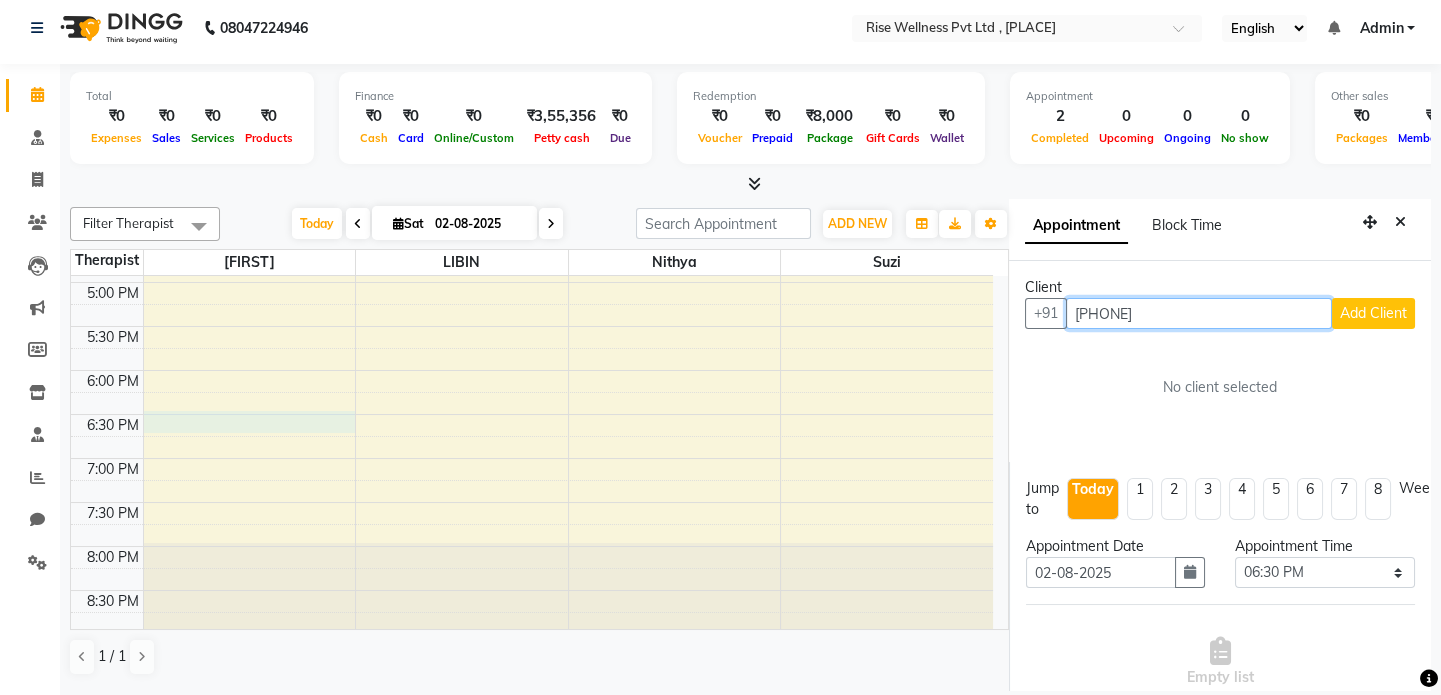 type on "[PHONE]" 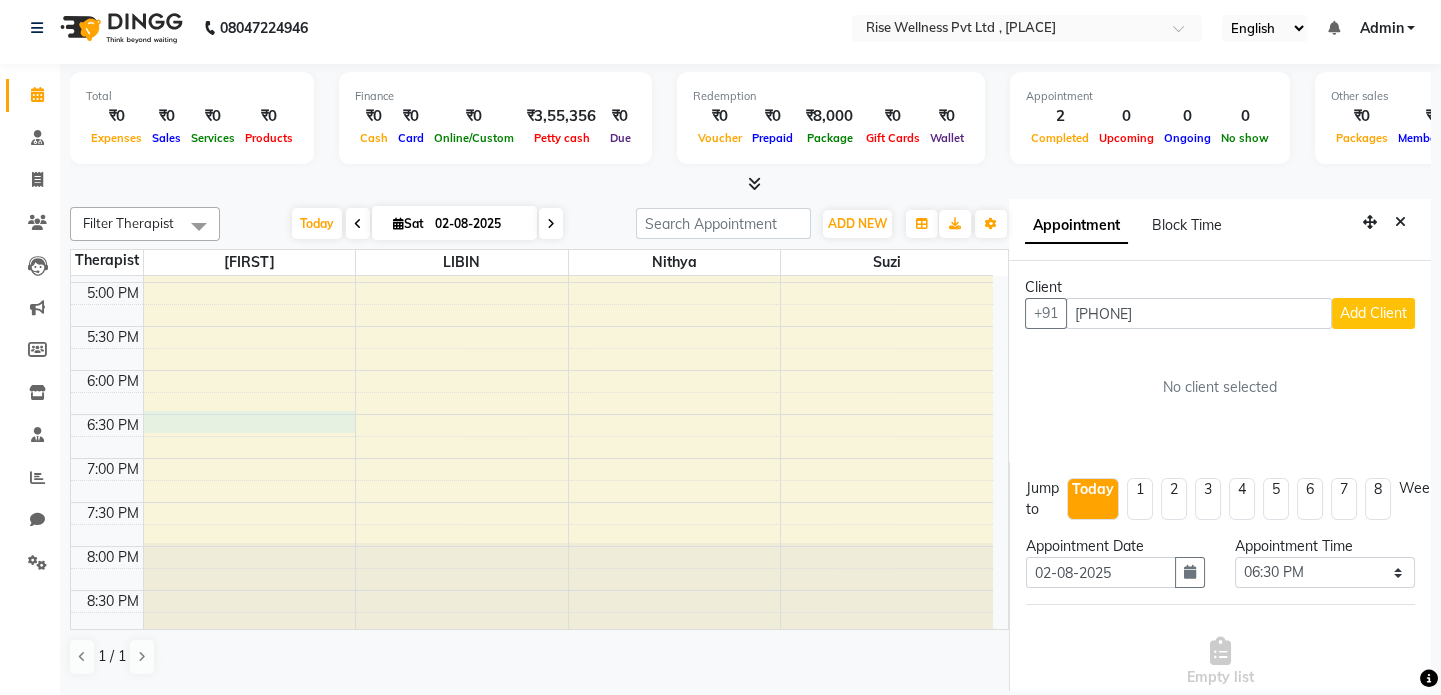 click on "Add Client" at bounding box center [1373, 313] 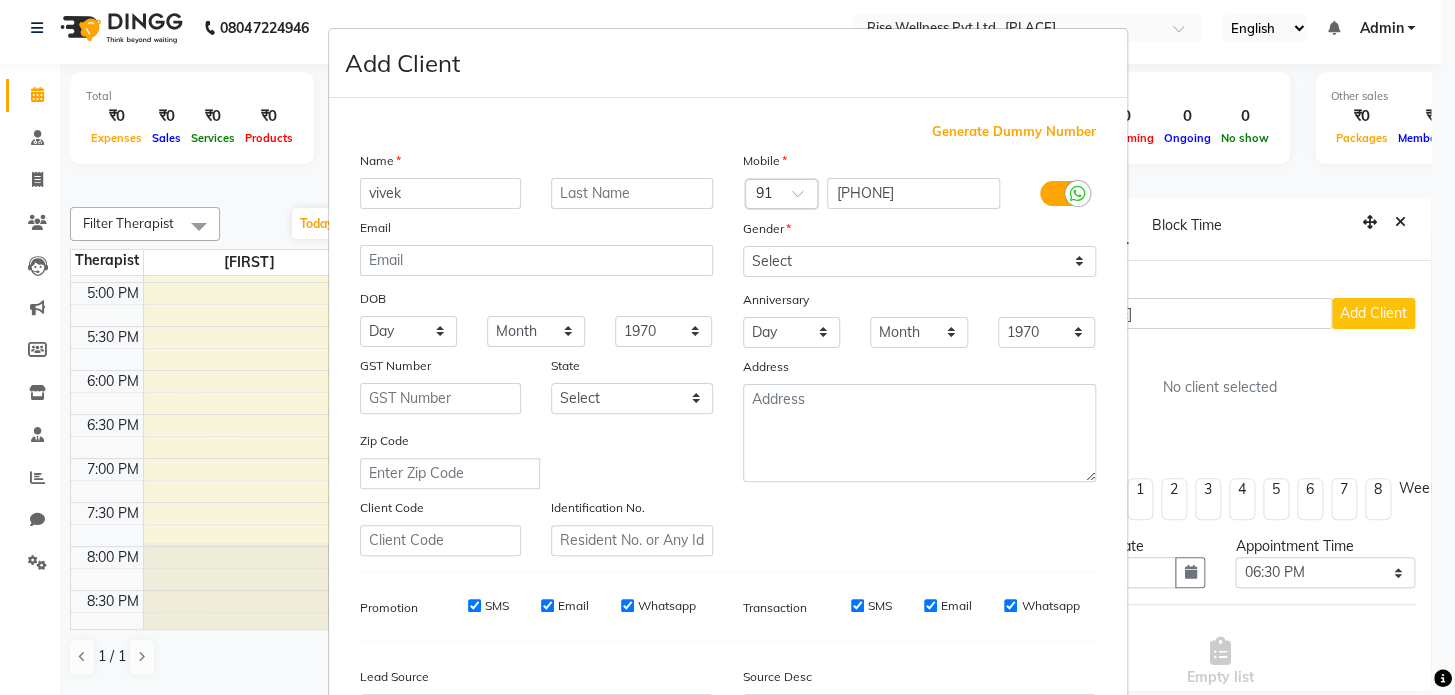 type on "vivek" 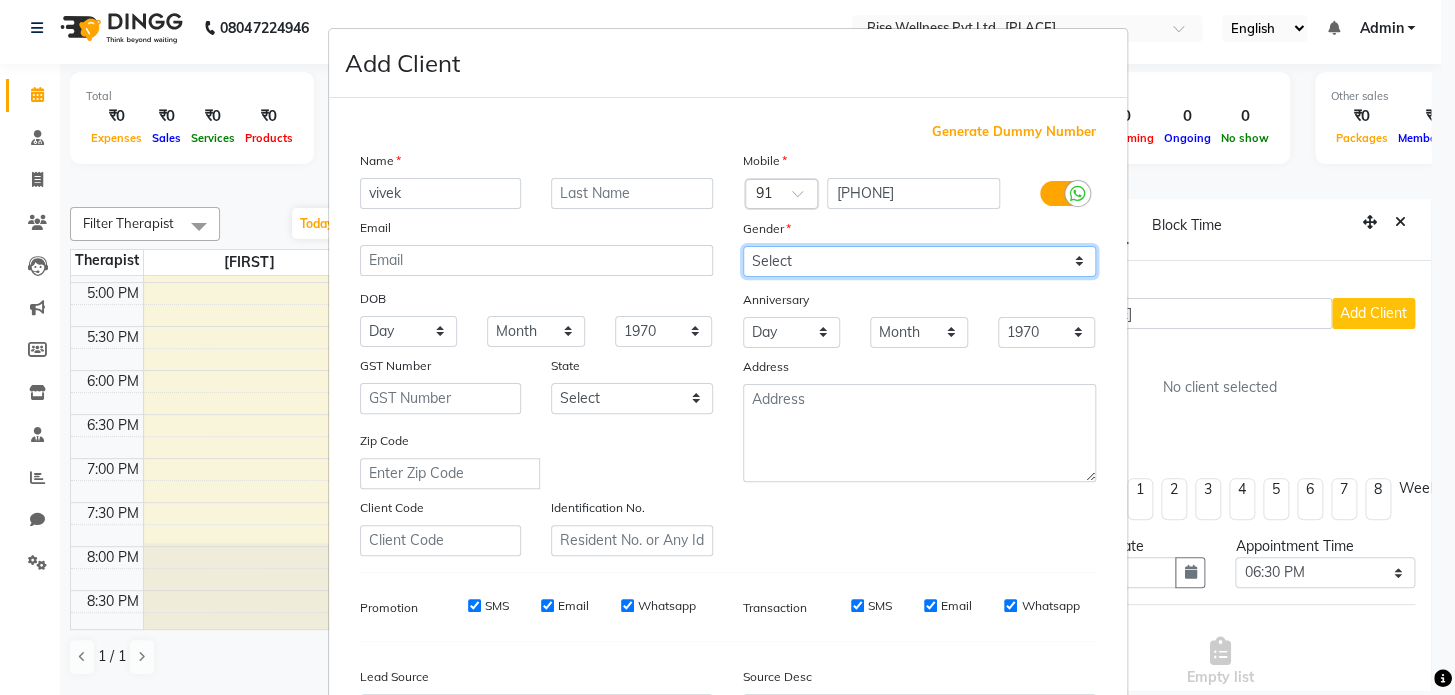 click on "Select Male Female Other Prefer Not To Say" at bounding box center (919, 261) 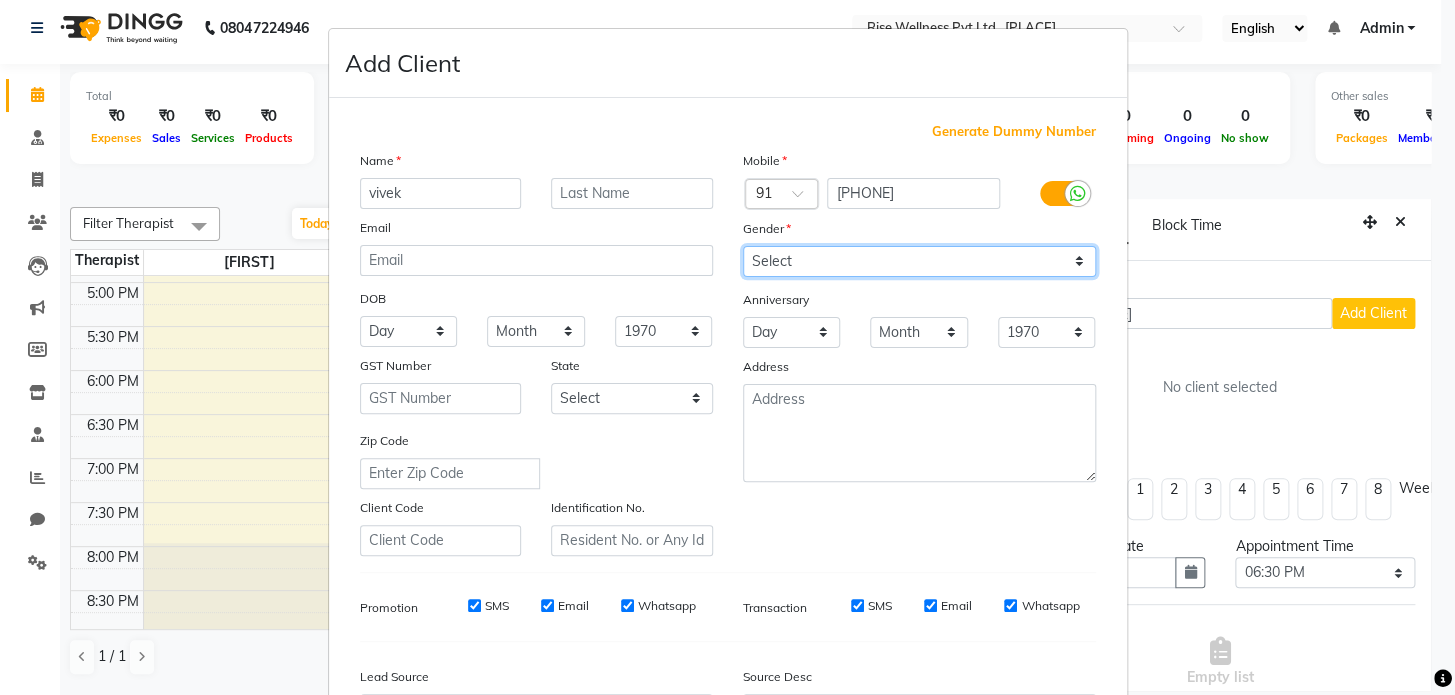 select on "male" 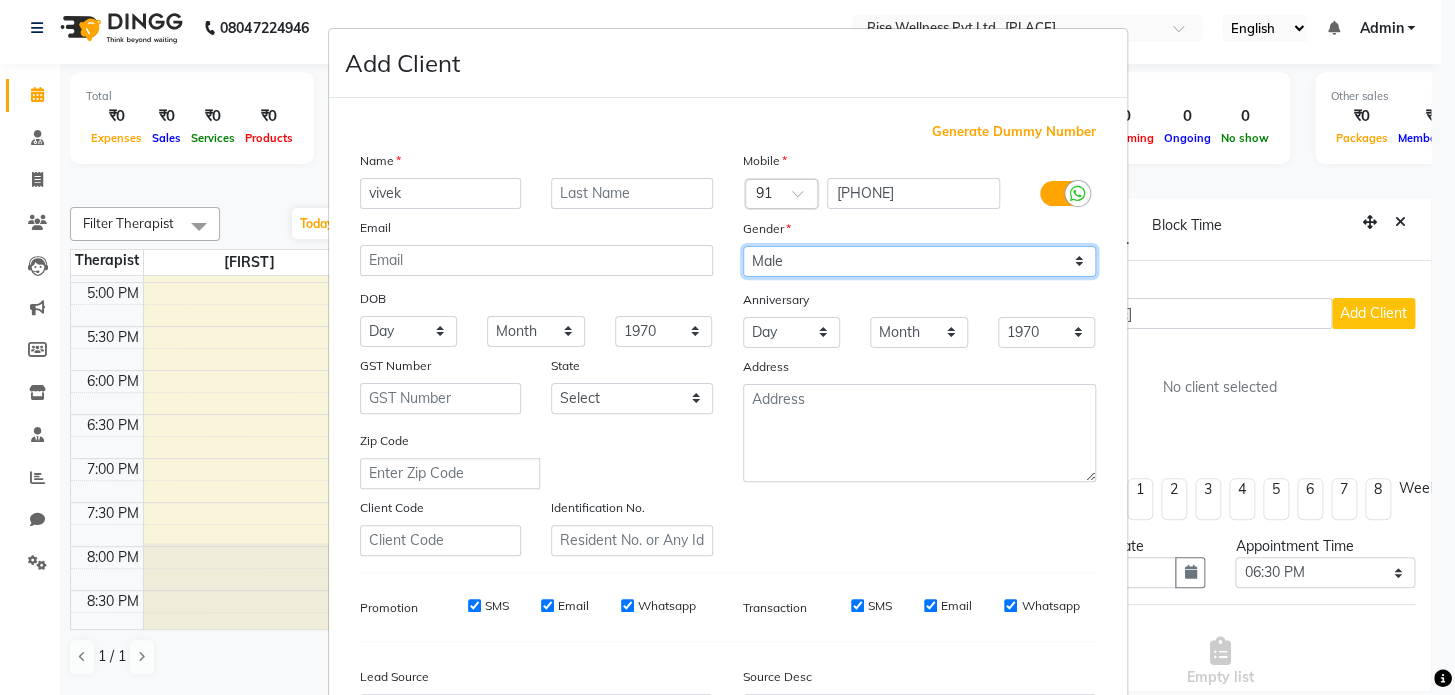 click on "Select Male Female Other Prefer Not To Say" at bounding box center (919, 261) 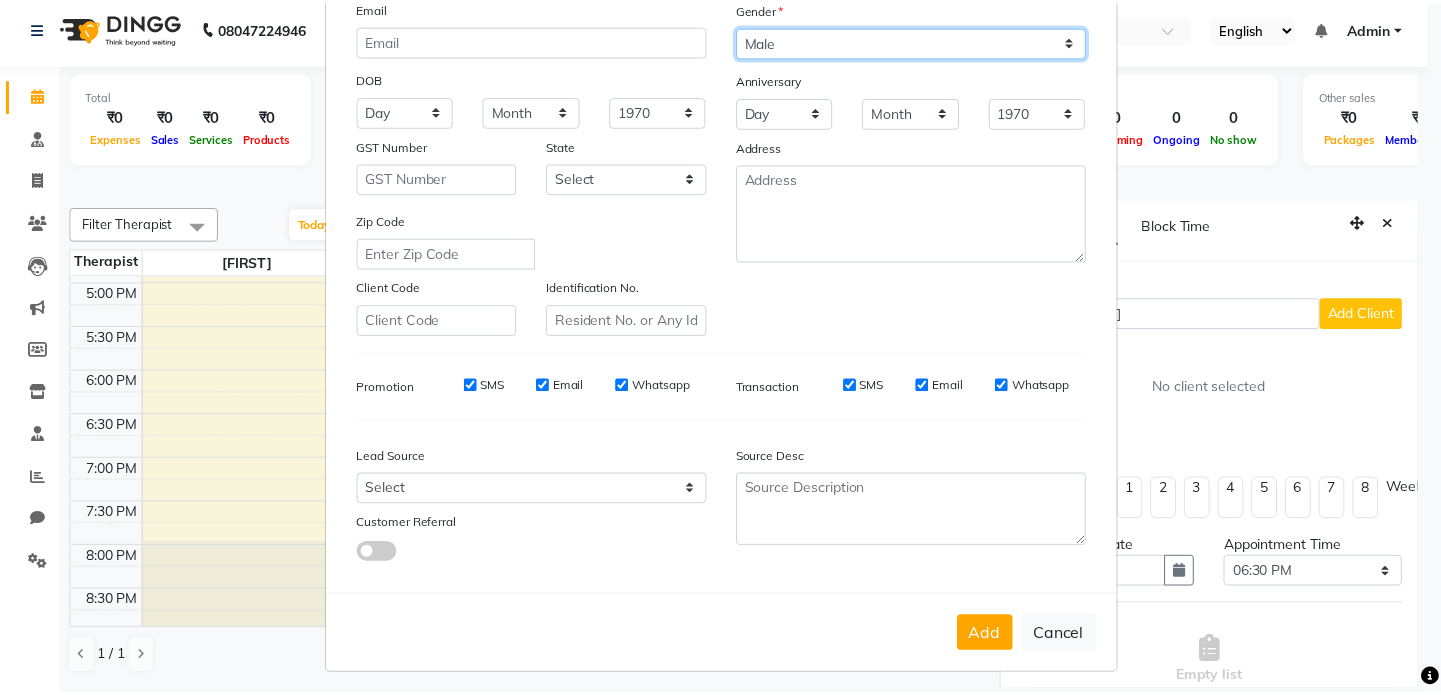 scroll, scrollTop: 233, scrollLeft: 0, axis: vertical 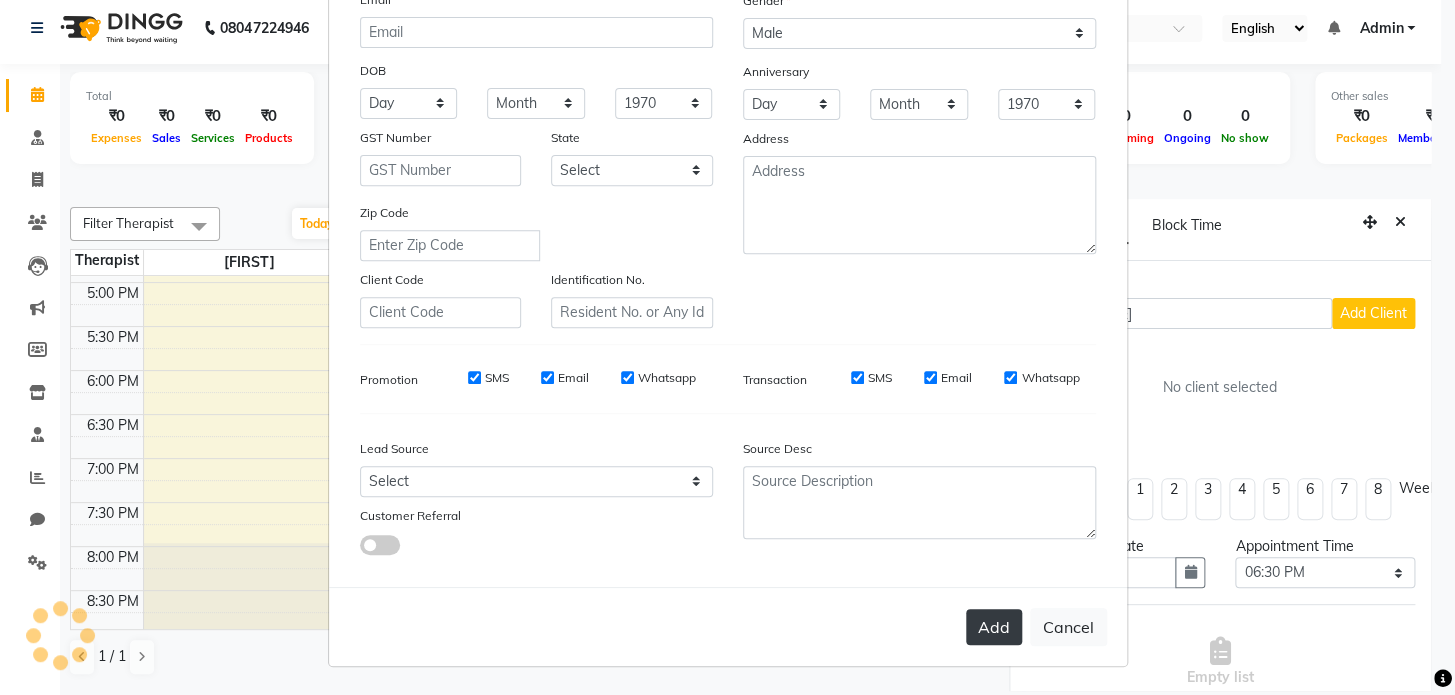 click on "Add" at bounding box center (994, 627) 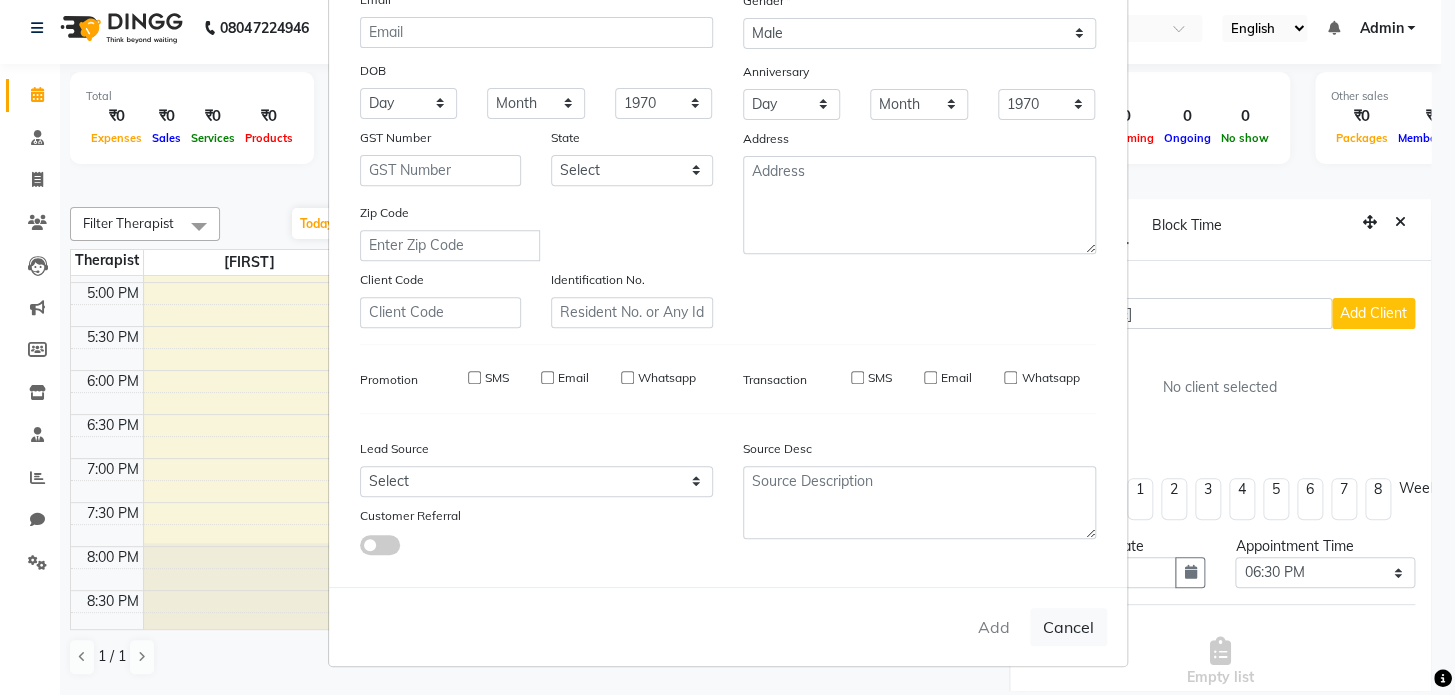 type 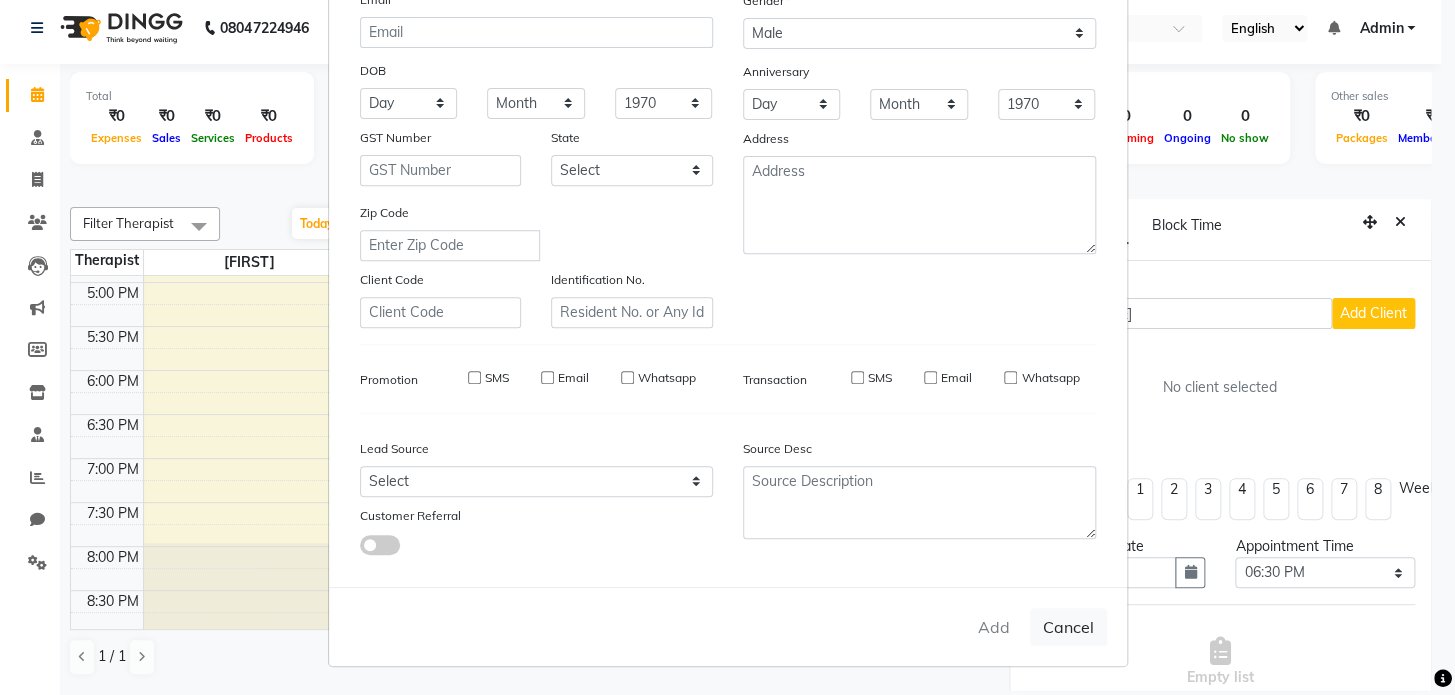 select 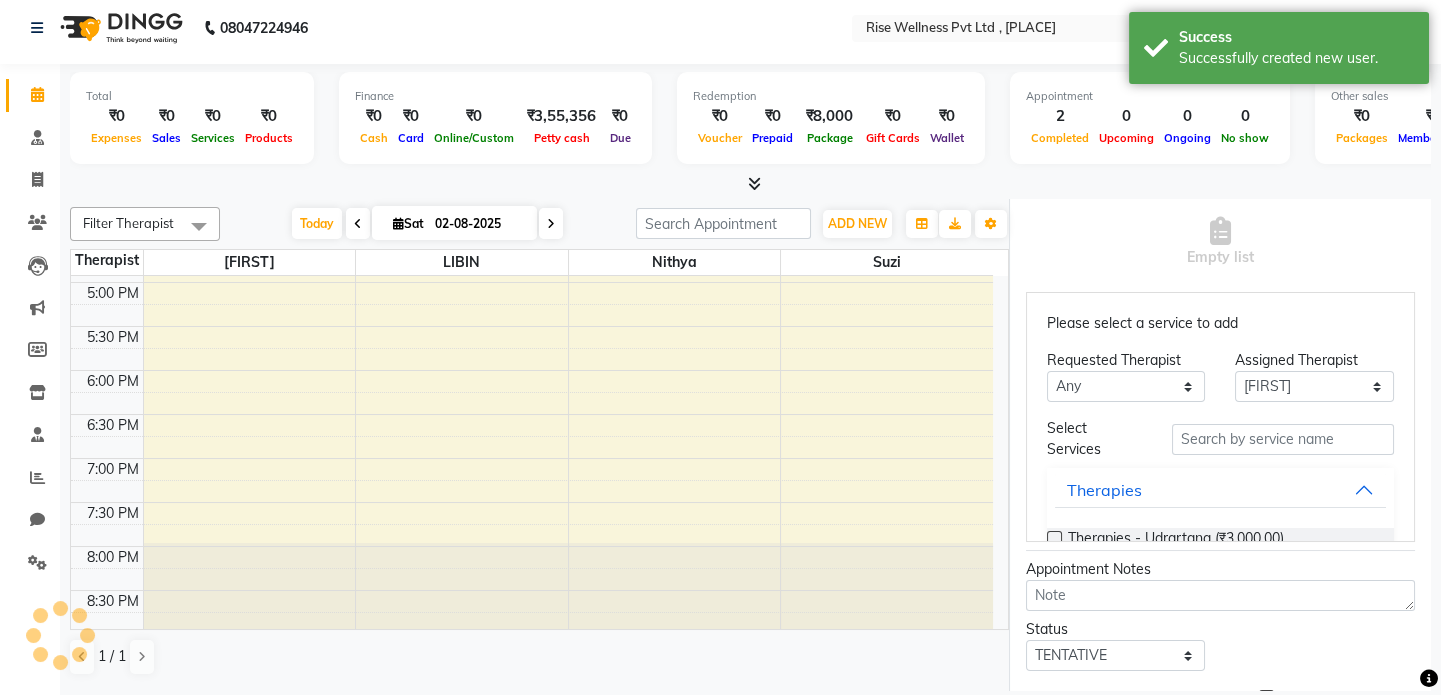 scroll, scrollTop: 488, scrollLeft: 0, axis: vertical 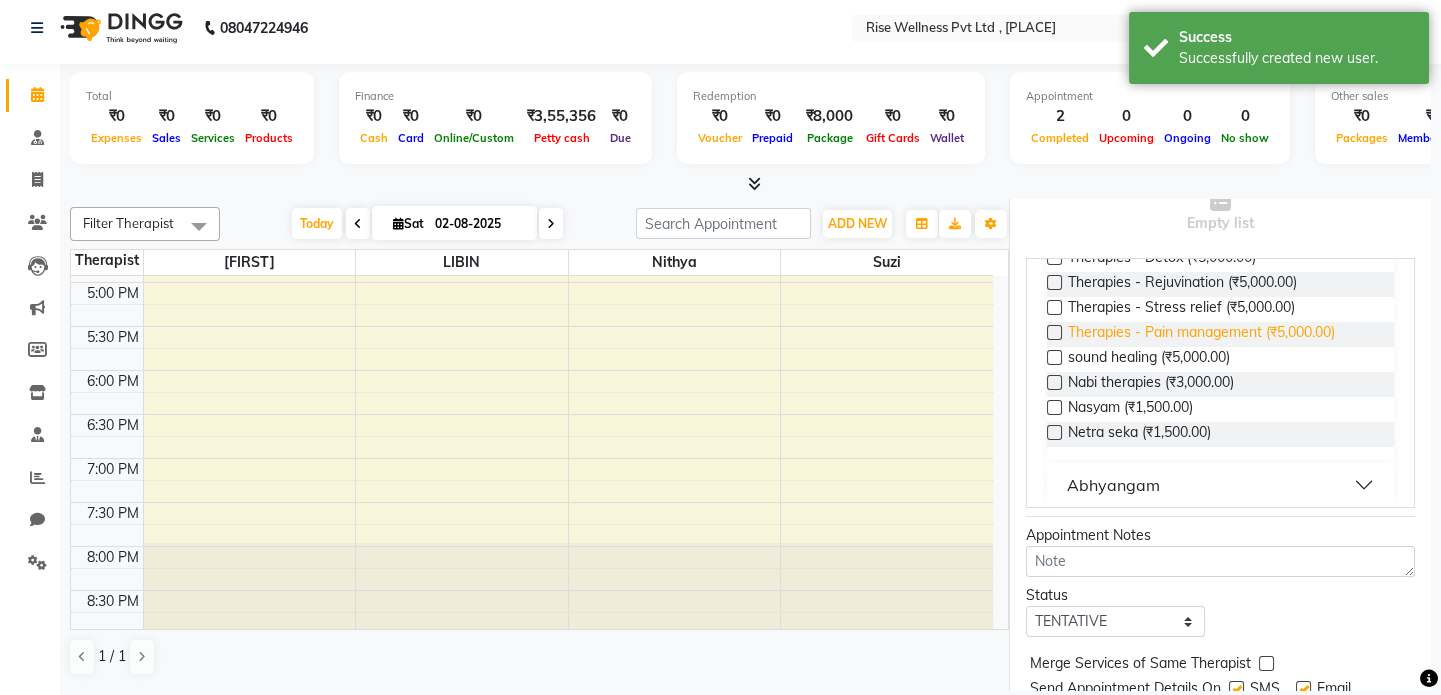 click on "Therapies - Pain management (₹5,000.00)" at bounding box center [1201, 334] 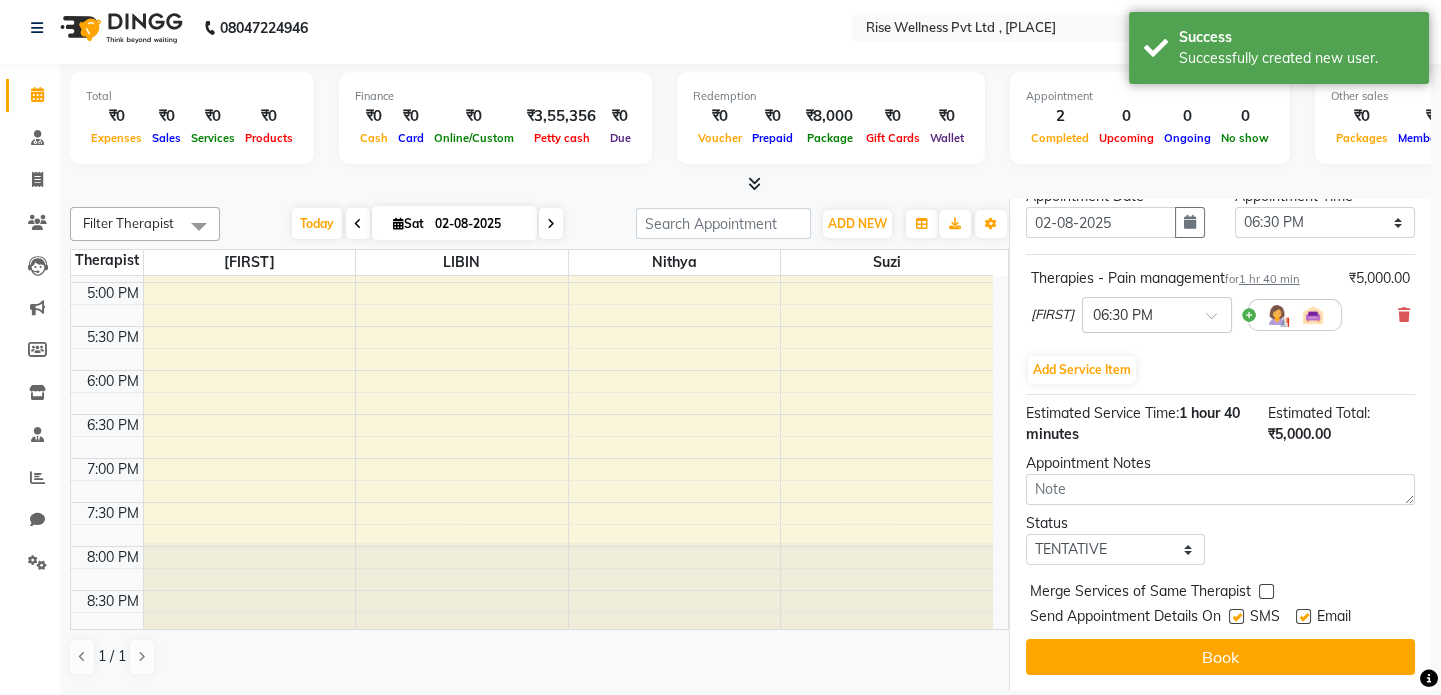 scroll, scrollTop: 396, scrollLeft: 0, axis: vertical 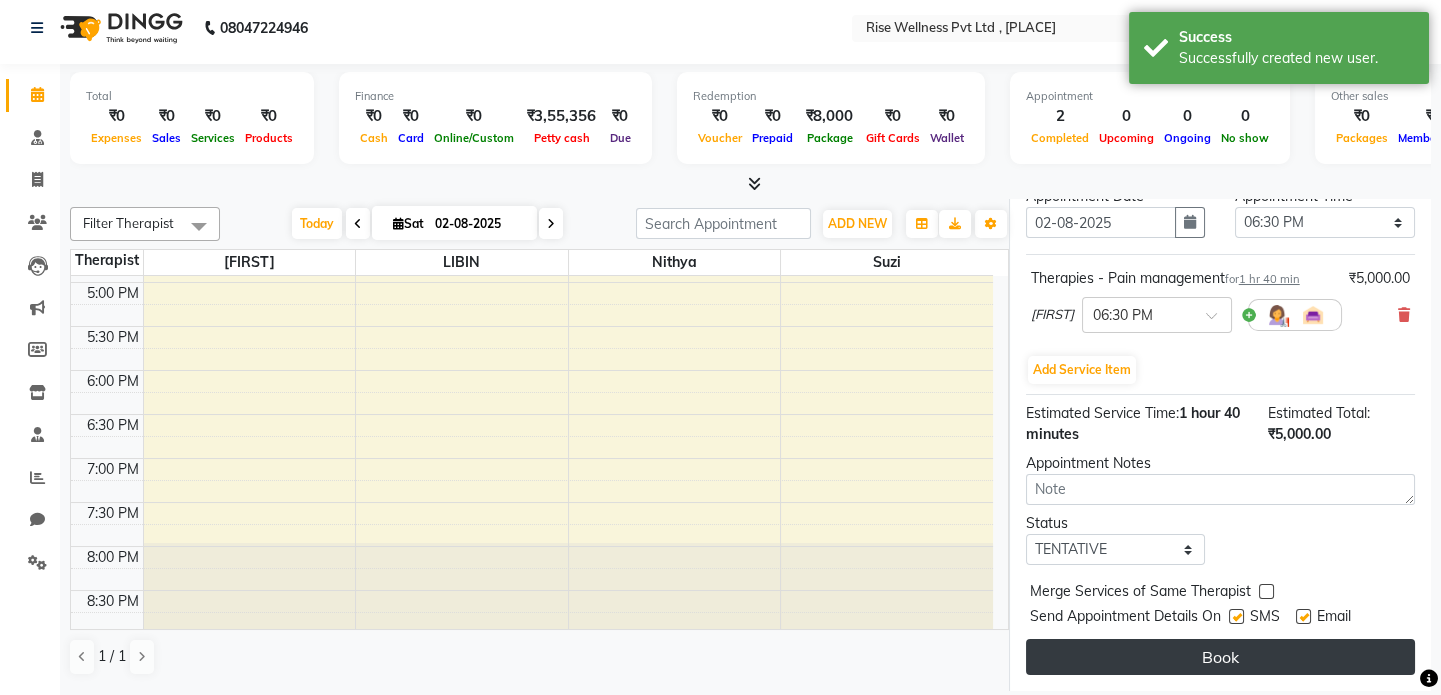 click on "Book" at bounding box center (1220, 657) 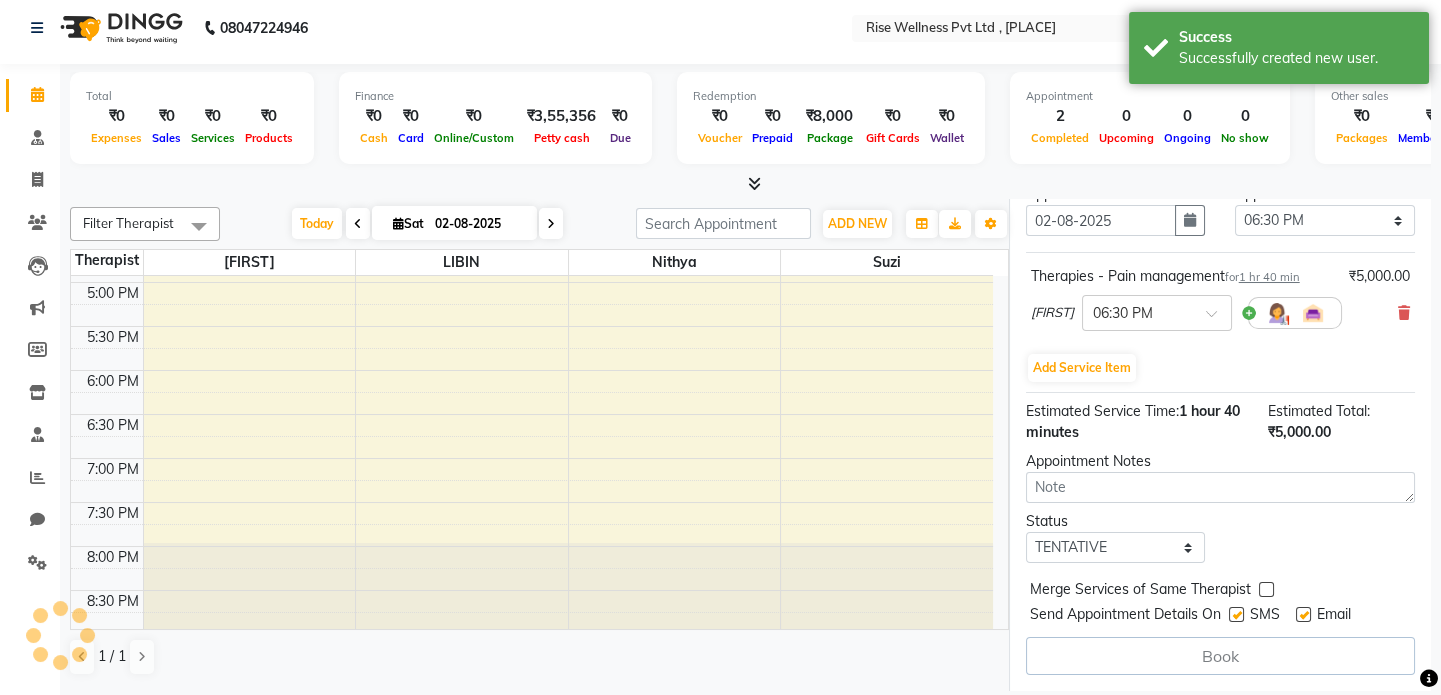 select on "67714" 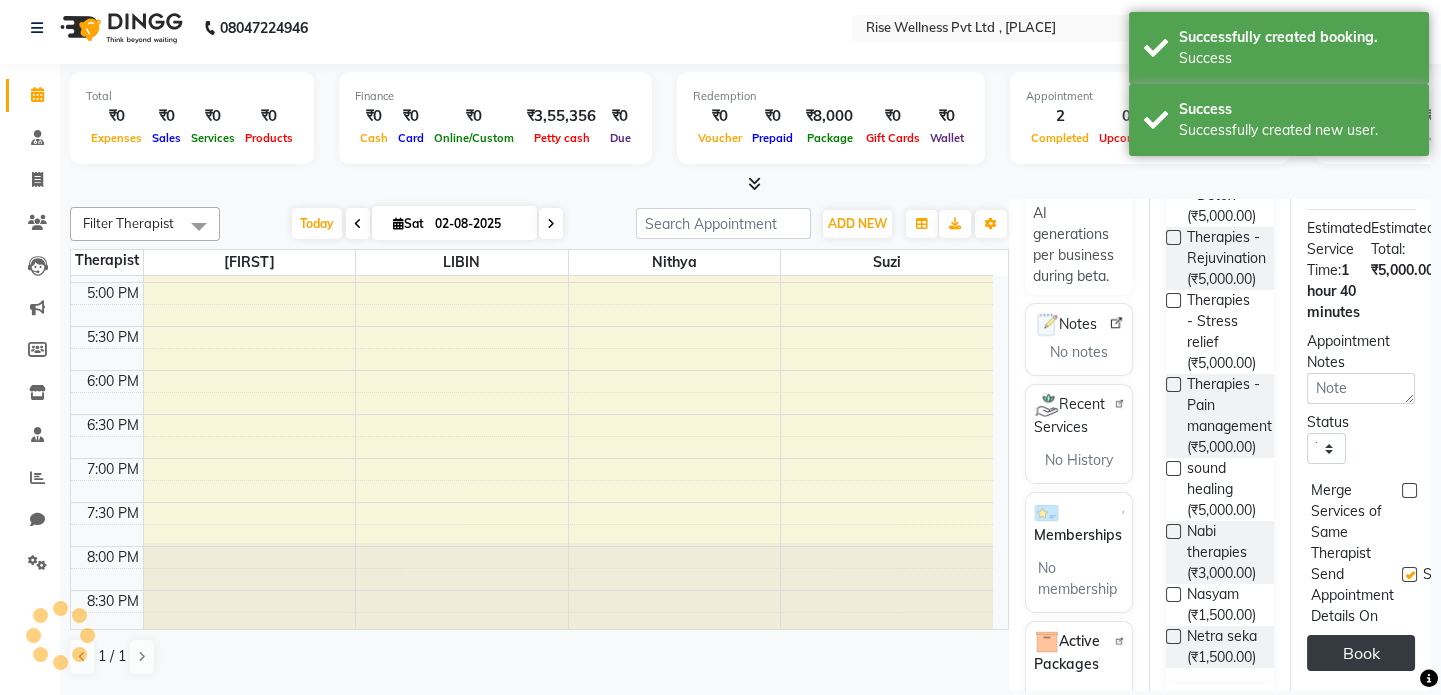 scroll, scrollTop: 0, scrollLeft: 0, axis: both 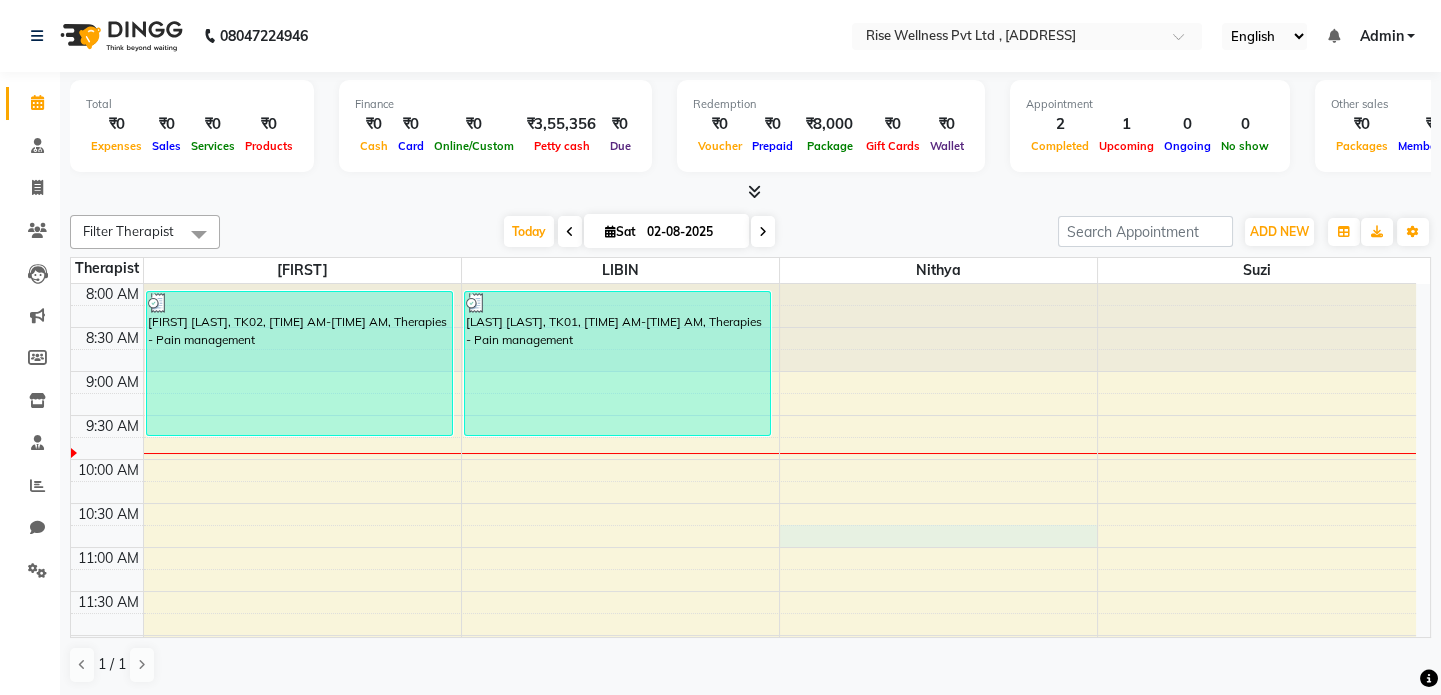 click on "[TIME] AM [TIME] AM [TIME] AM [TIME] AM [TIME] AM [TIME] AM [TIME] AM [TIME] AM [TIME] PM [TIME] PM [TIME] PM [TIME] PM [TIME] PM [TIME] PM [TIME] PM [TIME] PM [TIME] PM [TIME] PM [TIME] PM [TIME] PM [TIME] PM [TIME] PM [TIME] PM [TIME] PM [TIME] PM     [FIRST] [LAST], TK02, [TIME] AM-[TIME] AM, Therapies - Pain management             [FIRST], TK03, [TIME] PM-[TIME] PM, Therapies - Pain management     [LAST] [LAST], TK01, [TIME] AM-[TIME] AM, Therapies - Pain management" at bounding box center [743, 855] 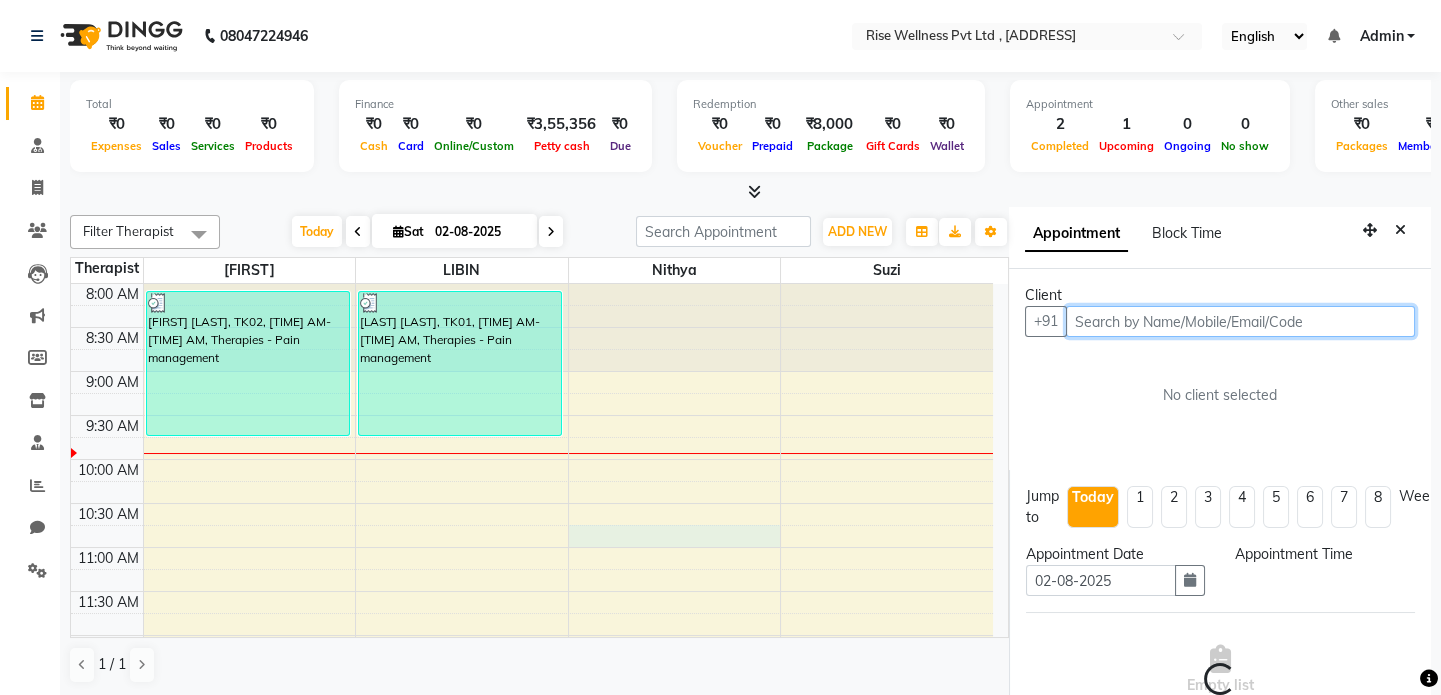 scroll, scrollTop: 8, scrollLeft: 0, axis: vertical 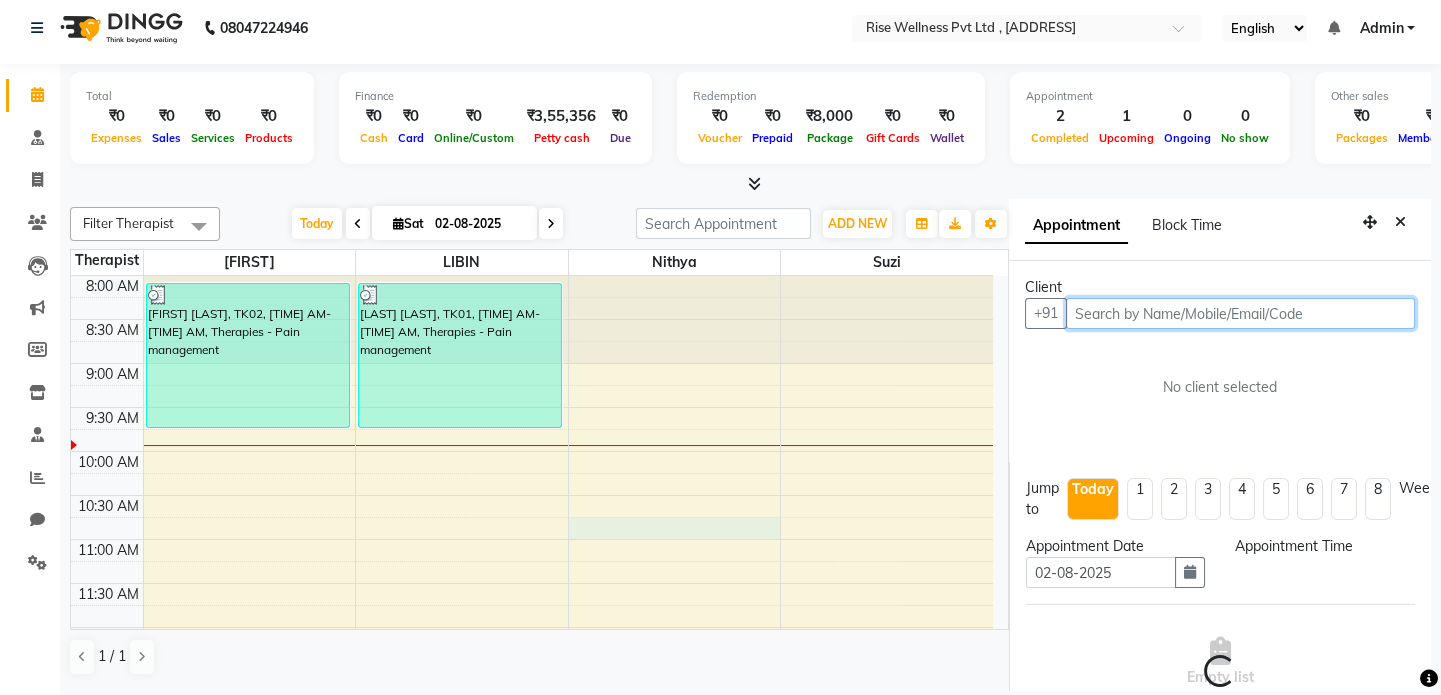 select on "645" 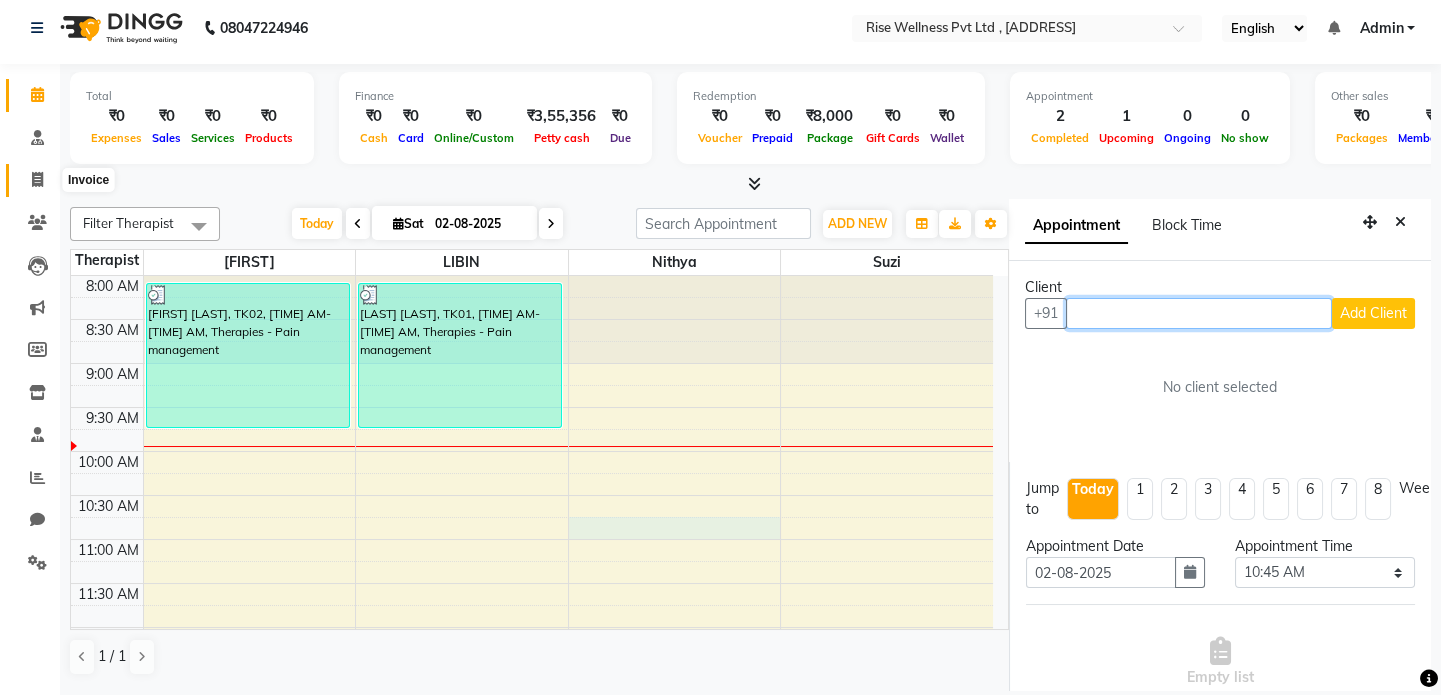 type 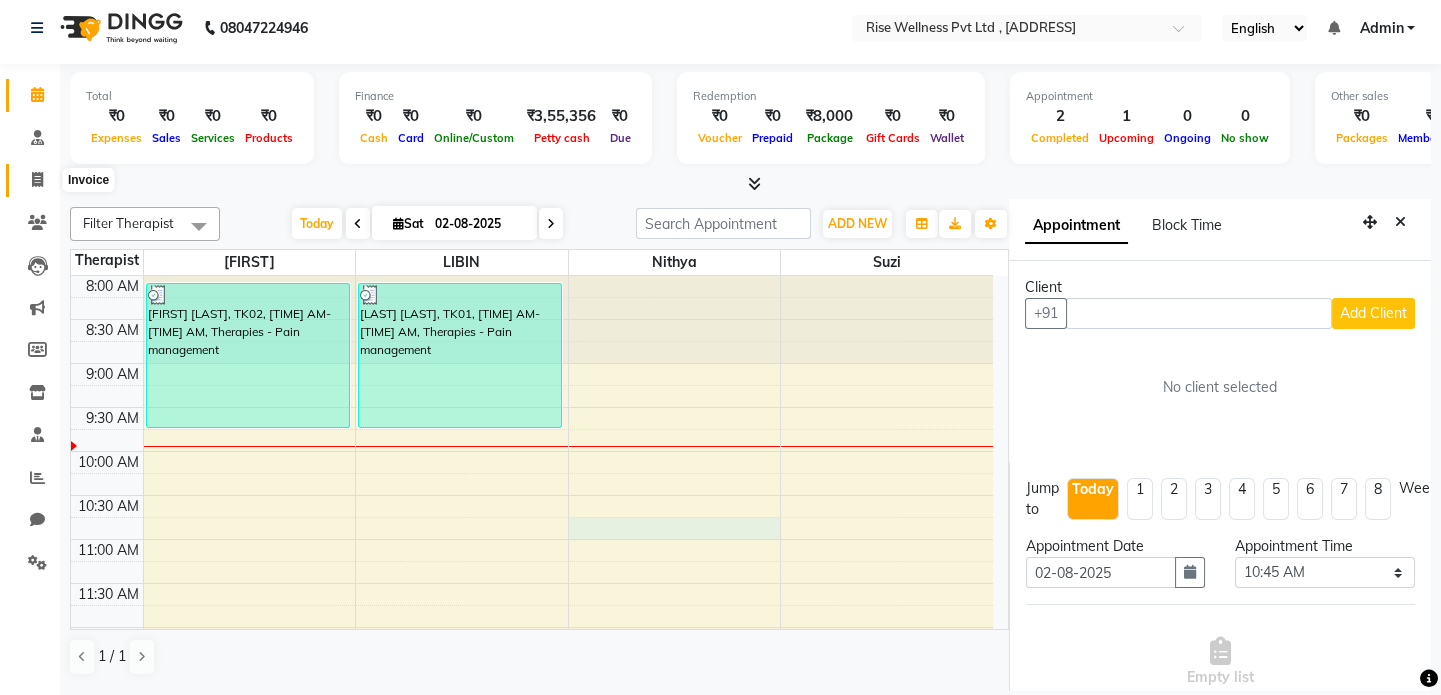 click 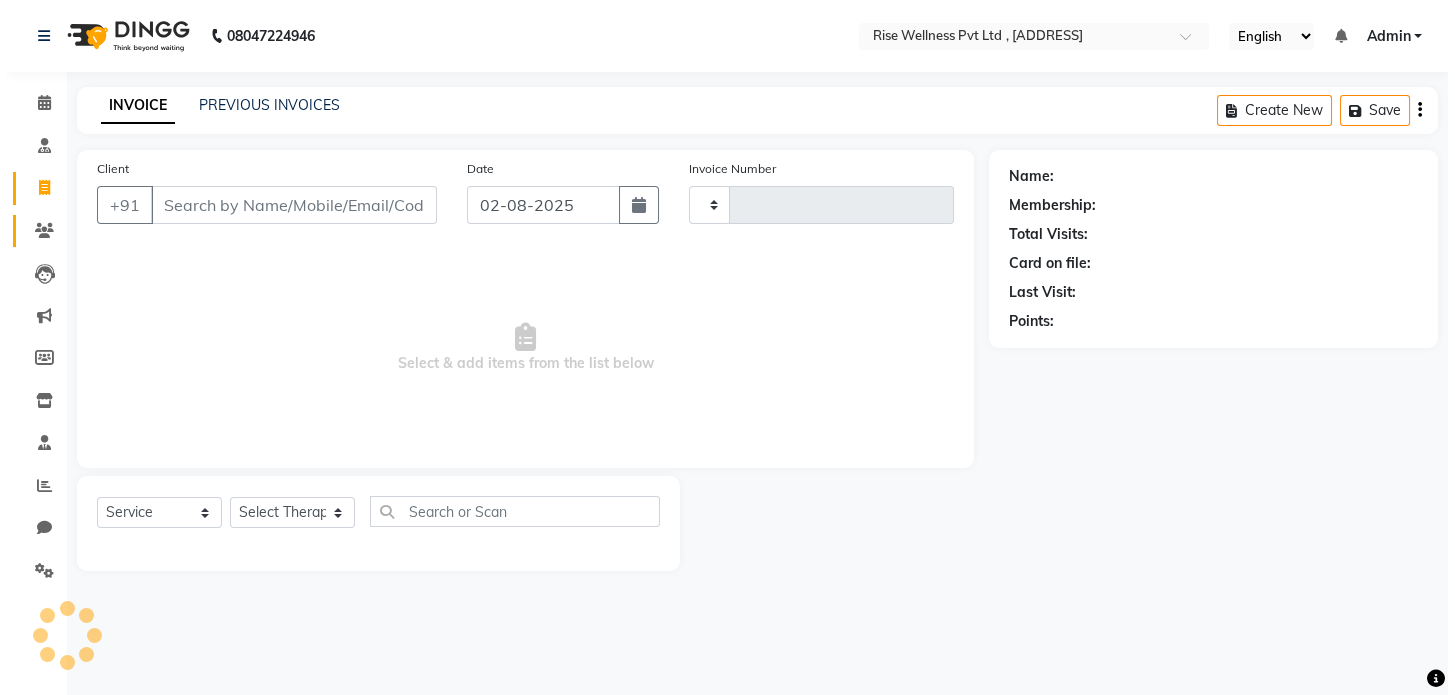 scroll, scrollTop: 0, scrollLeft: 0, axis: both 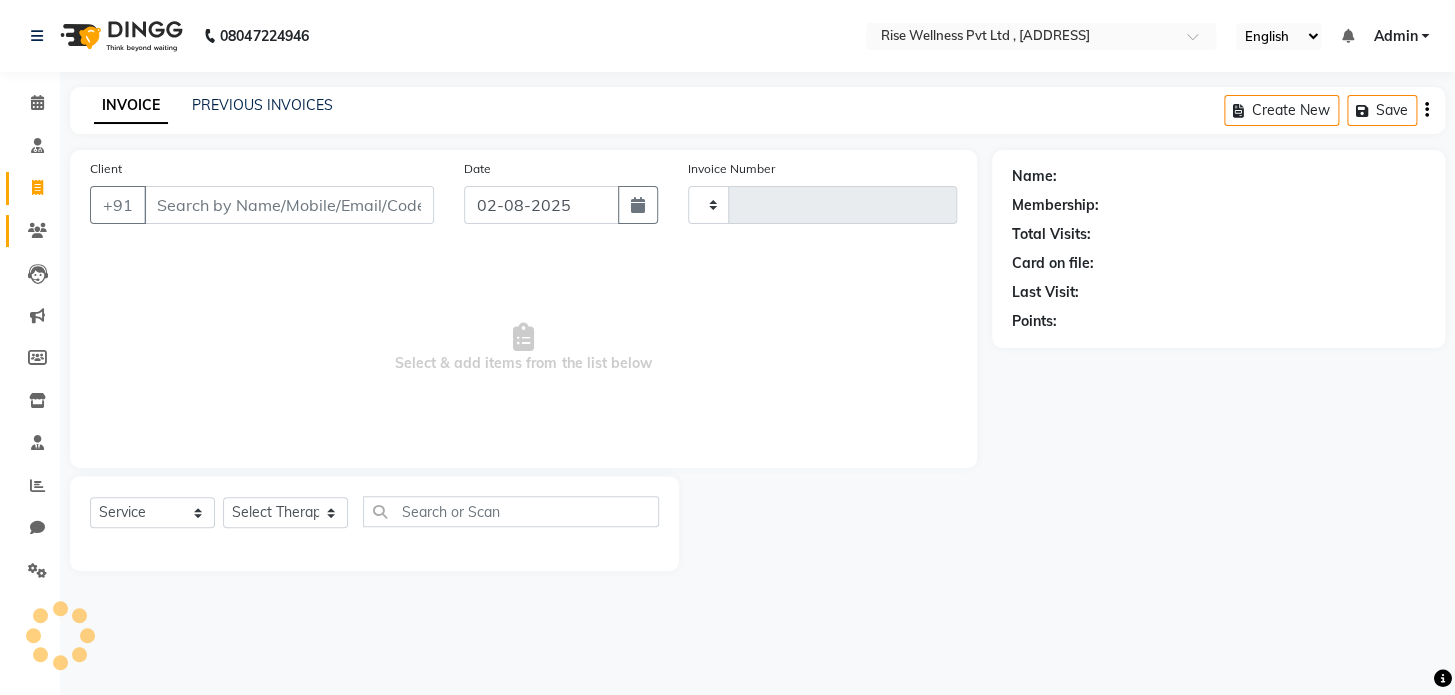 click on "Clients" 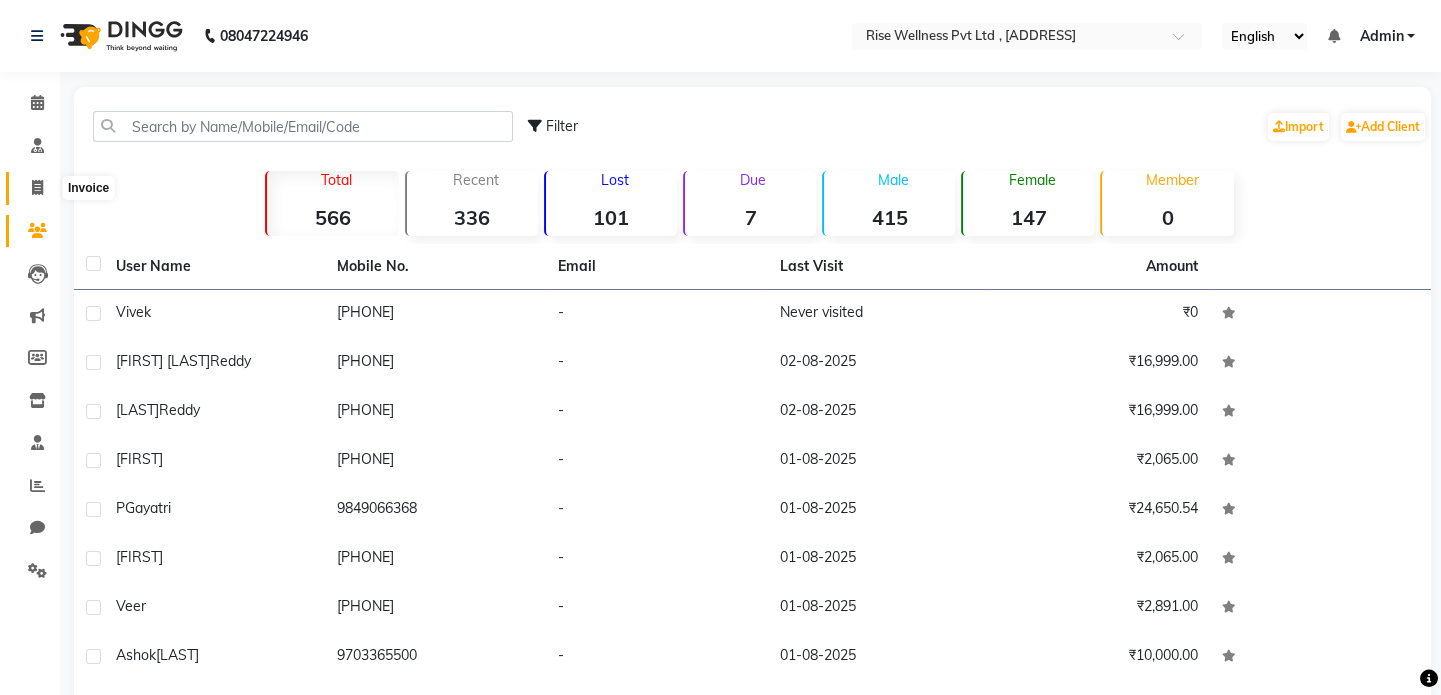 click 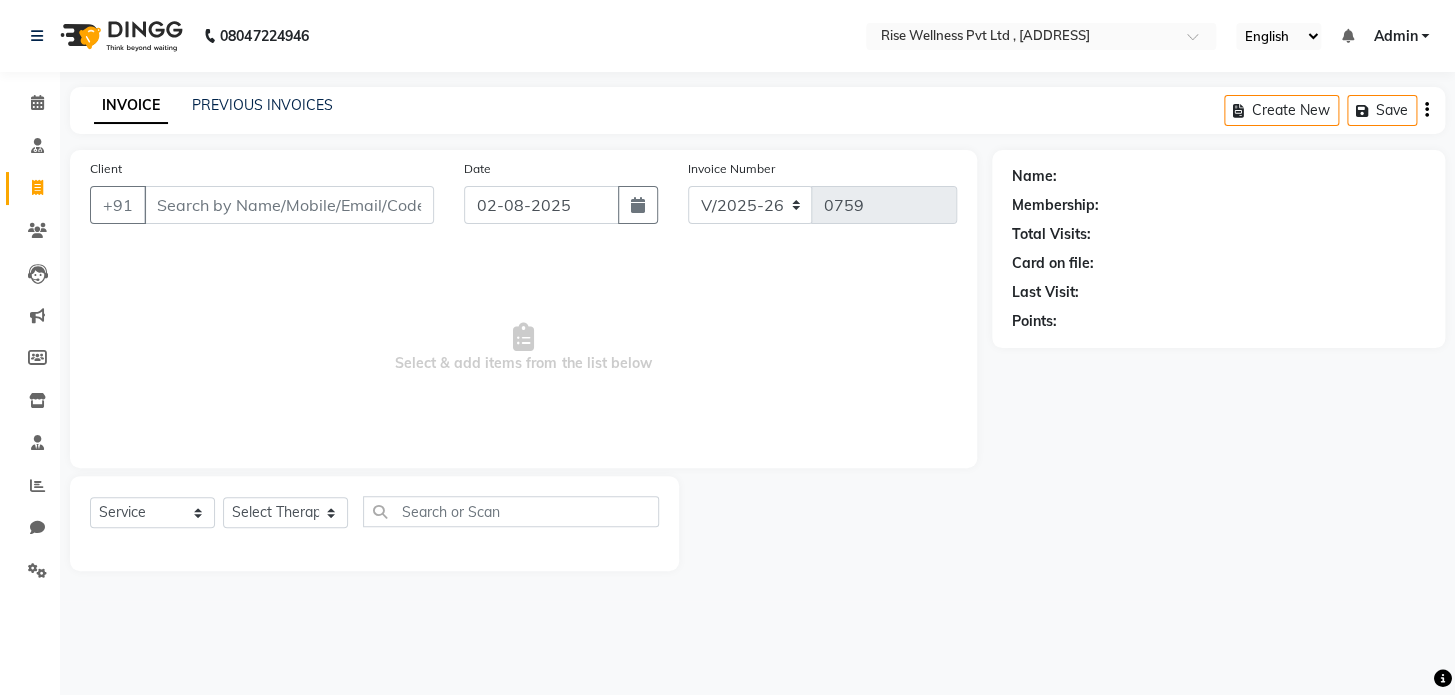 select on "V" 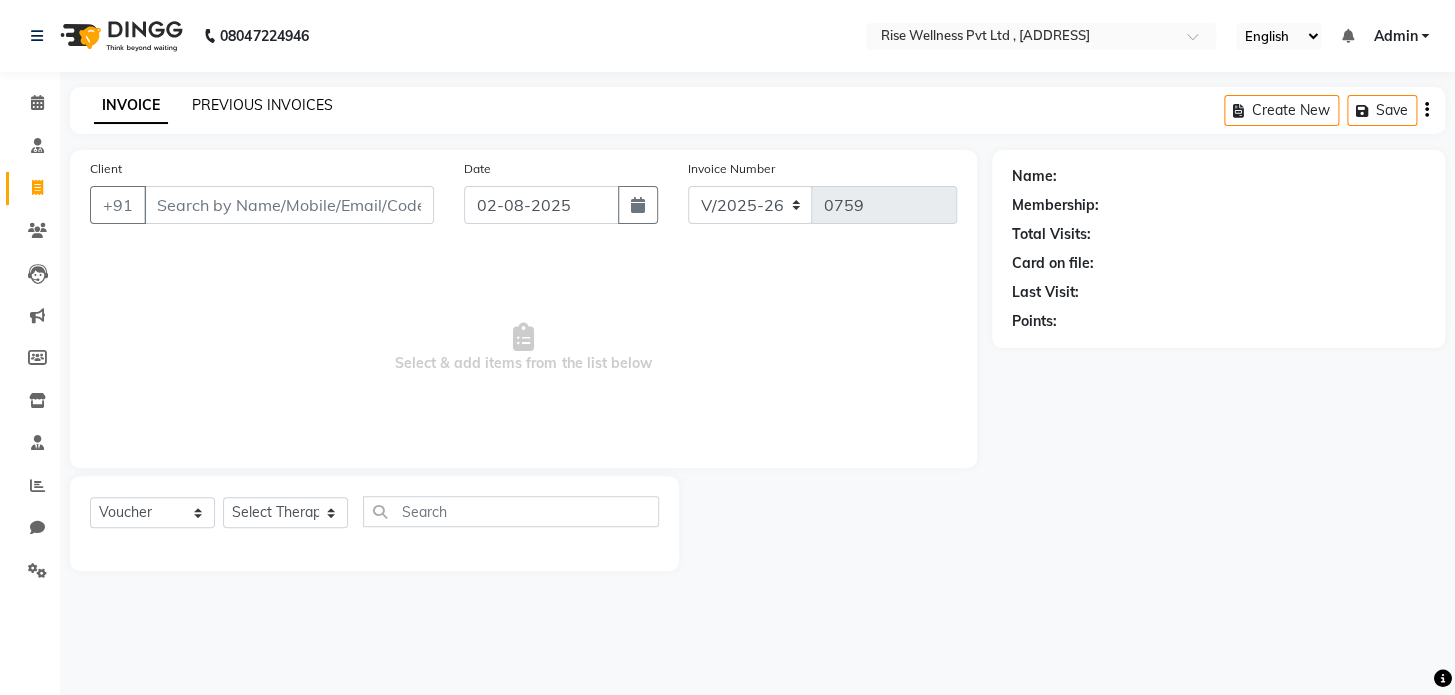 click on "PREVIOUS INVOICES" 